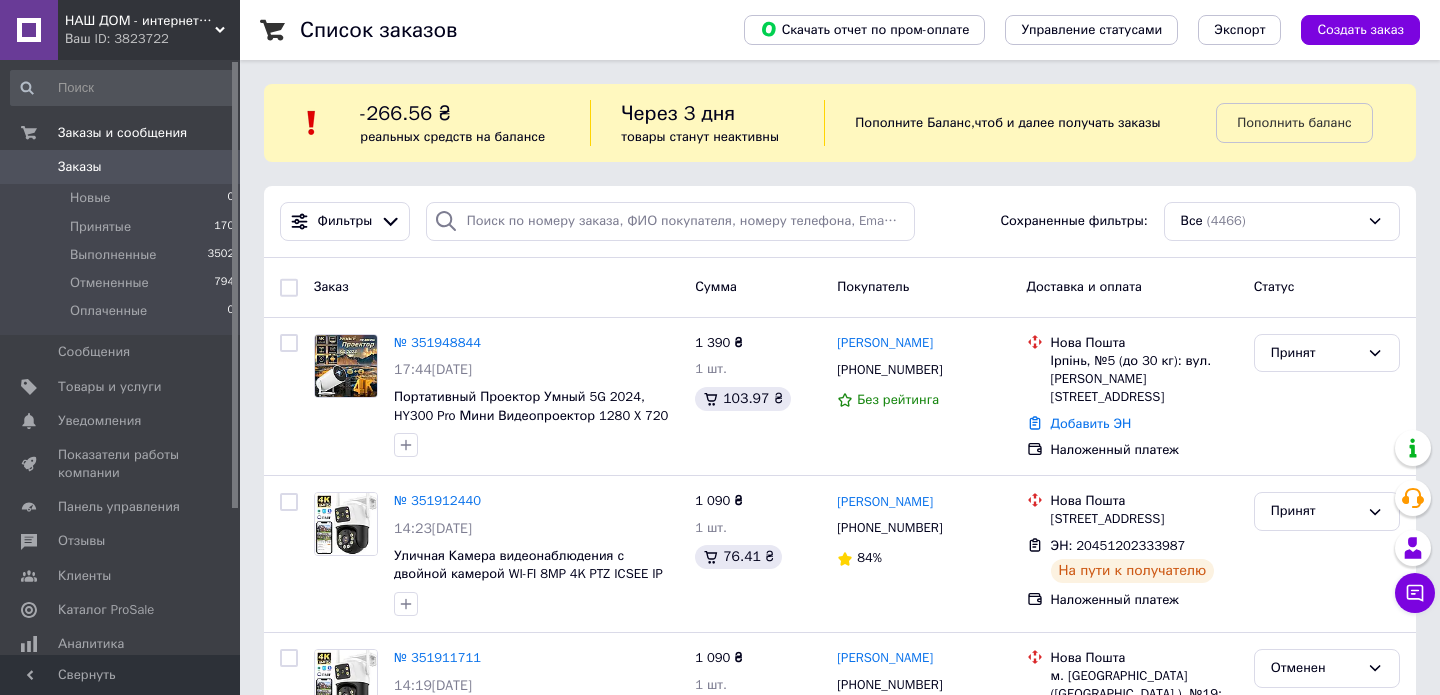 scroll, scrollTop: 0, scrollLeft: 0, axis: both 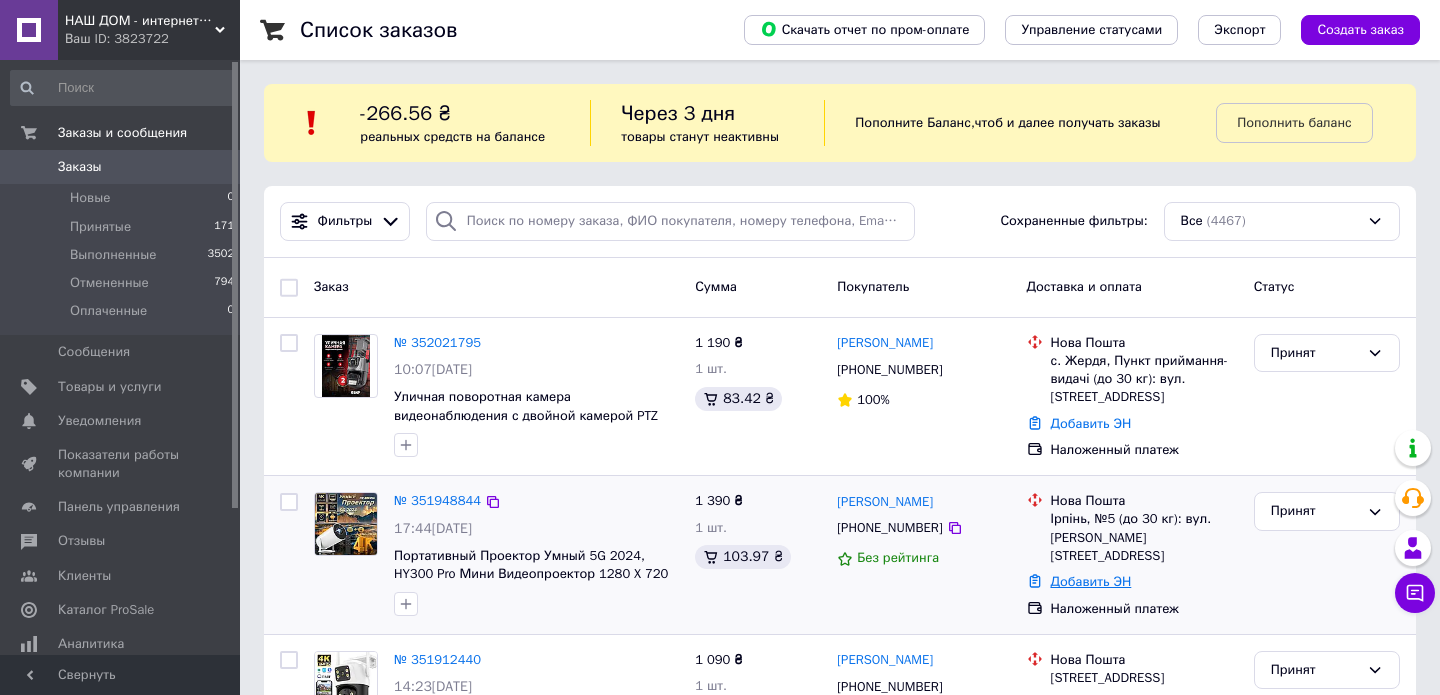 click on "Добавить ЭН" at bounding box center (1091, 581) 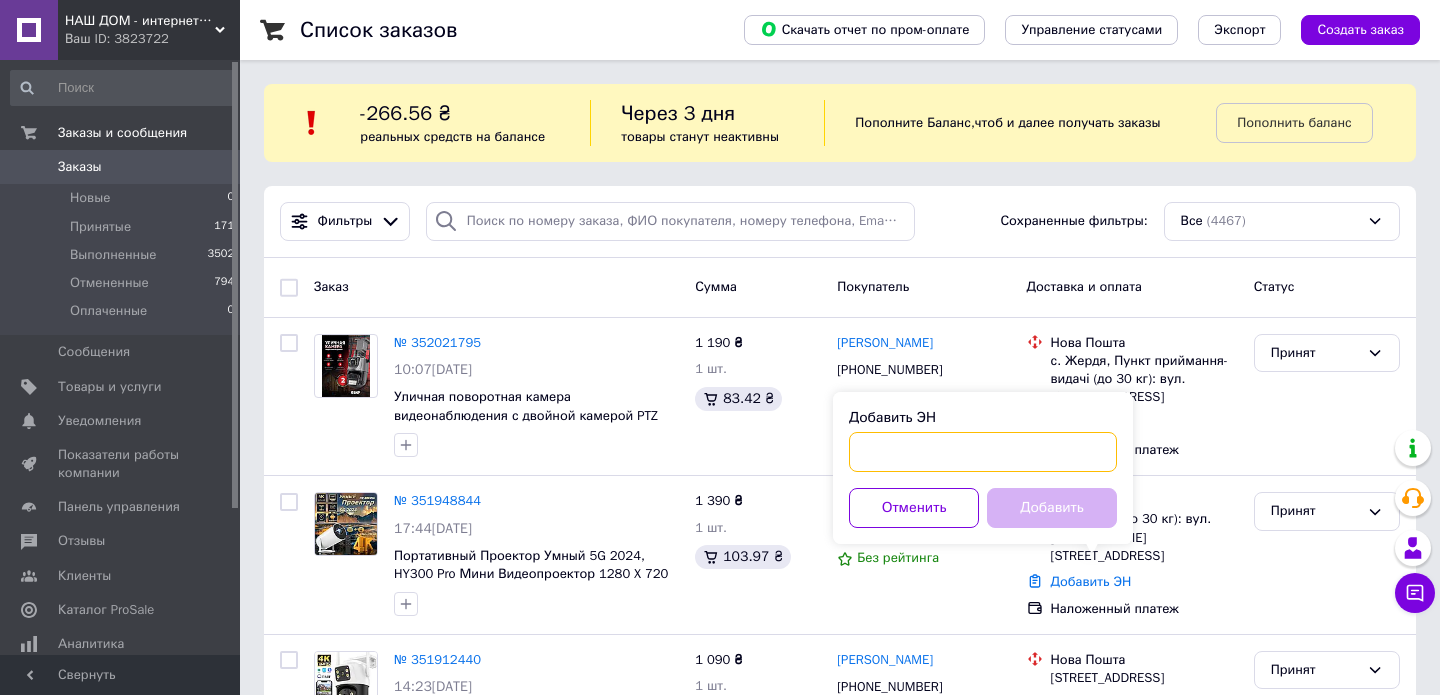 click on "Добавить ЭН" at bounding box center [983, 452] 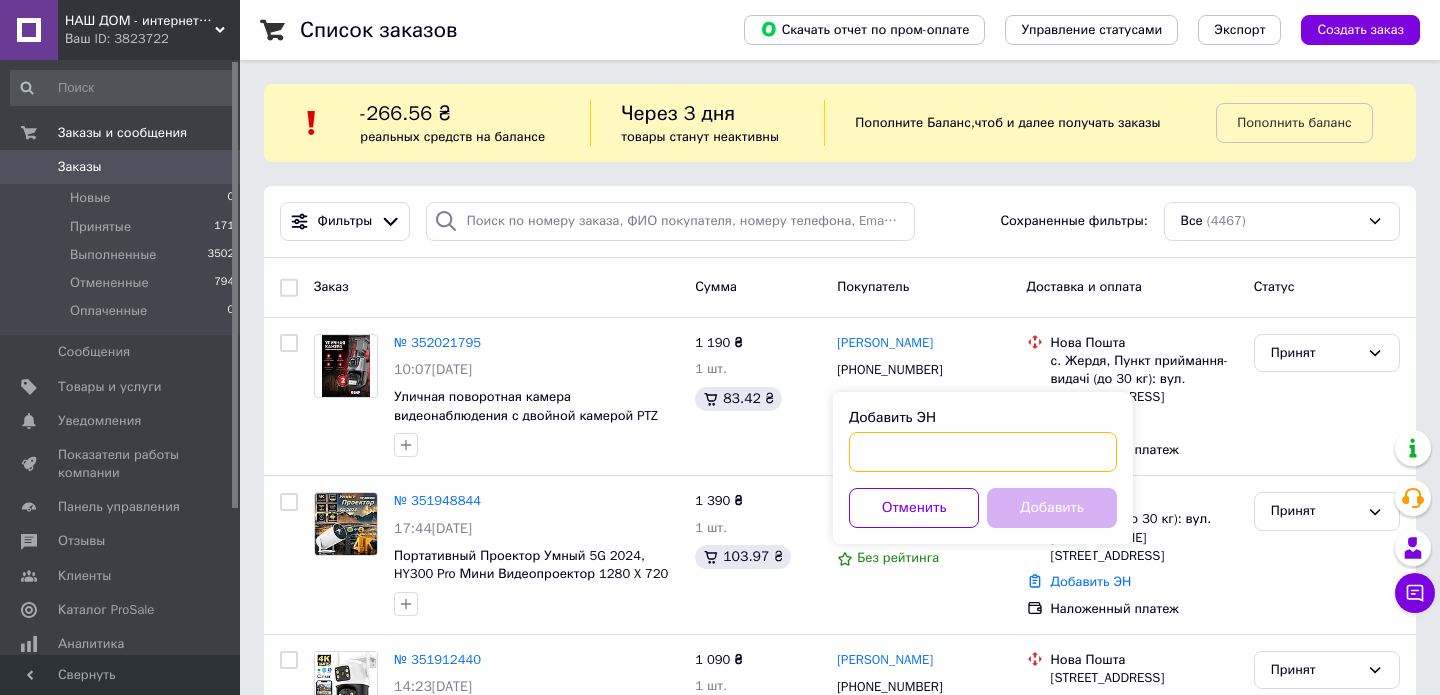 paste on "20451202843578" 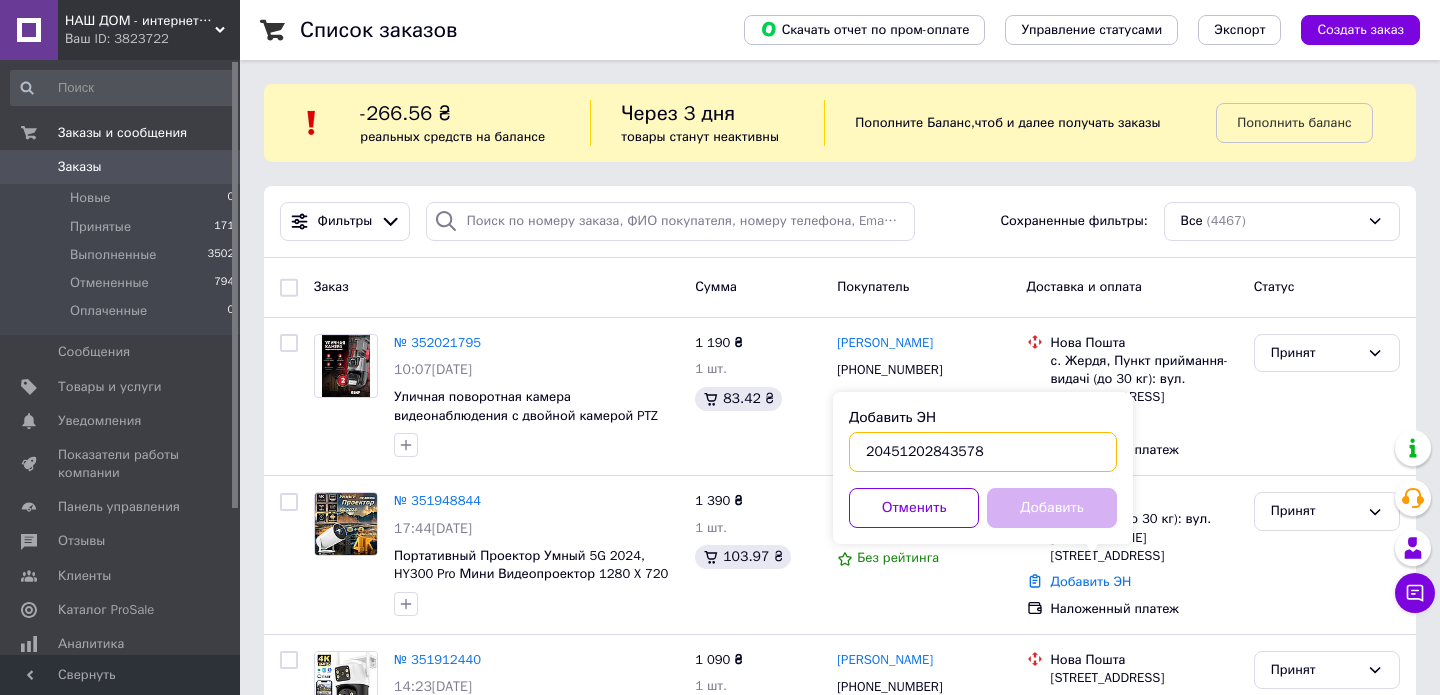 type on "20451202843578" 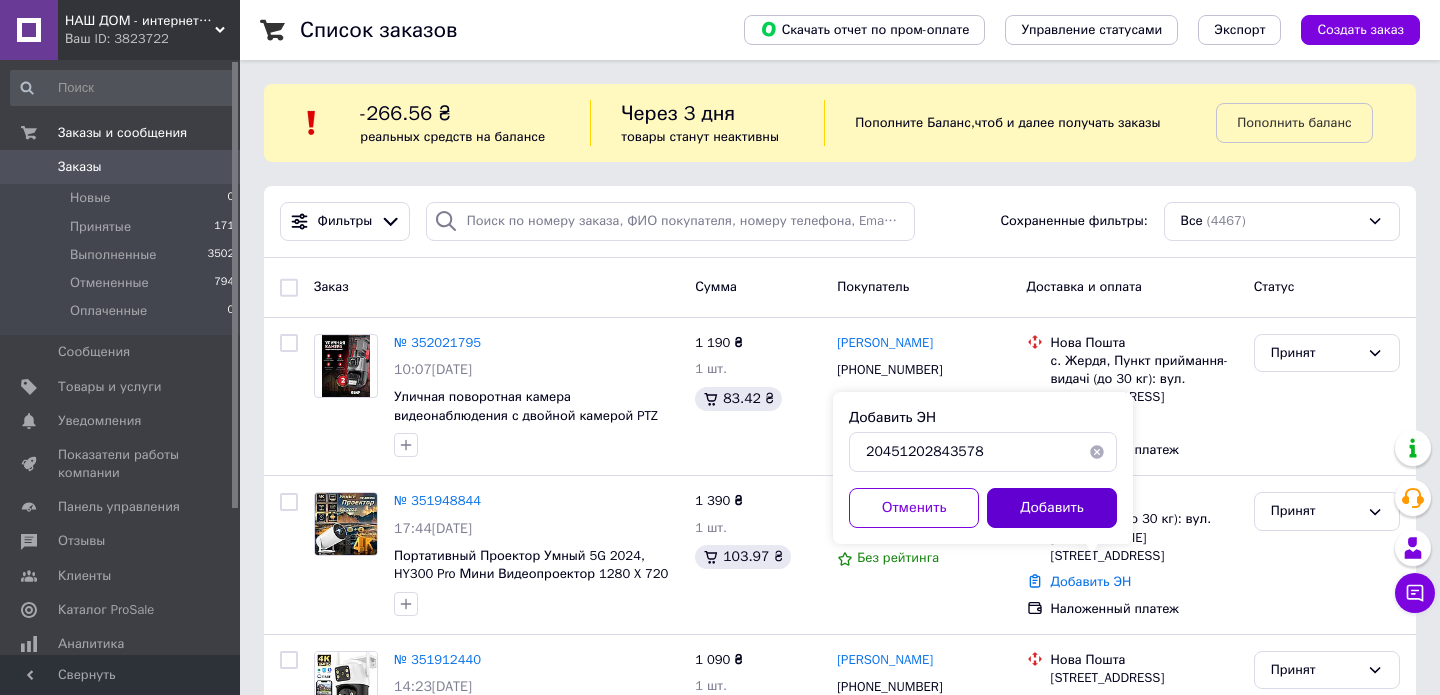 click on "Добавить" at bounding box center (1052, 508) 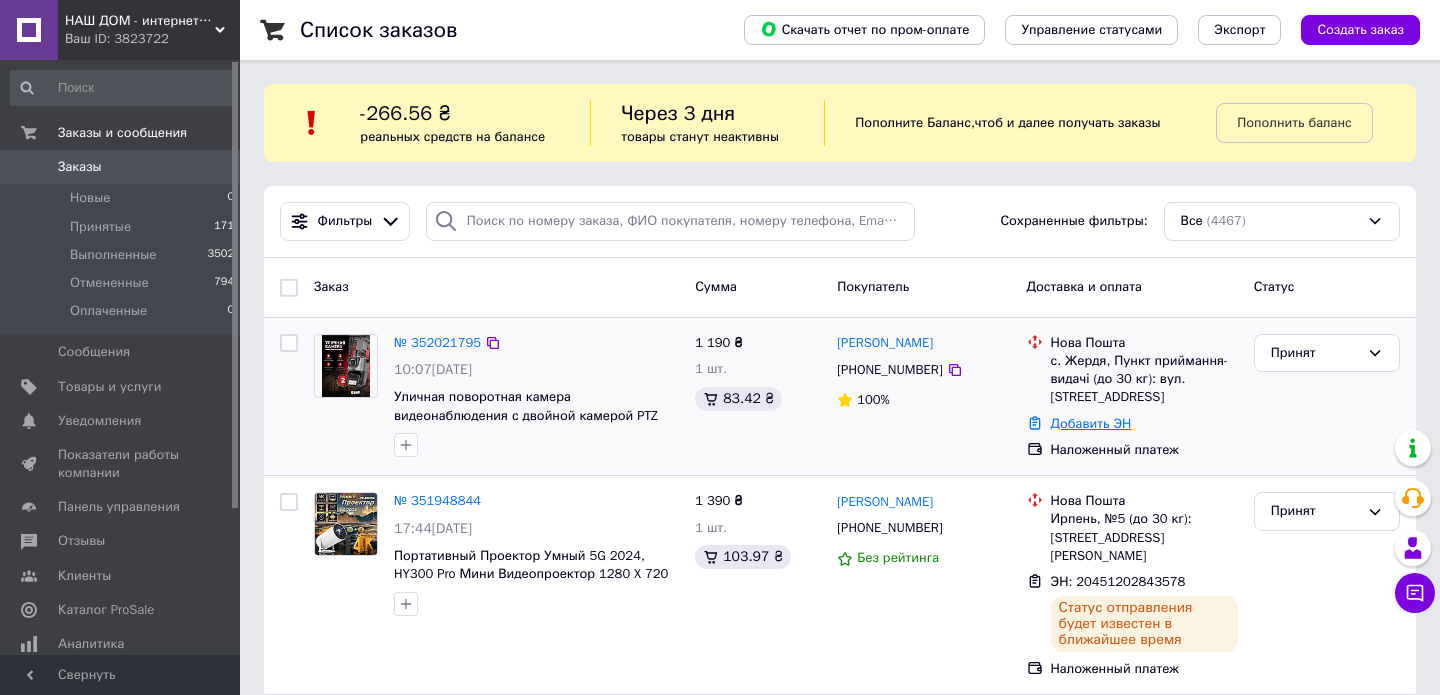 click on "Добавить ЭН" at bounding box center [1091, 423] 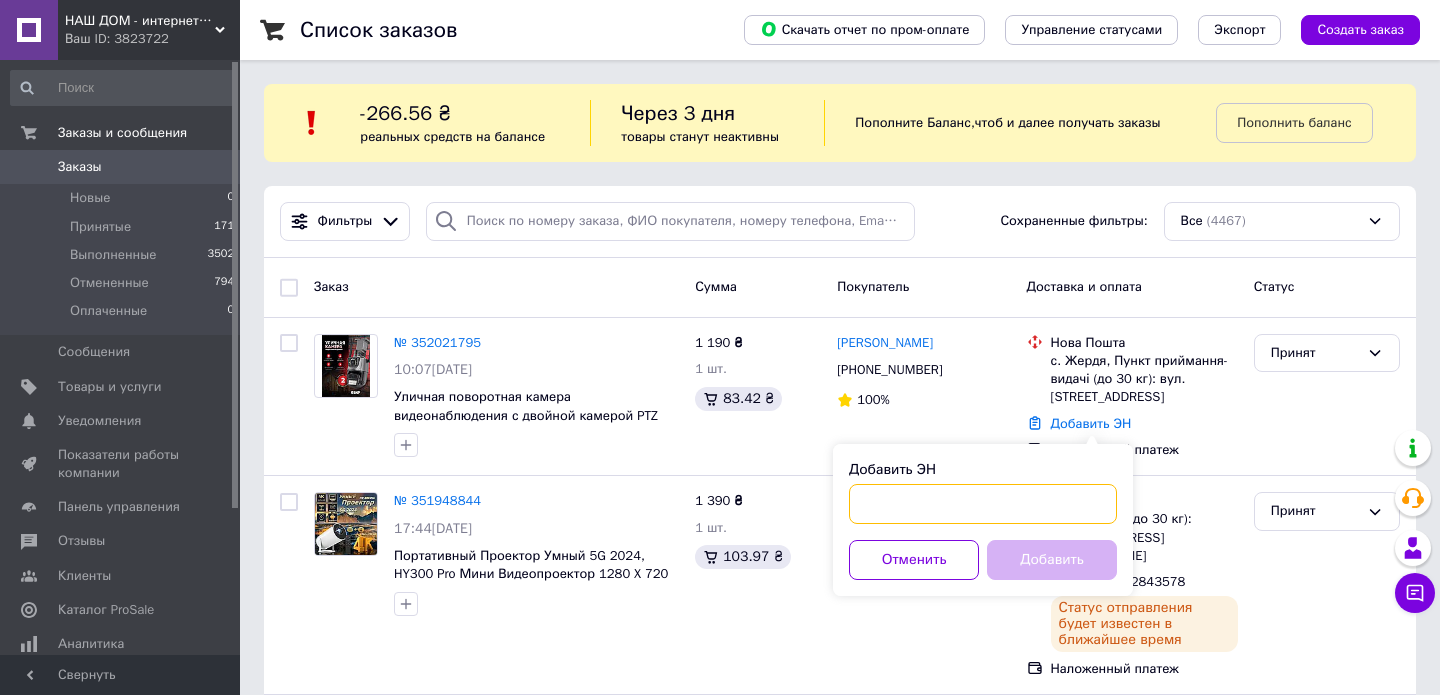 click on "Добавить ЭН" at bounding box center (983, 504) 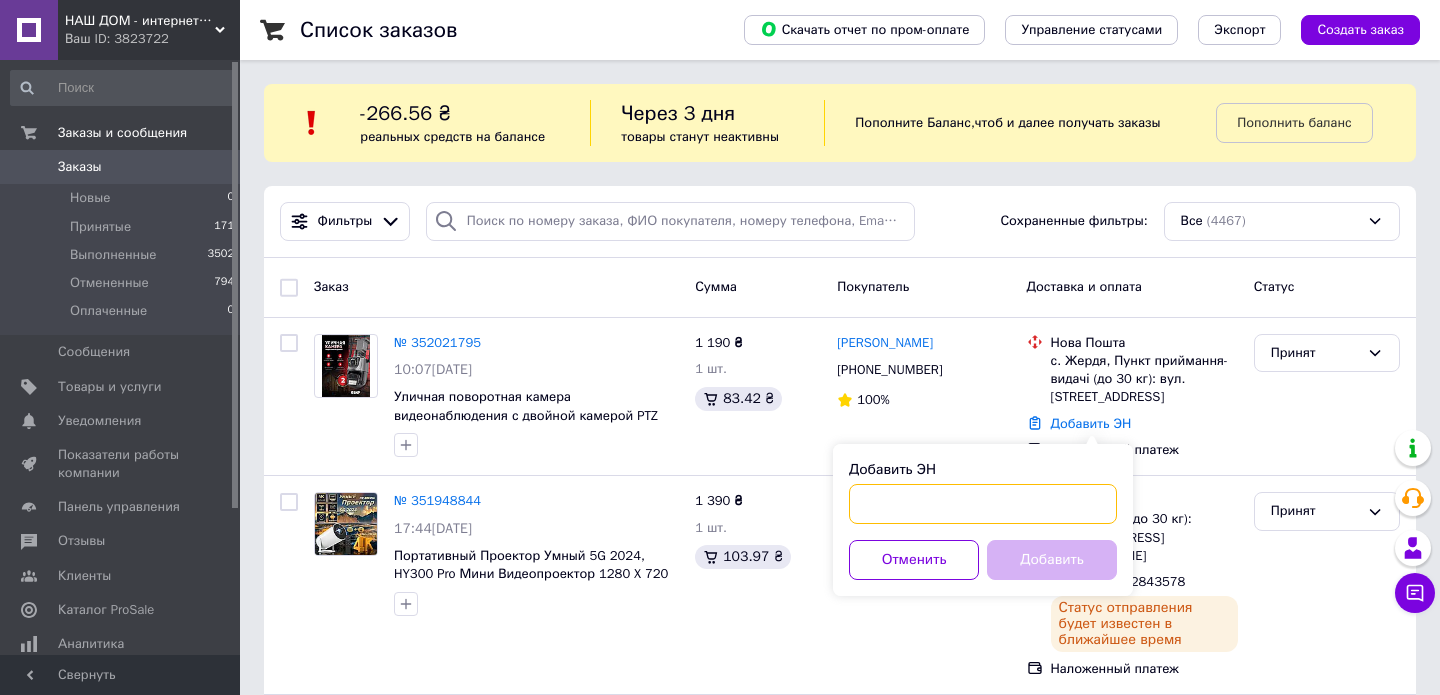 paste on "20451202845711" 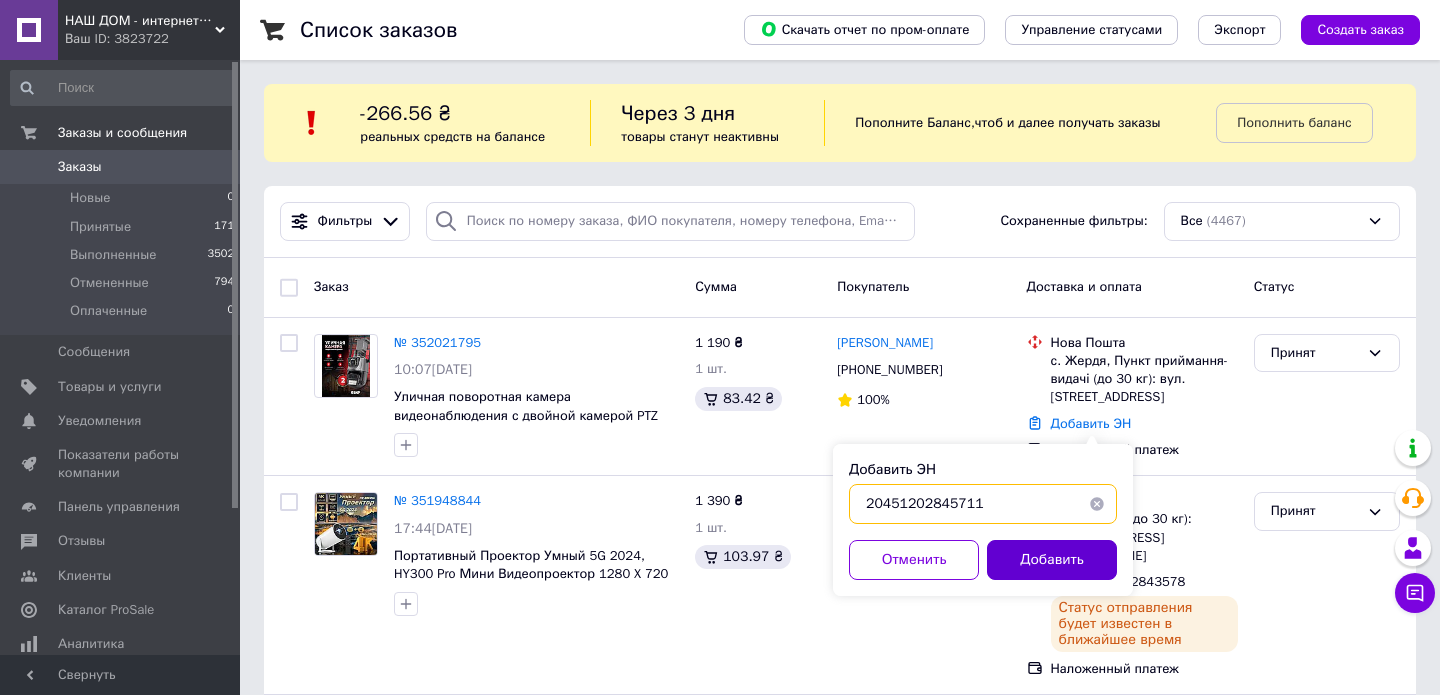 type on "20451202845711" 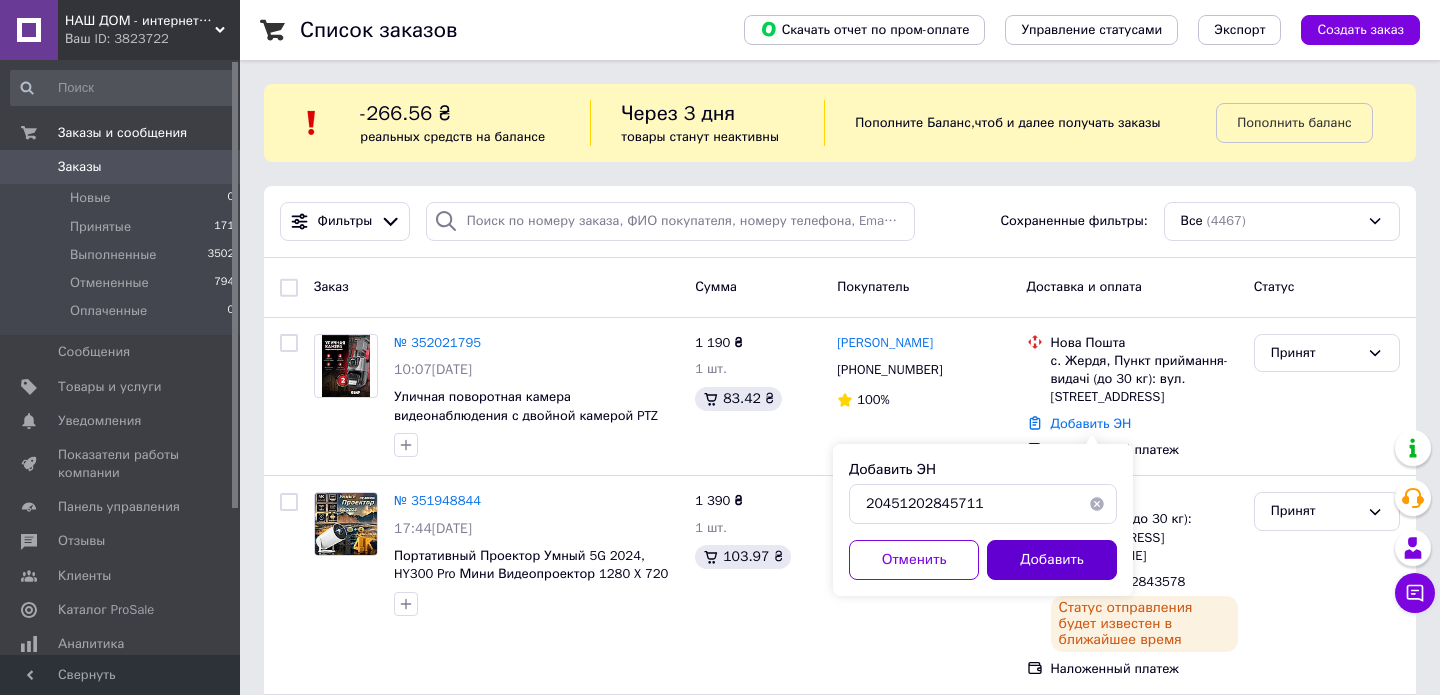 click on "Добавить" at bounding box center [1052, 560] 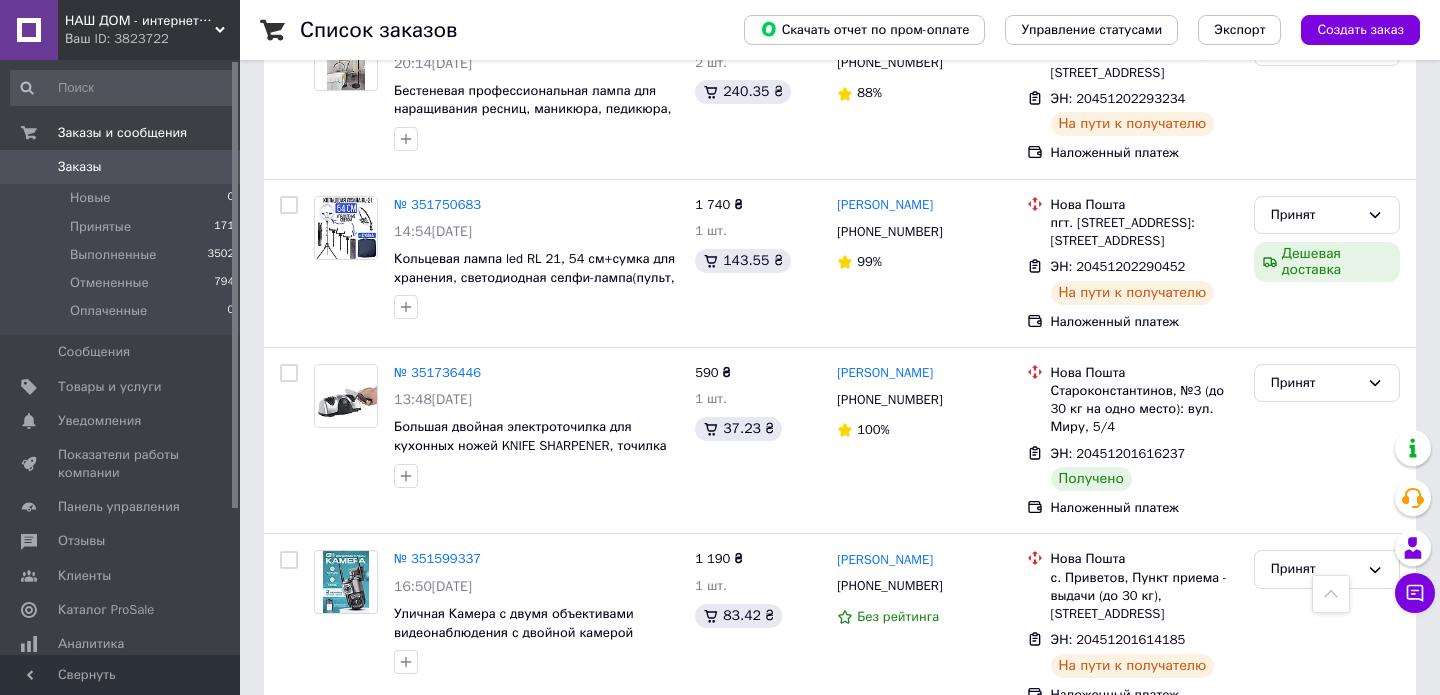 scroll, scrollTop: 1052, scrollLeft: 0, axis: vertical 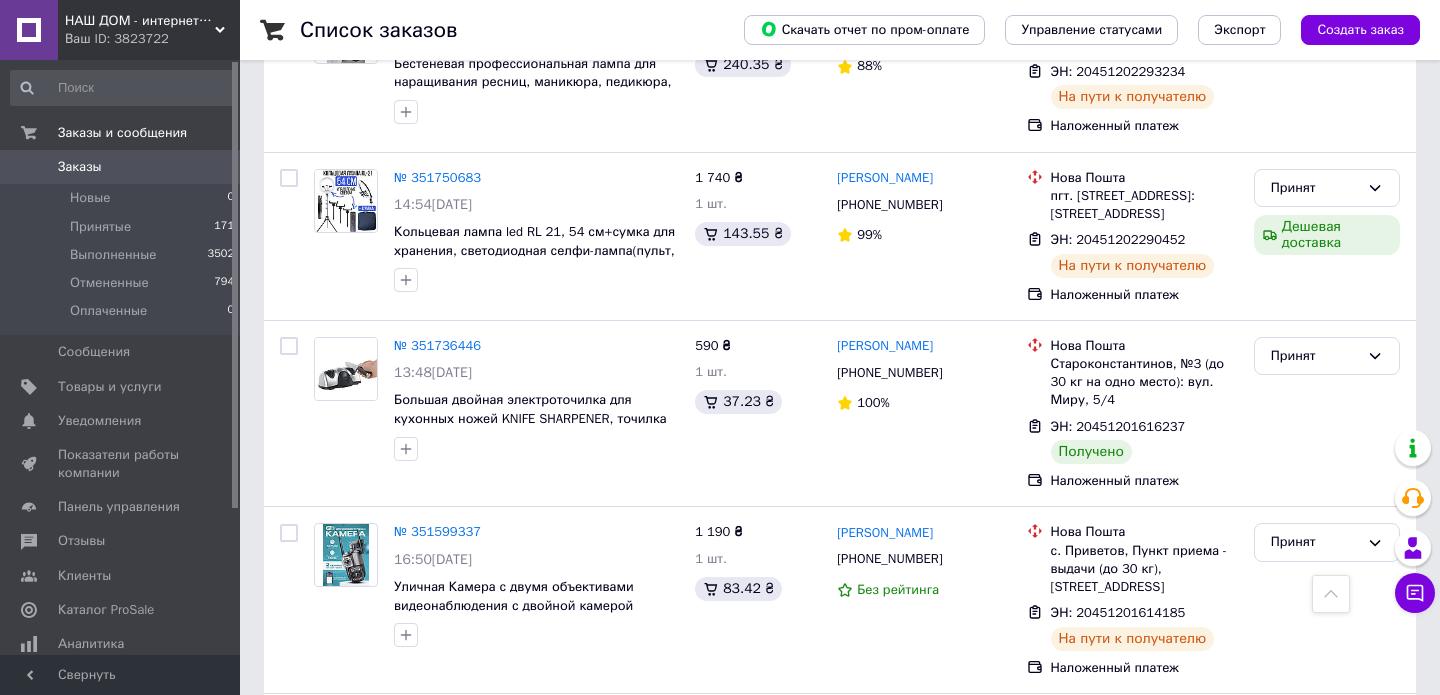 click on "Ваш ID: 3823722" at bounding box center [152, 39] 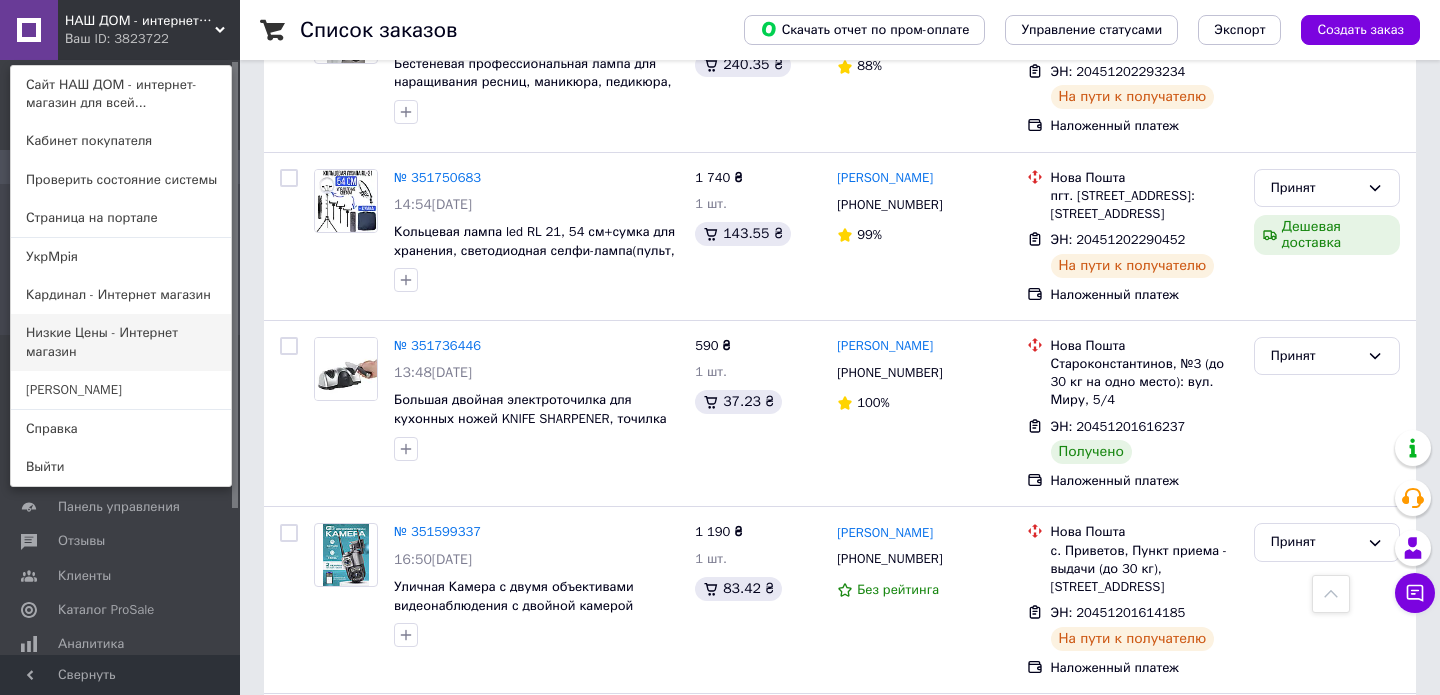 click on "Низкие Цены - Интернет магазин" at bounding box center (121, 342) 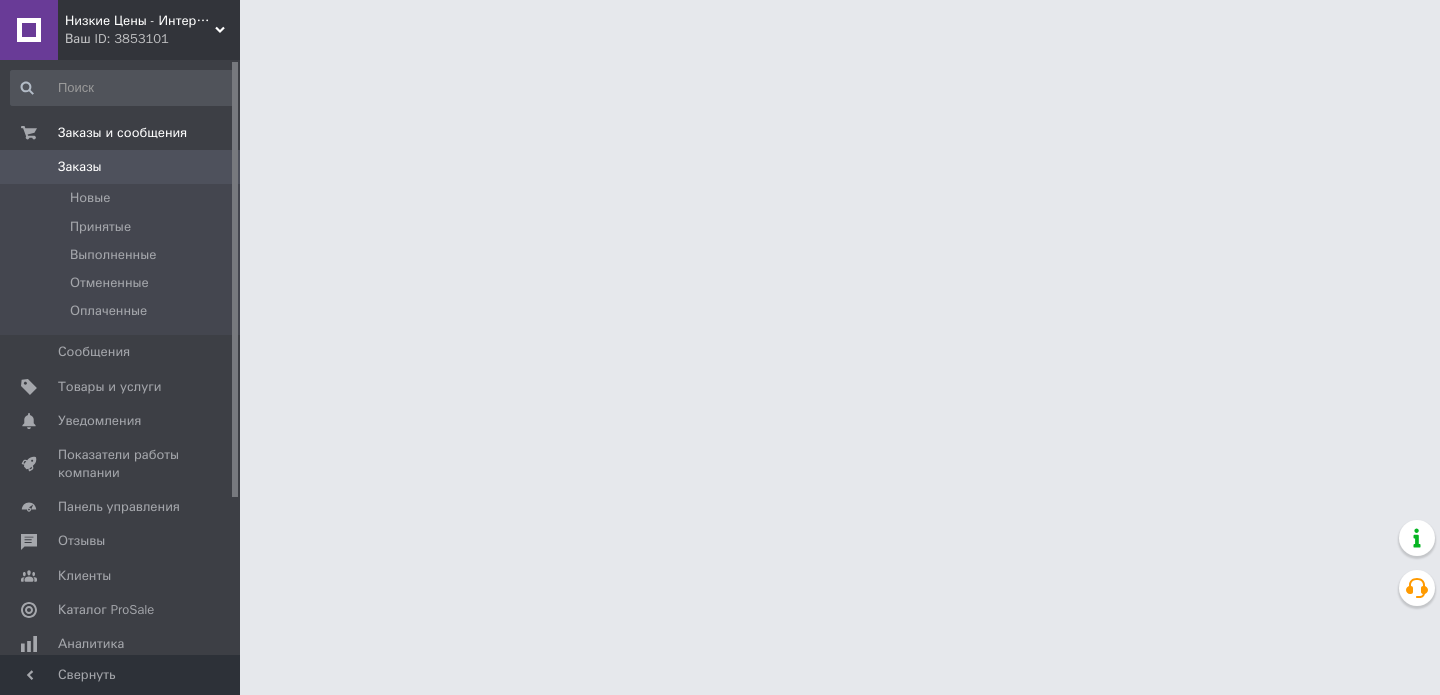 scroll, scrollTop: 0, scrollLeft: 0, axis: both 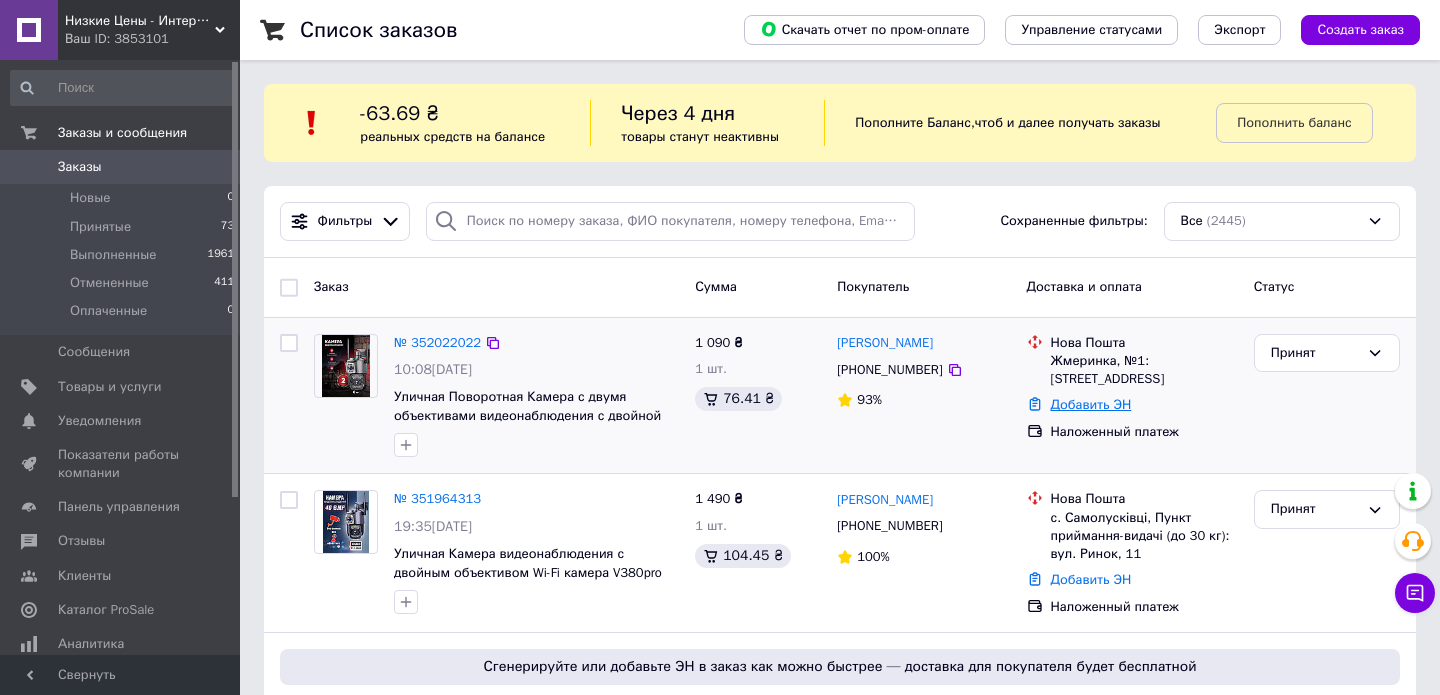 click on "Добавить ЭН" at bounding box center [1091, 404] 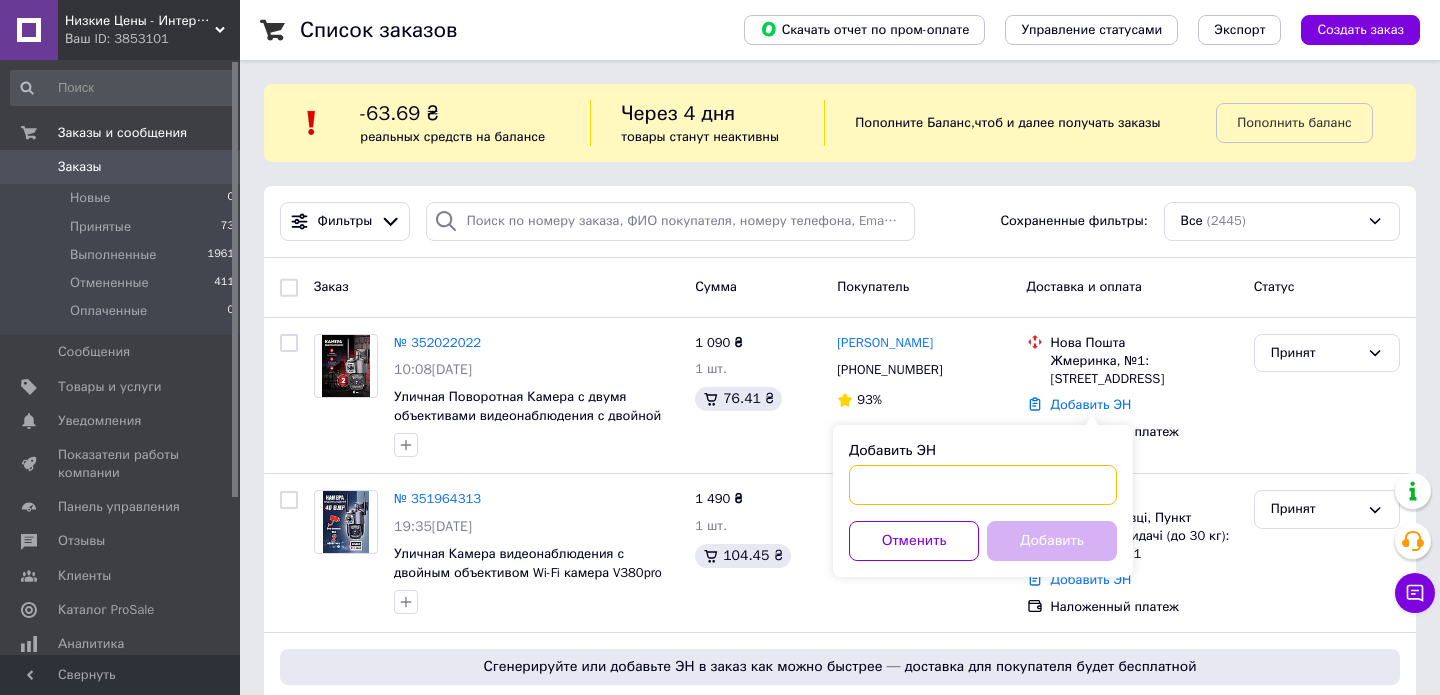 click on "Добавить ЭН" at bounding box center [983, 485] 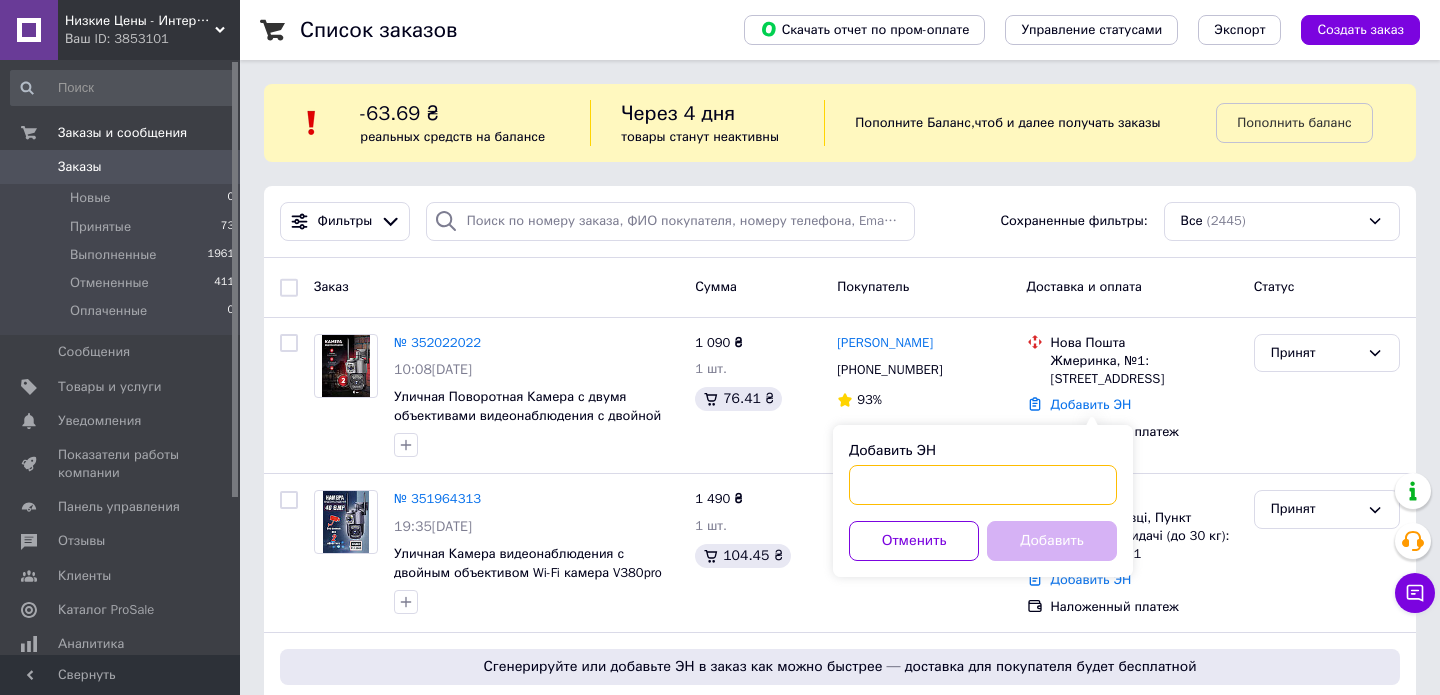 paste on "20451202848691" 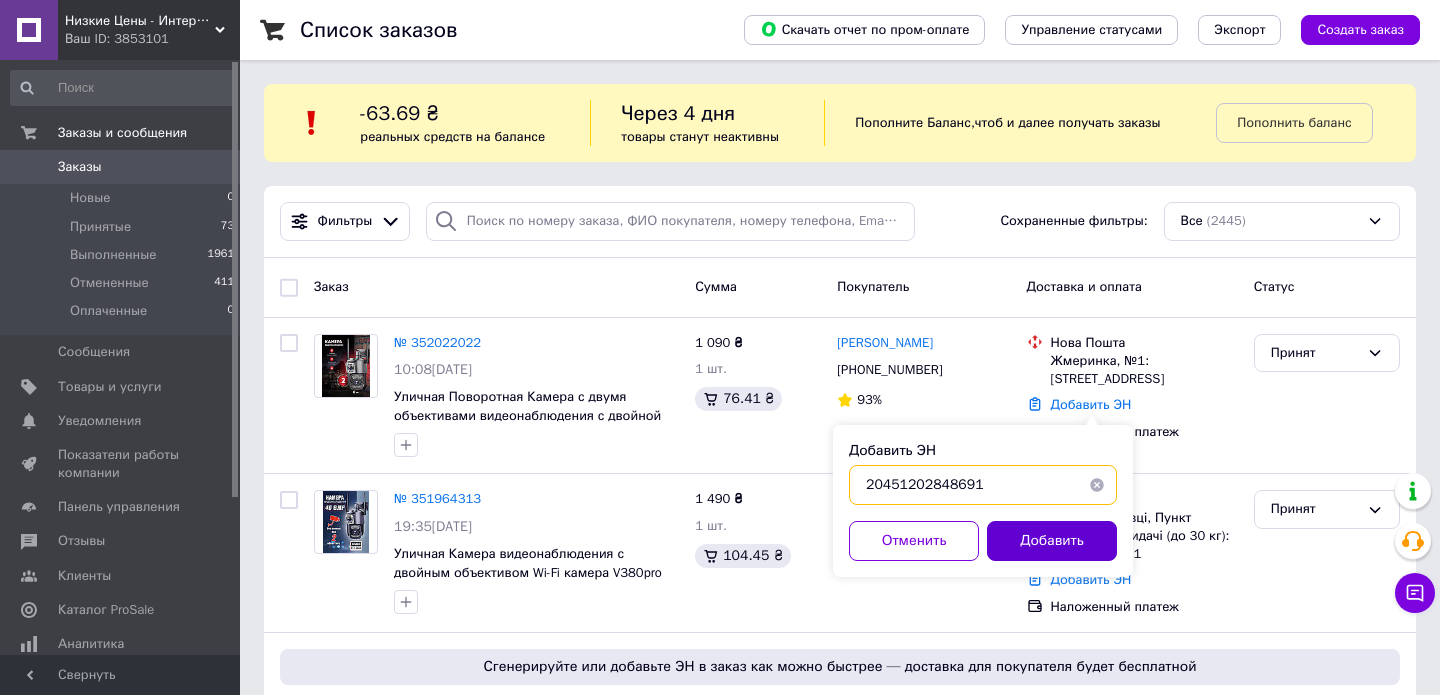 type on "20451202848691" 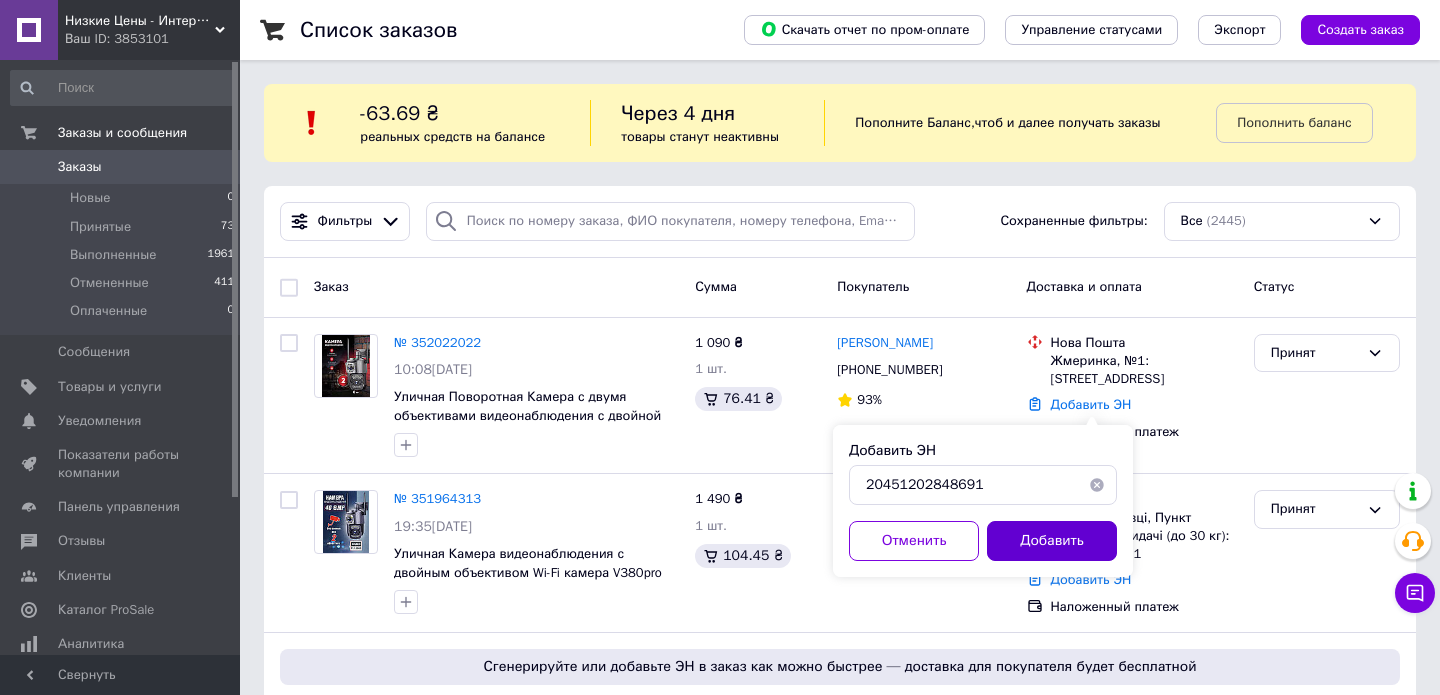 click on "Добавить" at bounding box center (1052, 541) 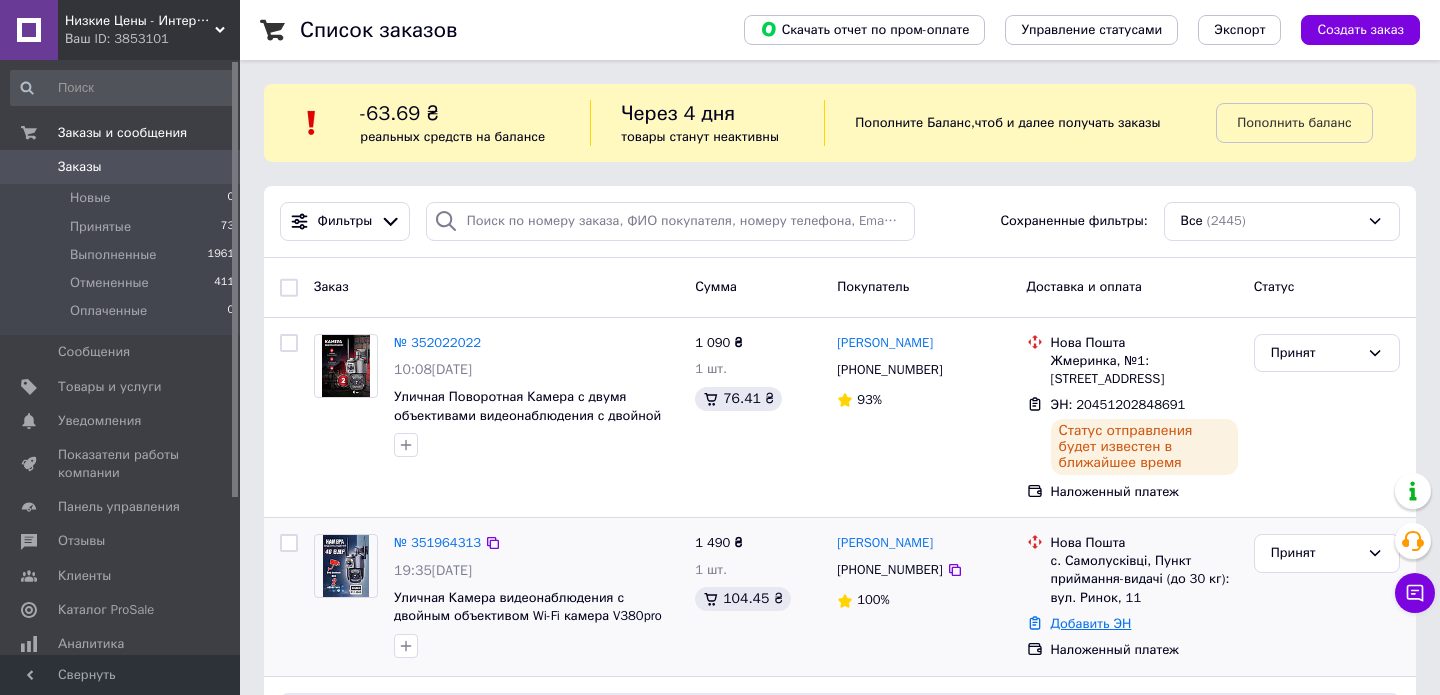 click on "Добавить ЭН" at bounding box center [1091, 623] 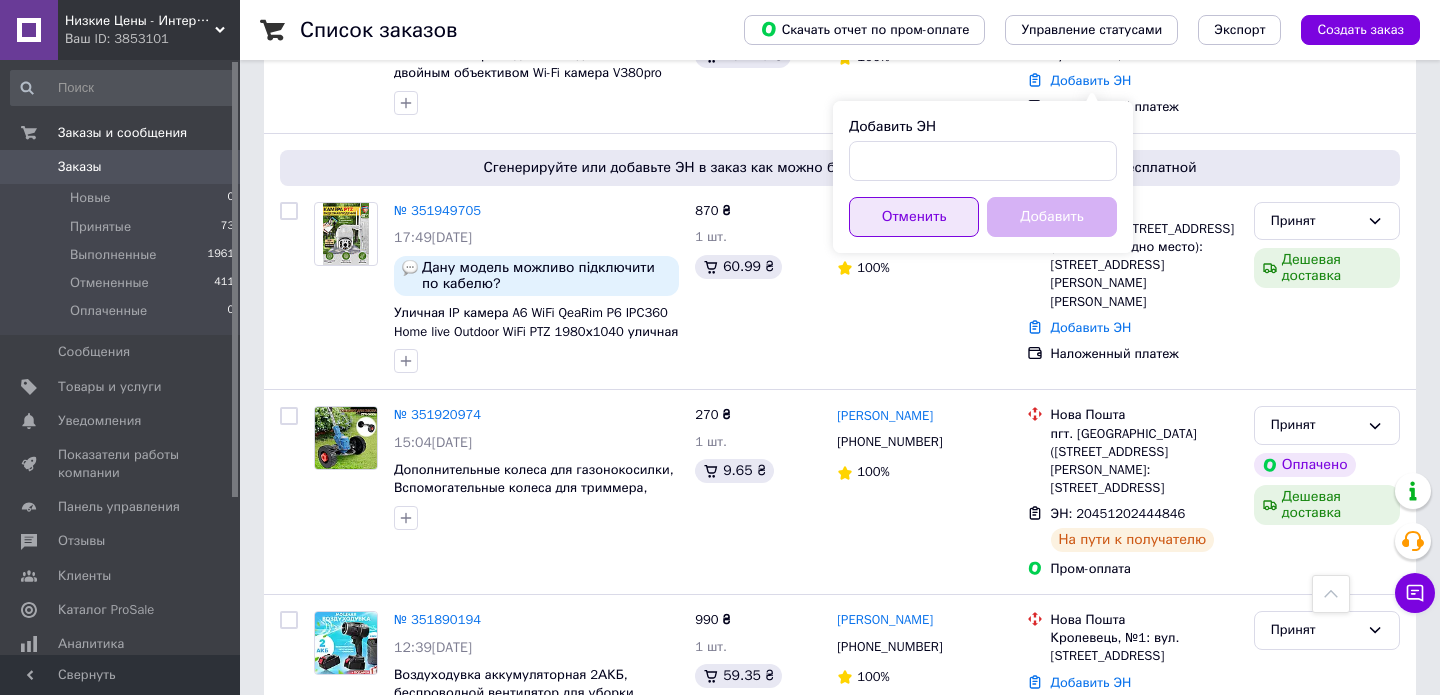 scroll, scrollTop: 508, scrollLeft: 0, axis: vertical 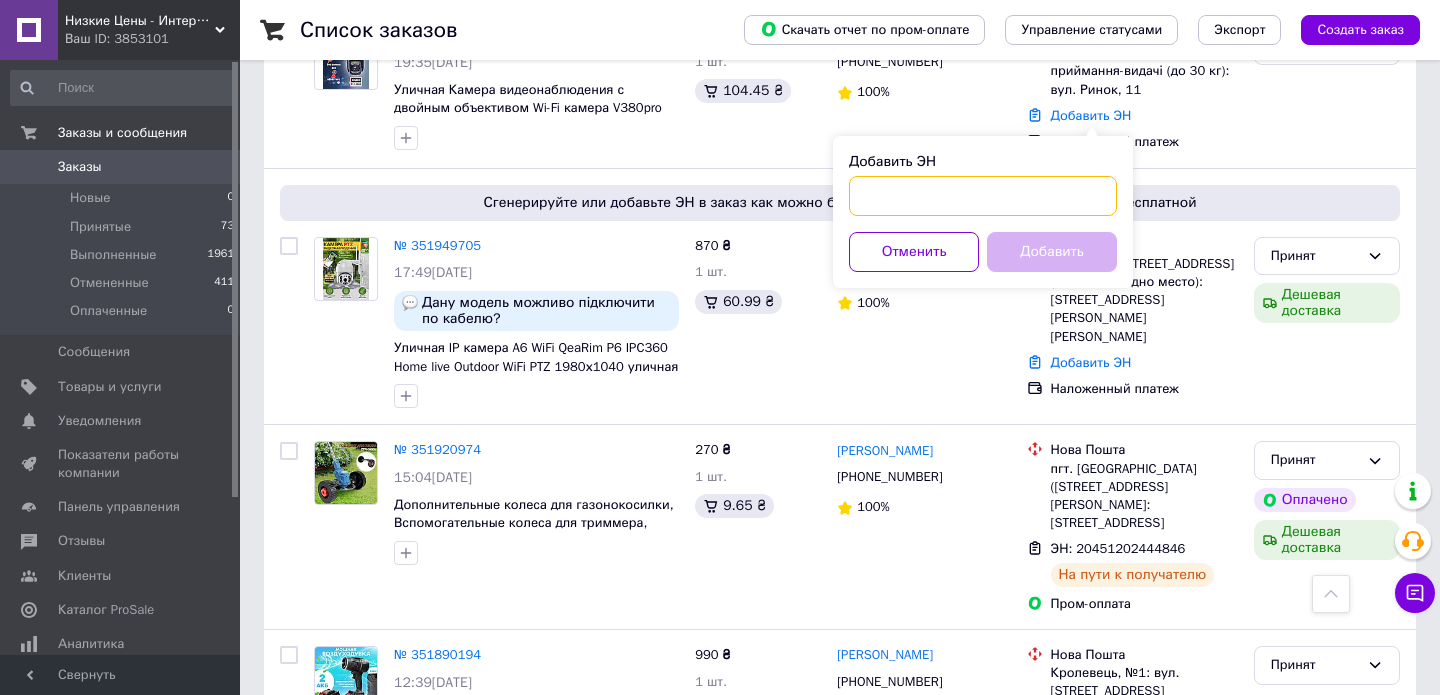 click on "Добавить ЭН" at bounding box center [983, 196] 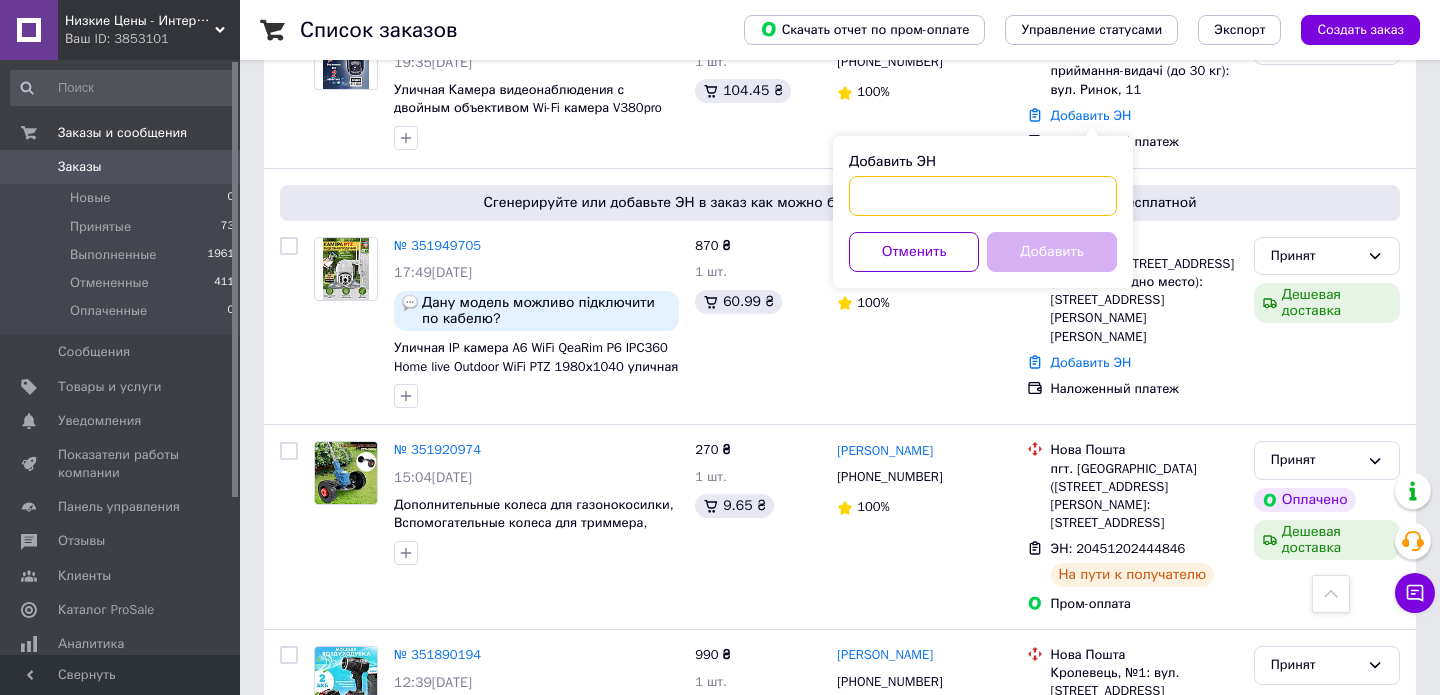 click on "Добавить ЭН" at bounding box center [983, 196] 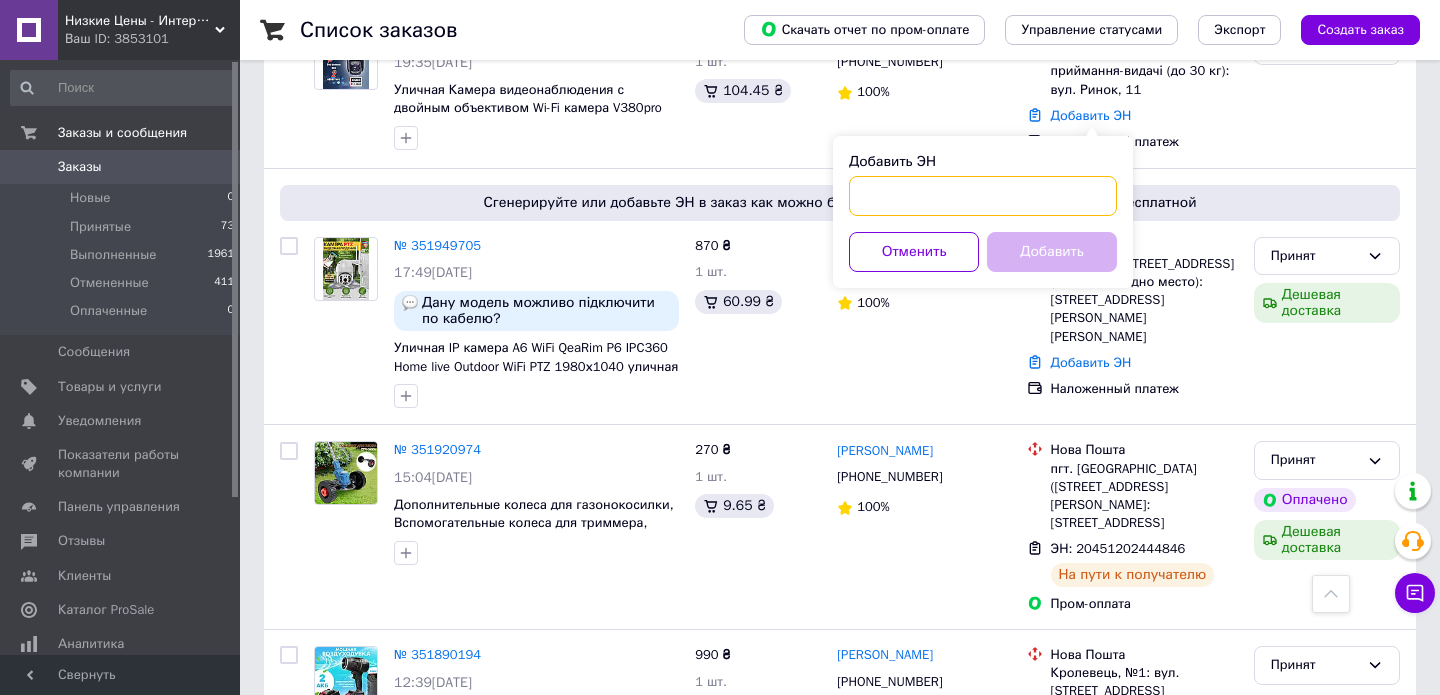 paste on "20451202851109" 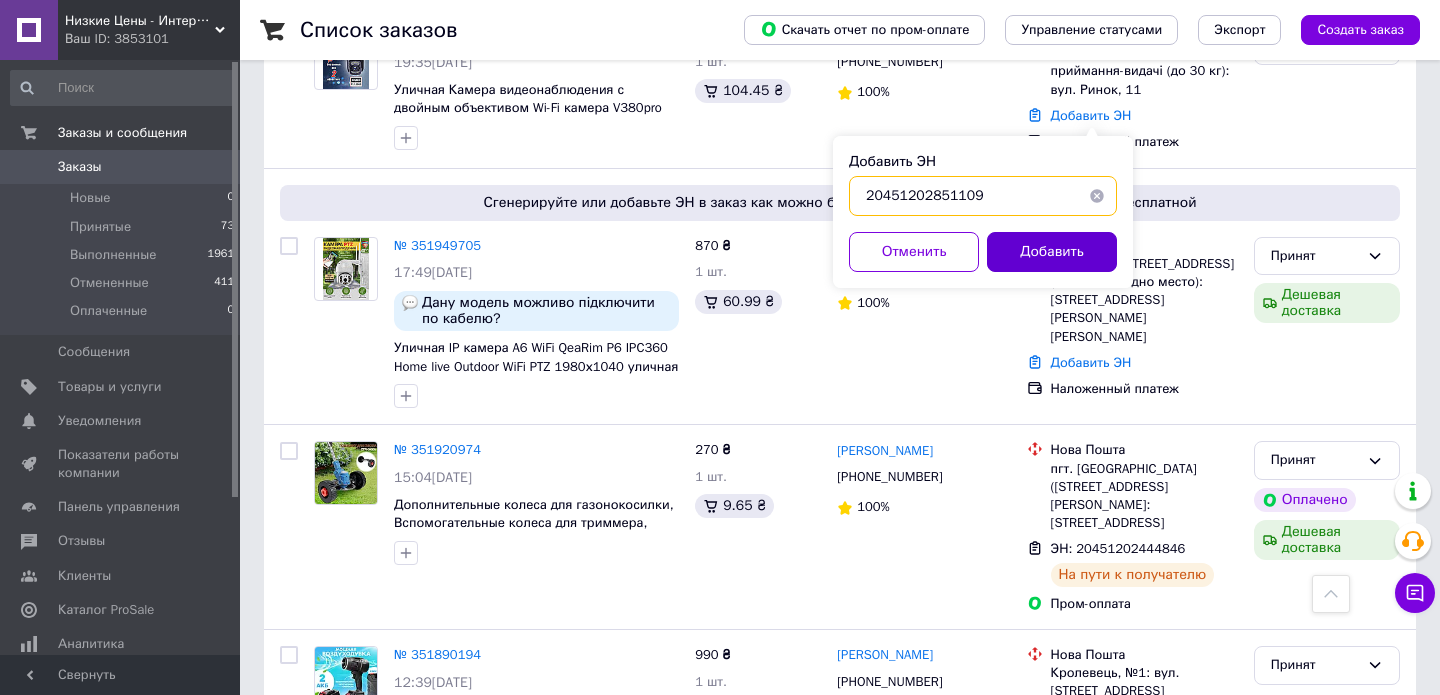 type on "20451202851109" 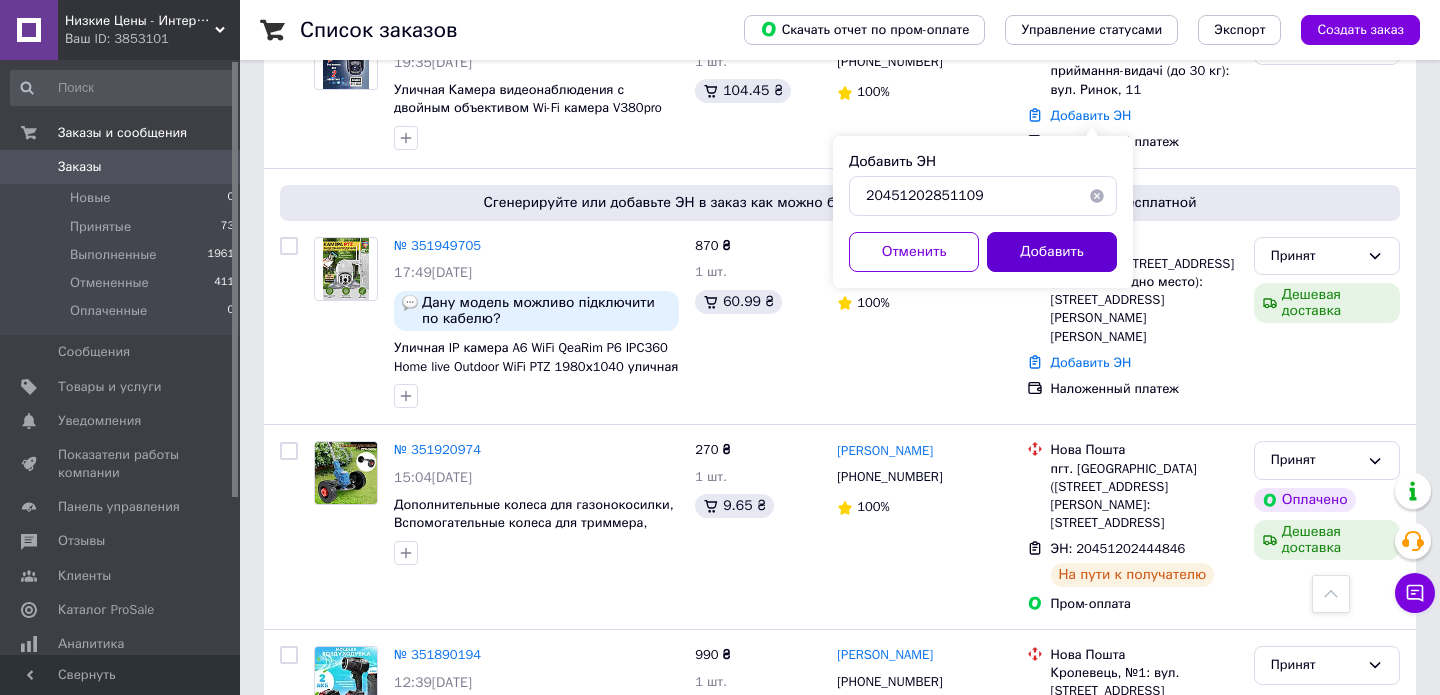 click on "Добавить" at bounding box center [1052, 252] 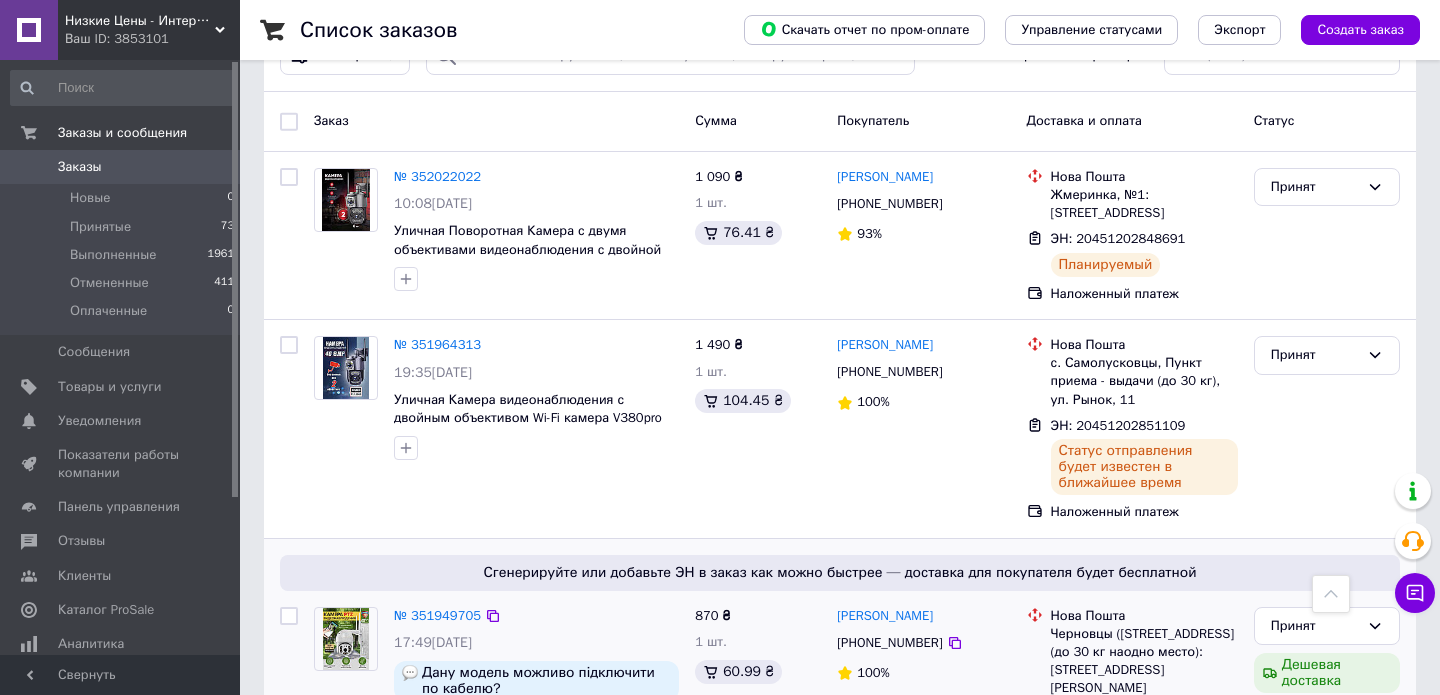 scroll, scrollTop: 0, scrollLeft: 0, axis: both 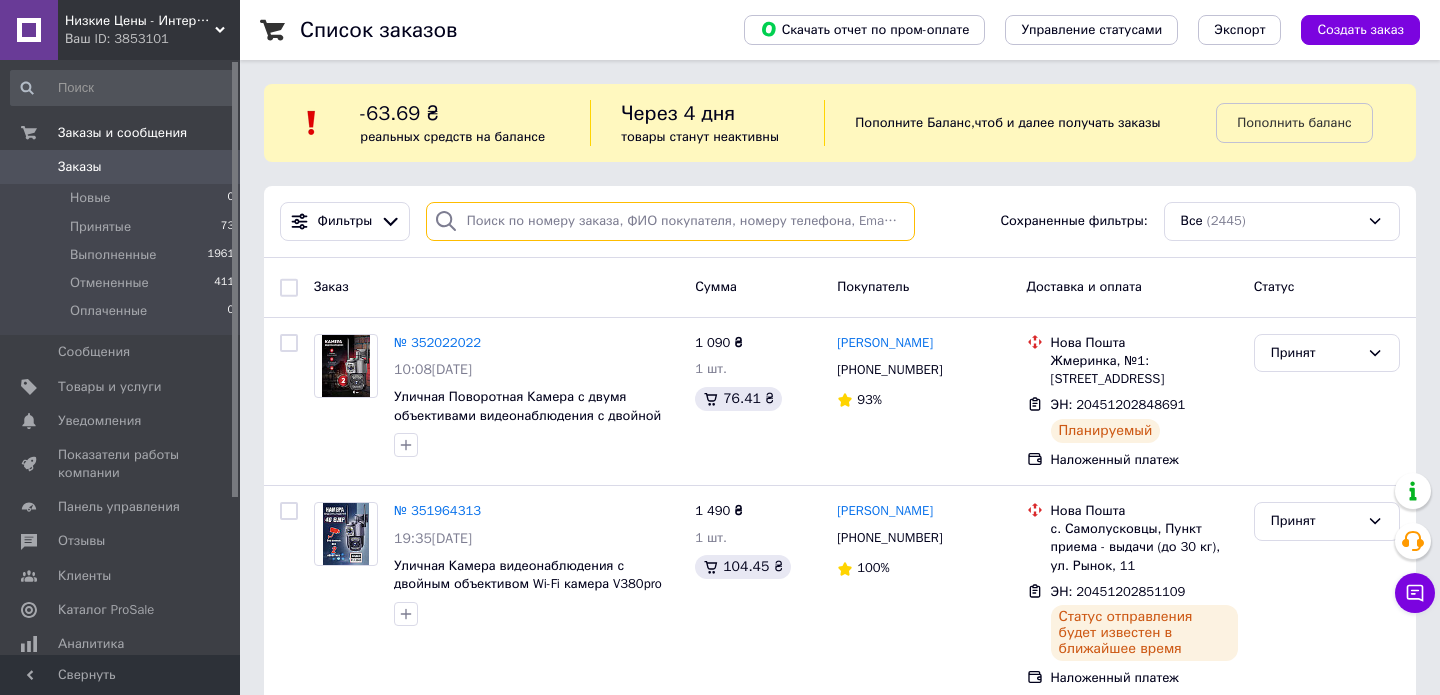 click at bounding box center (670, 221) 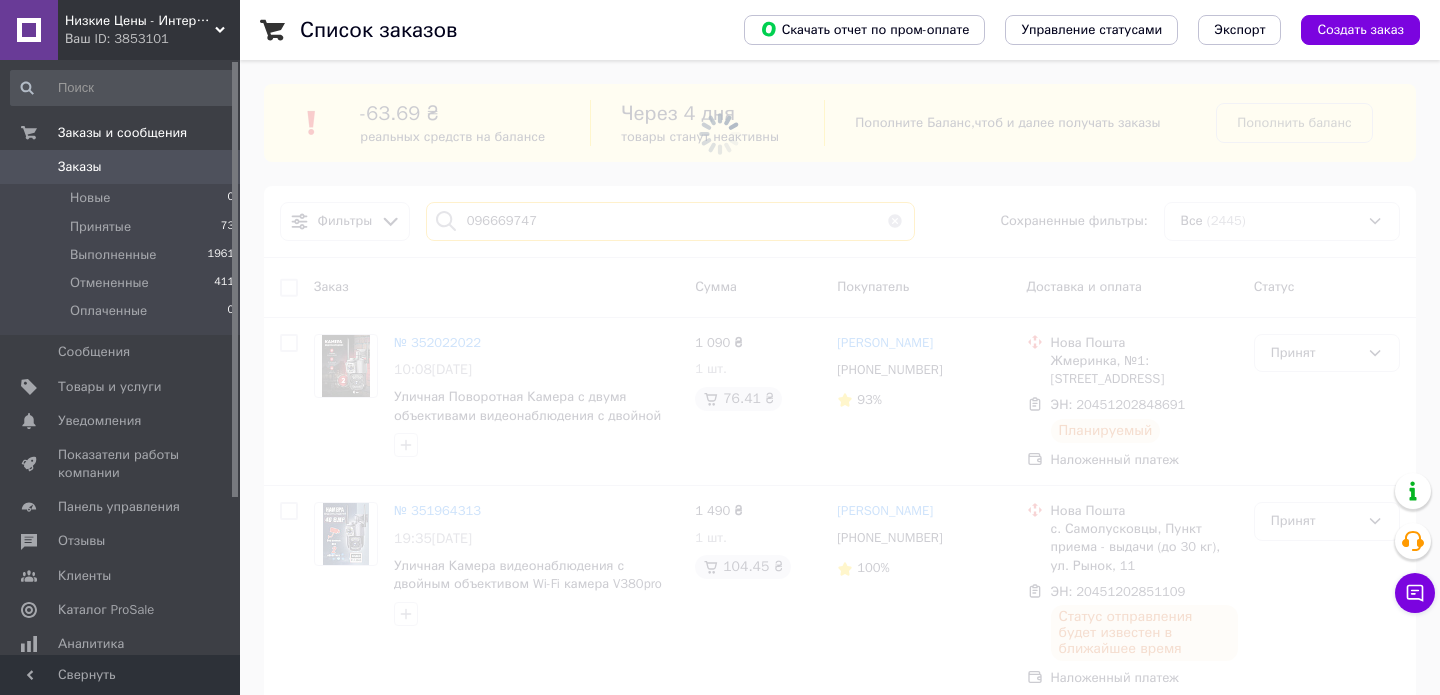 type on "0966697476" 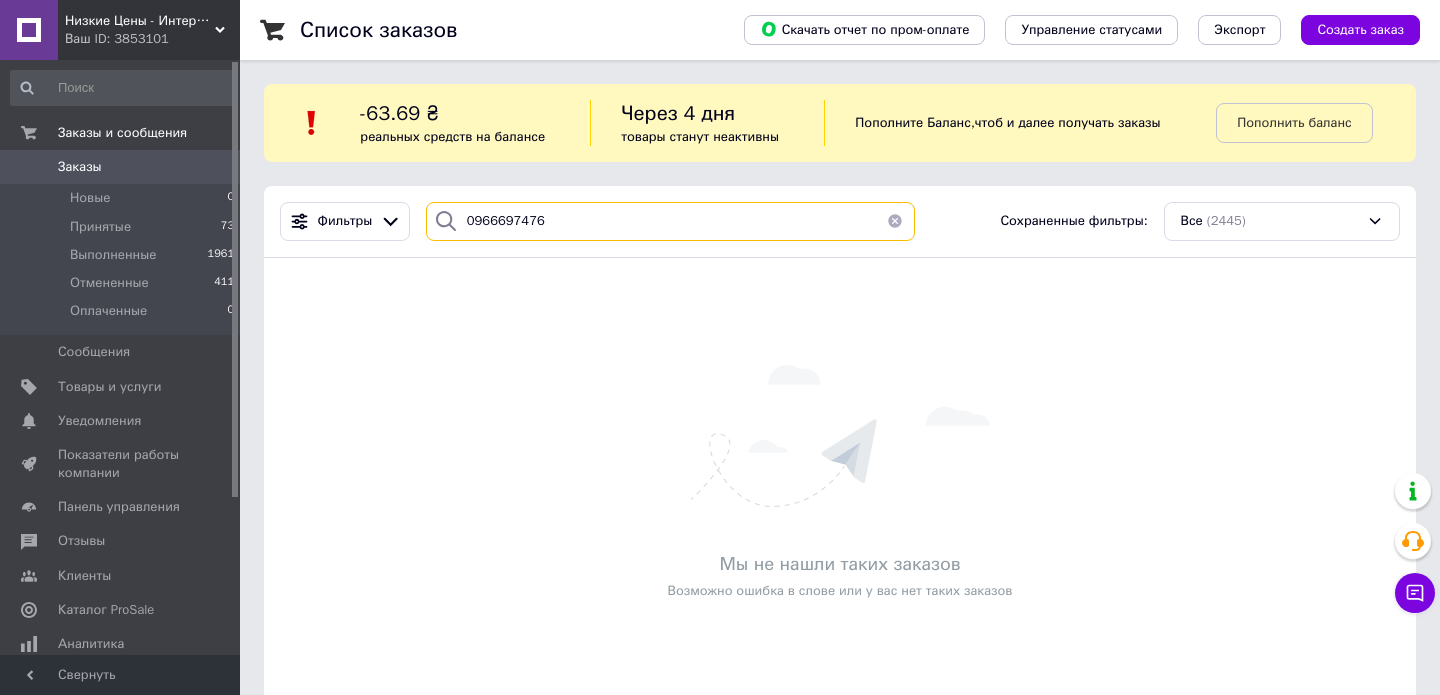 drag, startPoint x: 553, startPoint y: 225, endPoint x: 446, endPoint y: 219, distance: 107.16809 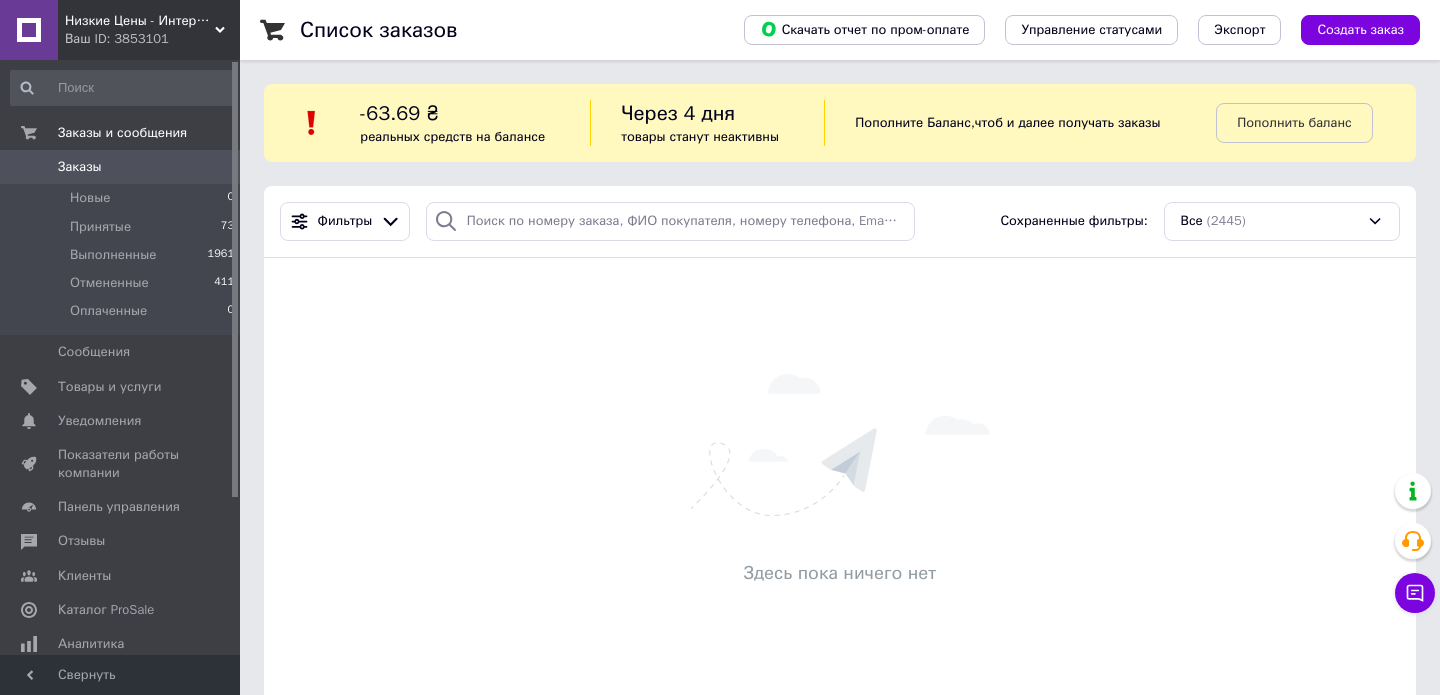 click on "Низкие Цены - Интернет магазин" at bounding box center (140, 21) 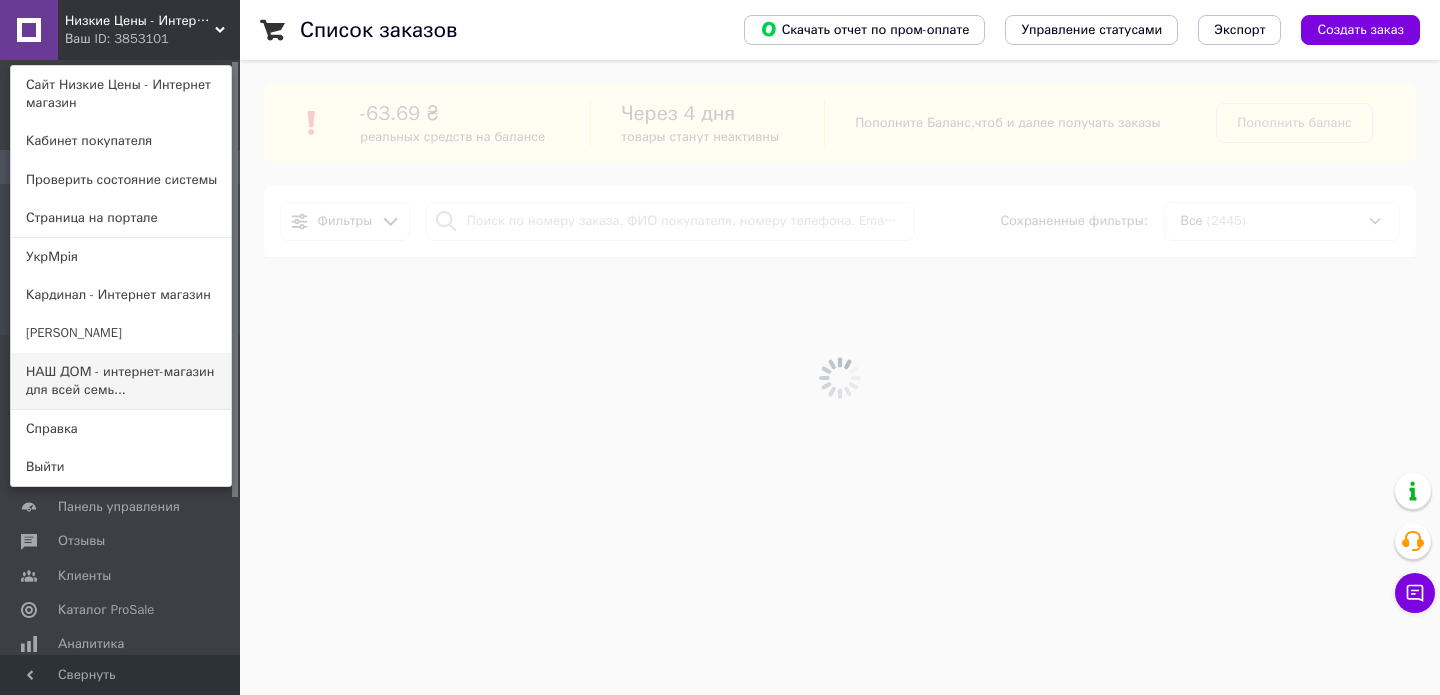 click on "НАШ ДОМ - интернет-магазин для всей семь..." at bounding box center (121, 381) 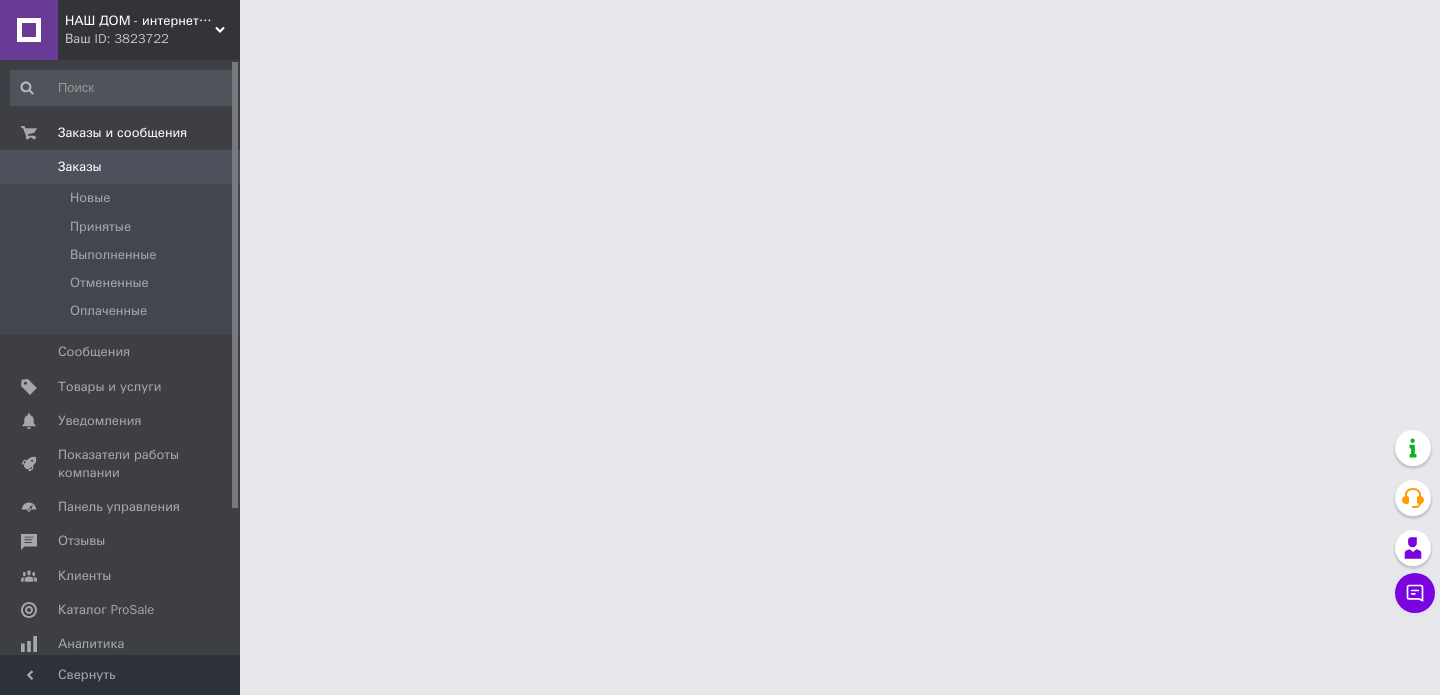 scroll, scrollTop: 0, scrollLeft: 0, axis: both 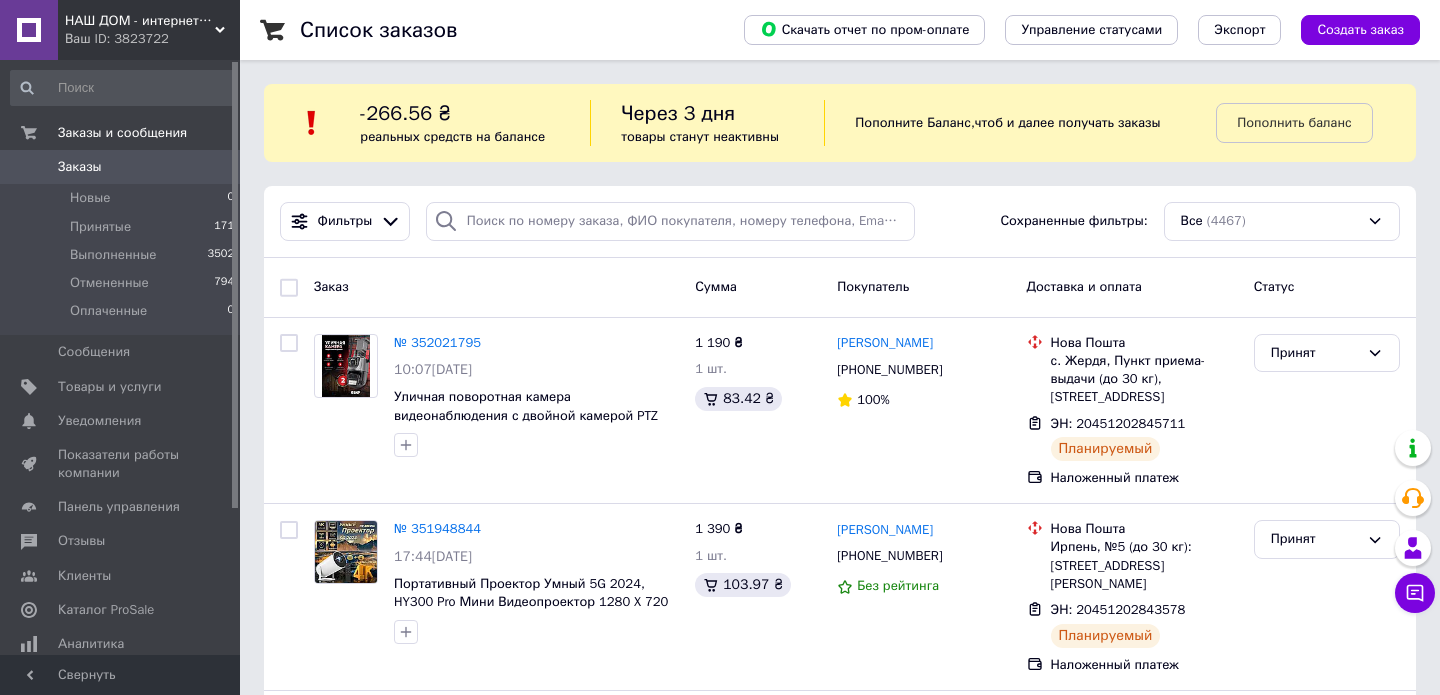 click on "-266.56 ₴ реальных средств на балансе" at bounding box center [475, 123] 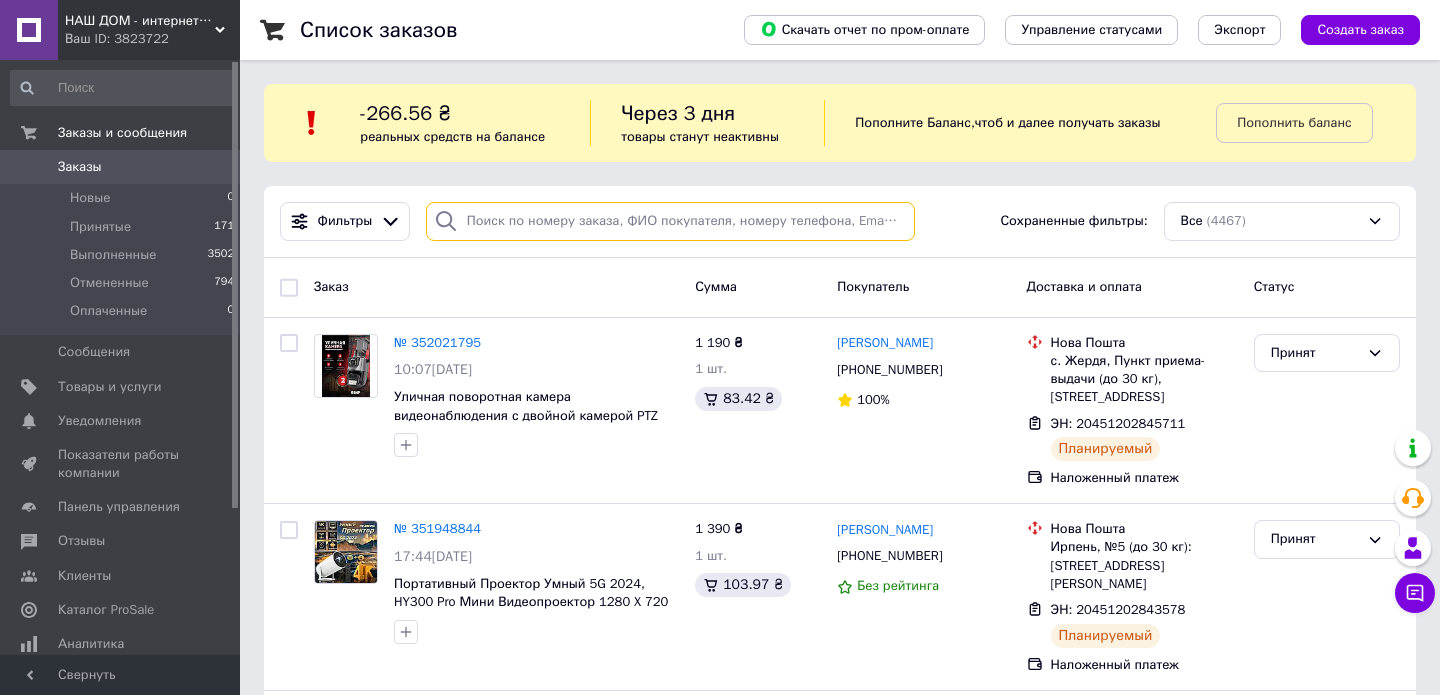 click at bounding box center (670, 221) 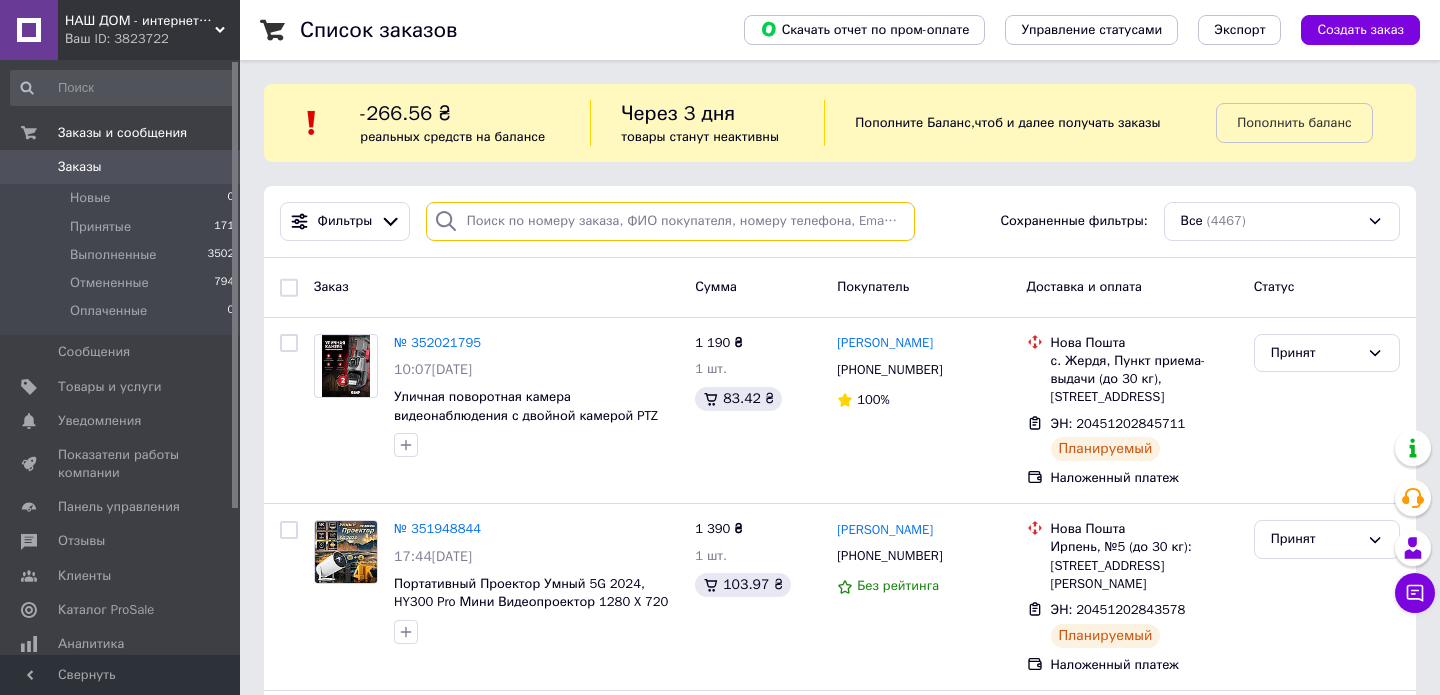 paste on "0966697476" 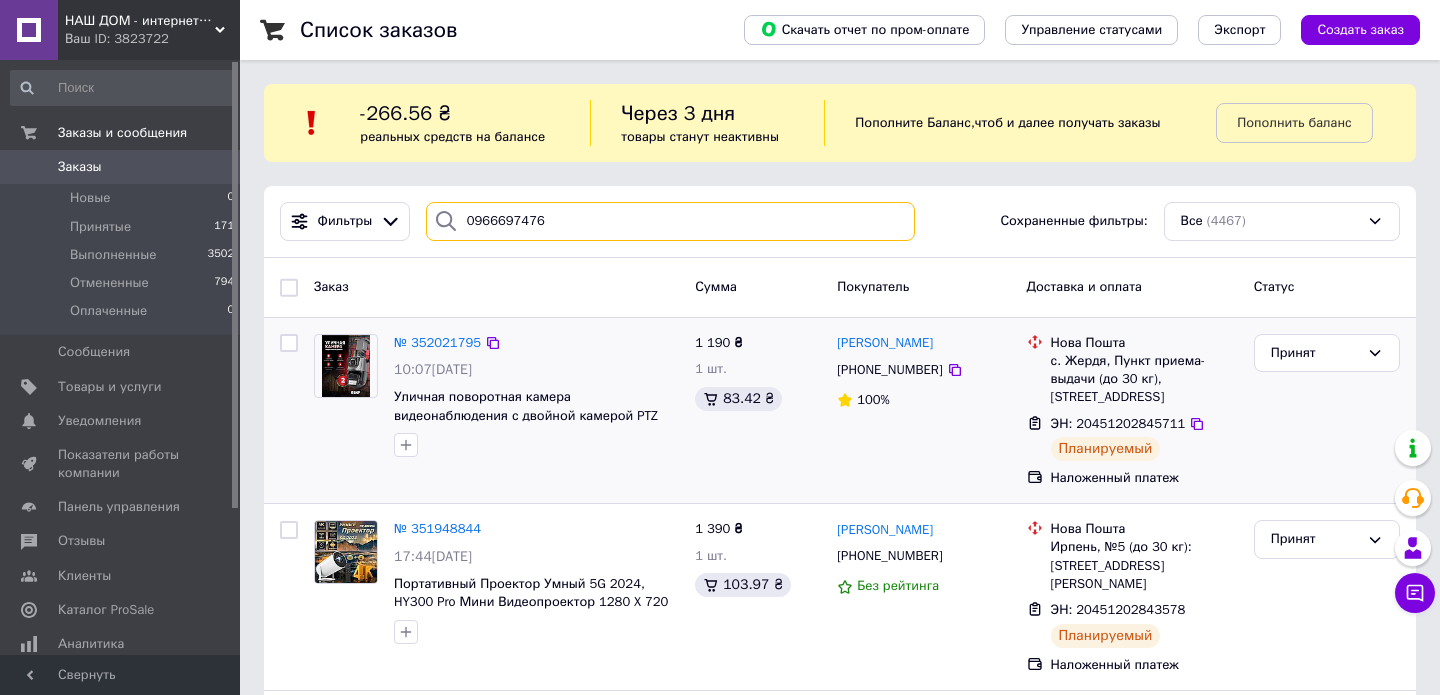 type on "0966697476" 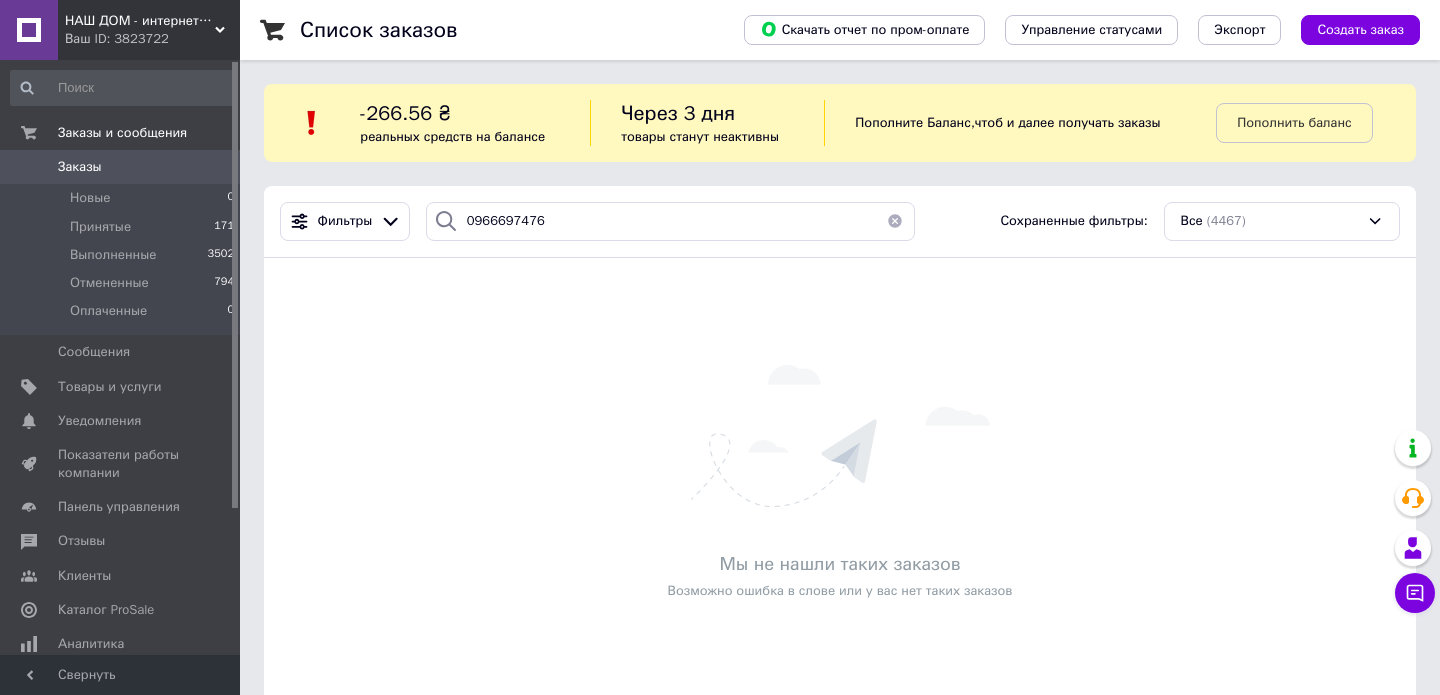 click on "НАШ ДОМ - интернет-магазин для всей семьи" at bounding box center (140, 21) 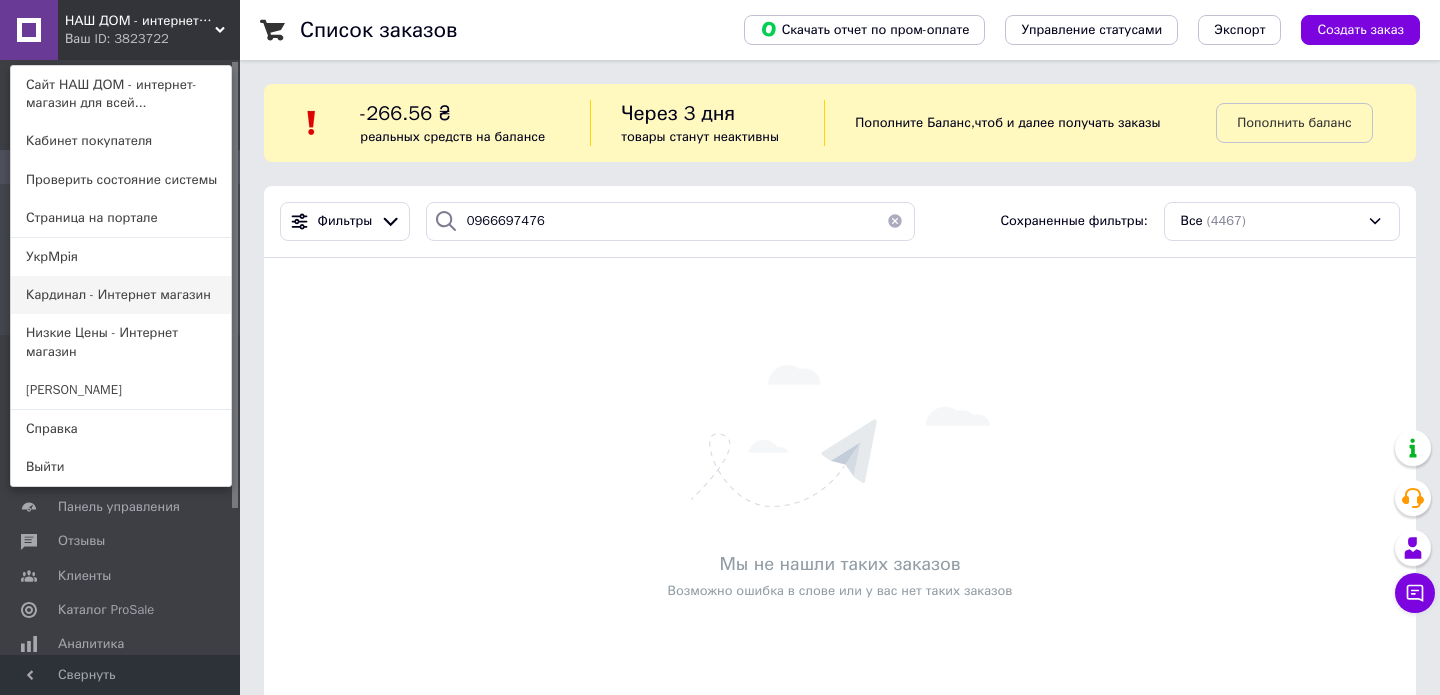 click on "Кардинал - Интернет магазин" at bounding box center [121, 295] 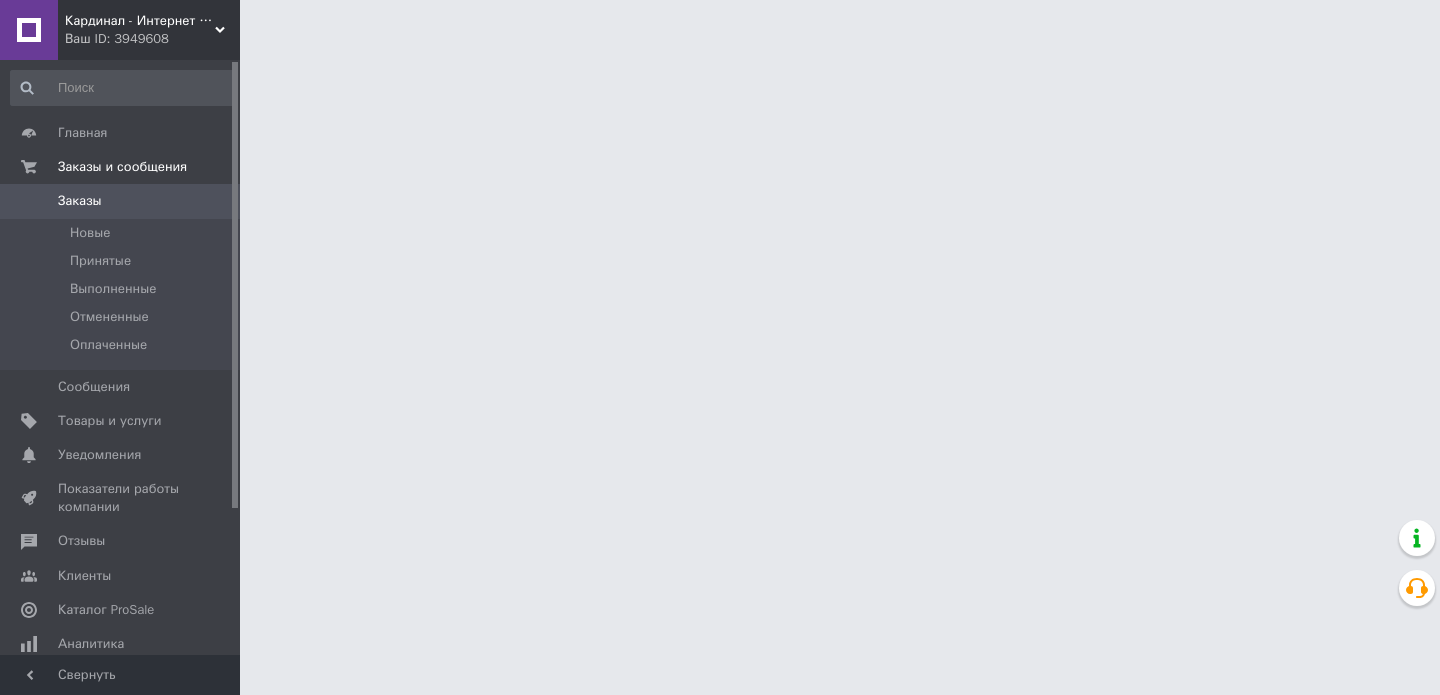 scroll, scrollTop: 0, scrollLeft: 0, axis: both 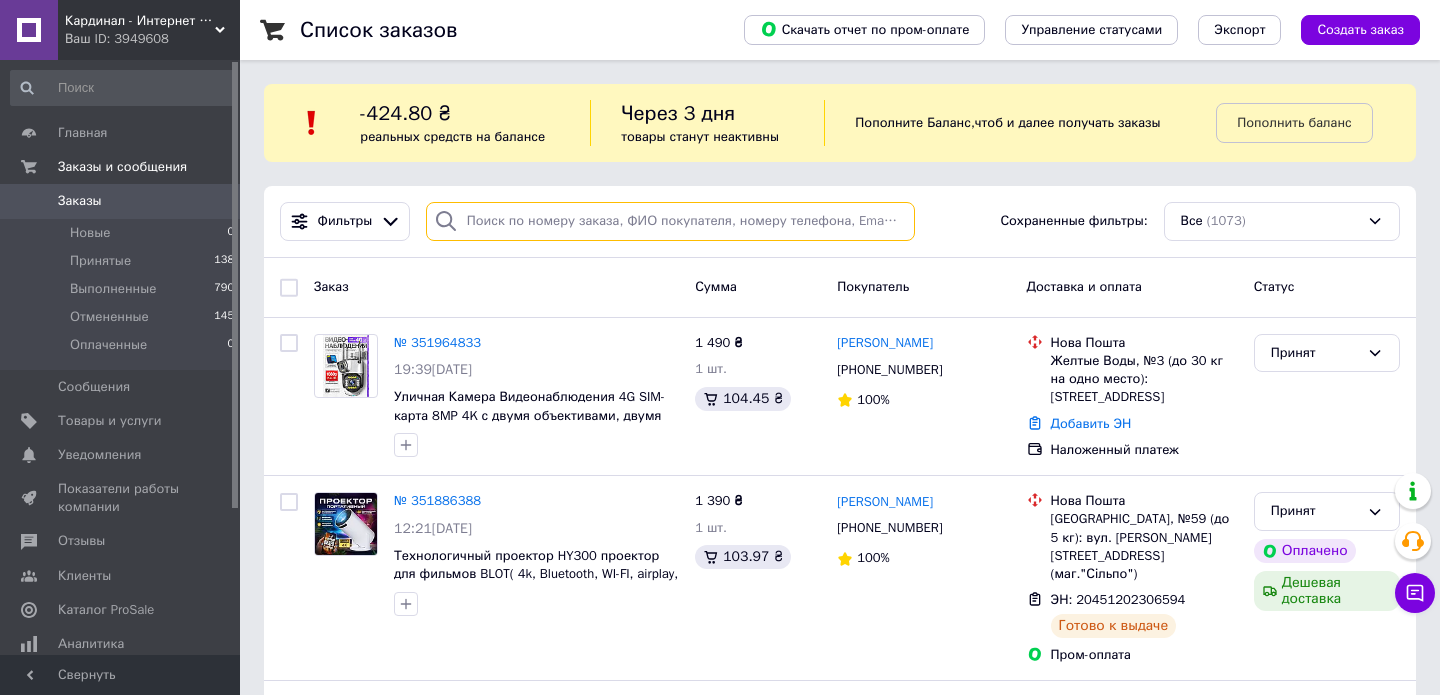click at bounding box center (670, 221) 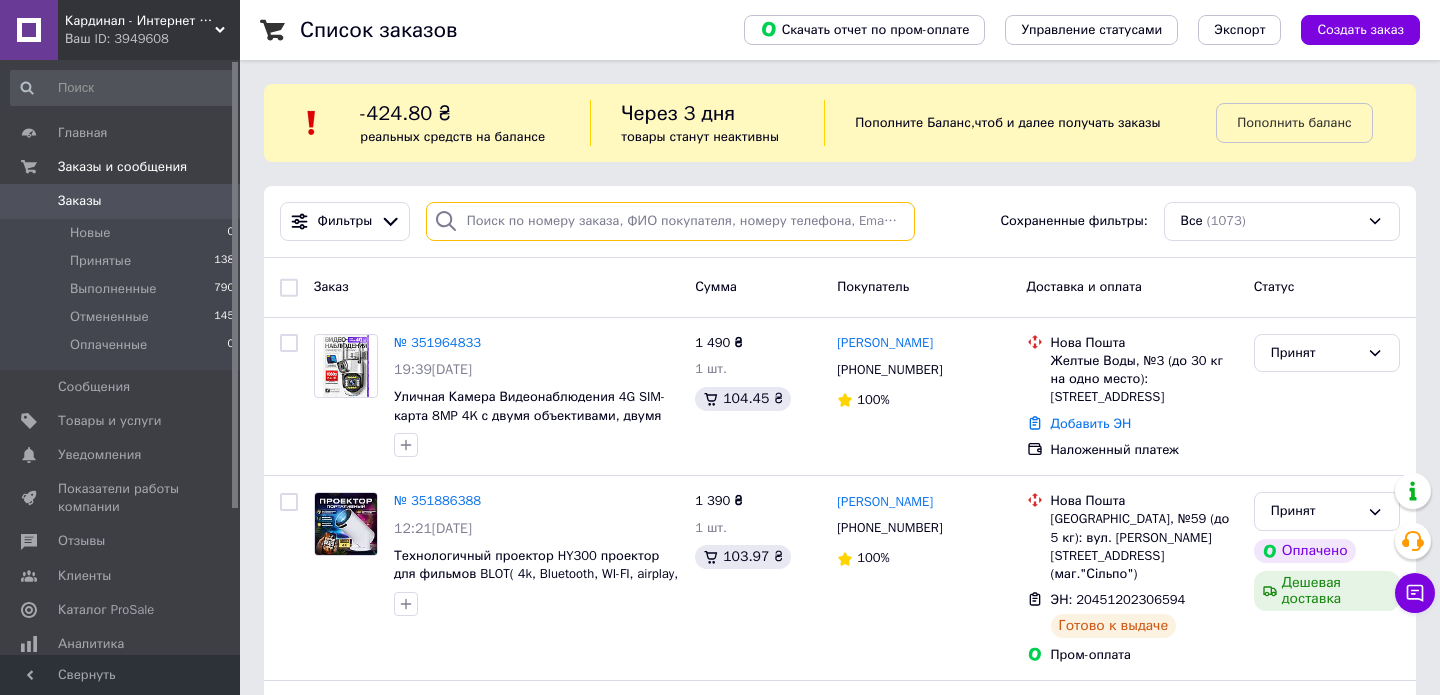 paste on "0966697476" 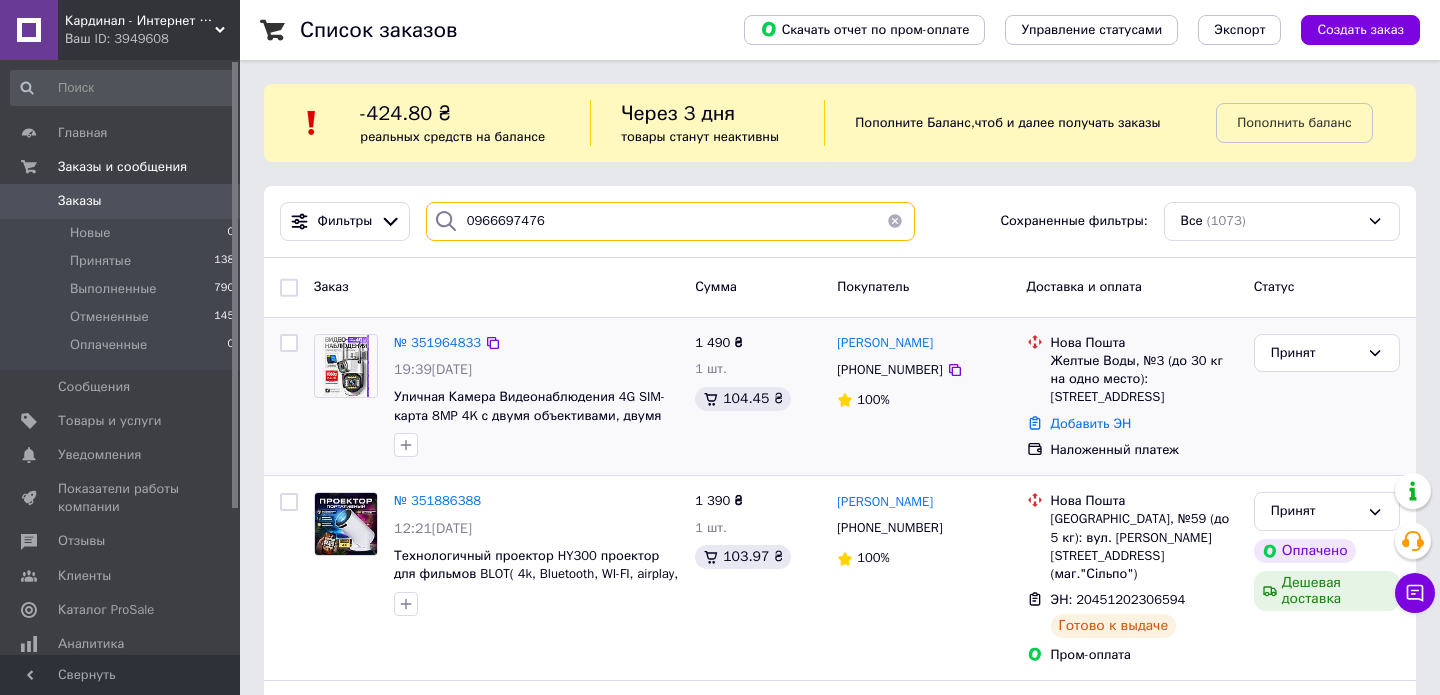 type on "0966697476" 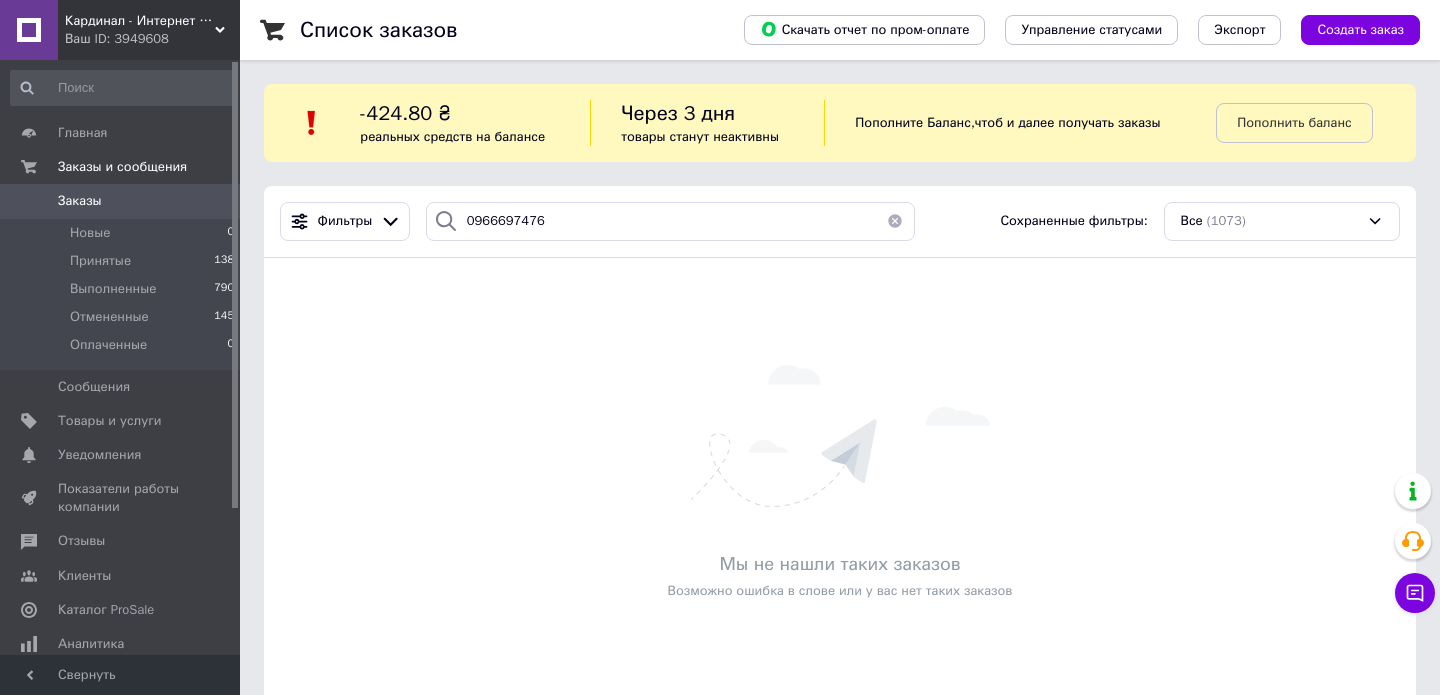 click on "Ваш ID: 3949608" at bounding box center [152, 39] 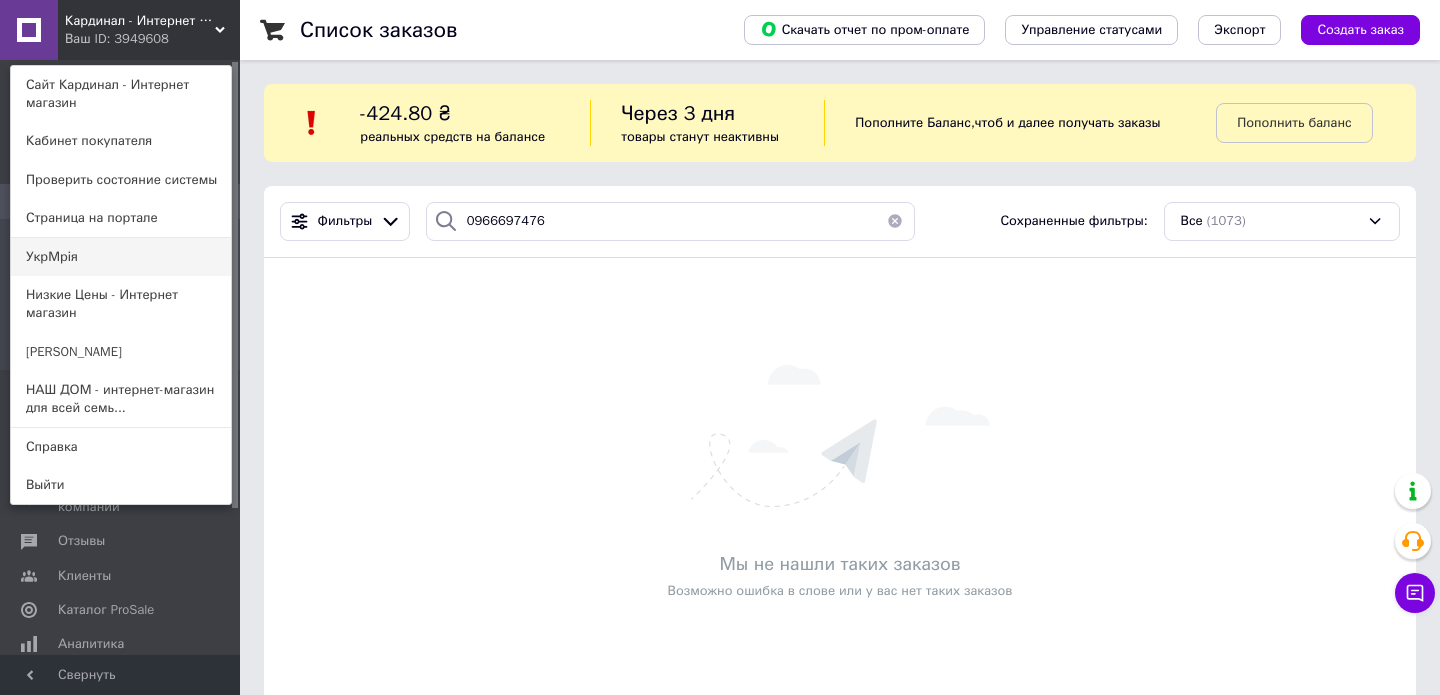 click on "УкрМрія" at bounding box center [121, 257] 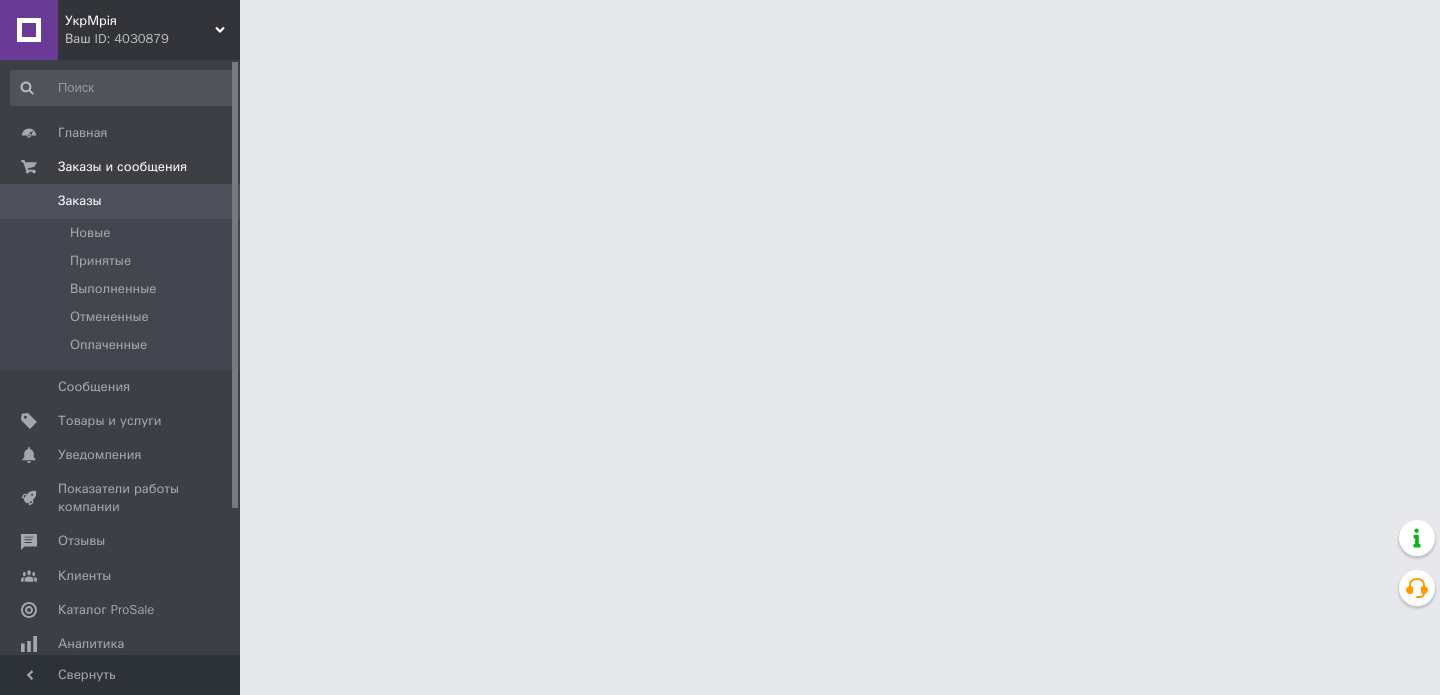 scroll, scrollTop: 0, scrollLeft: 0, axis: both 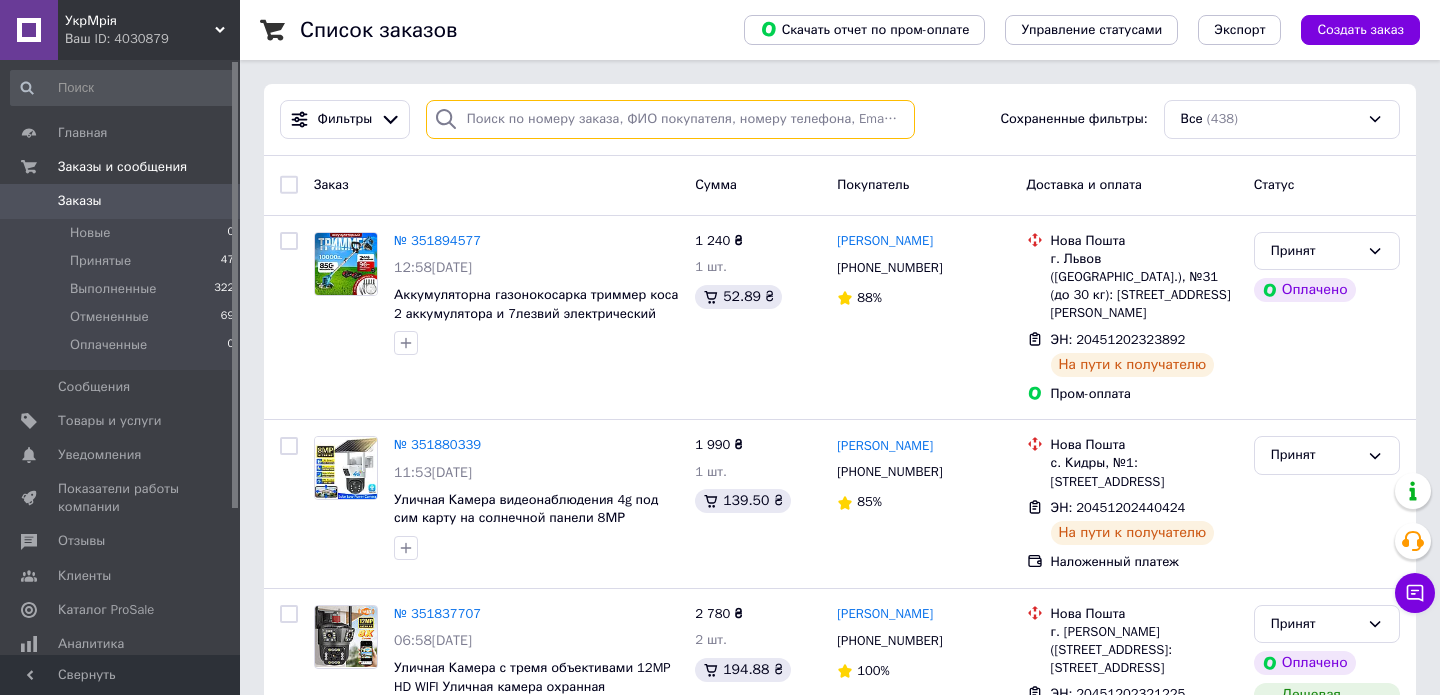 click at bounding box center [670, 119] 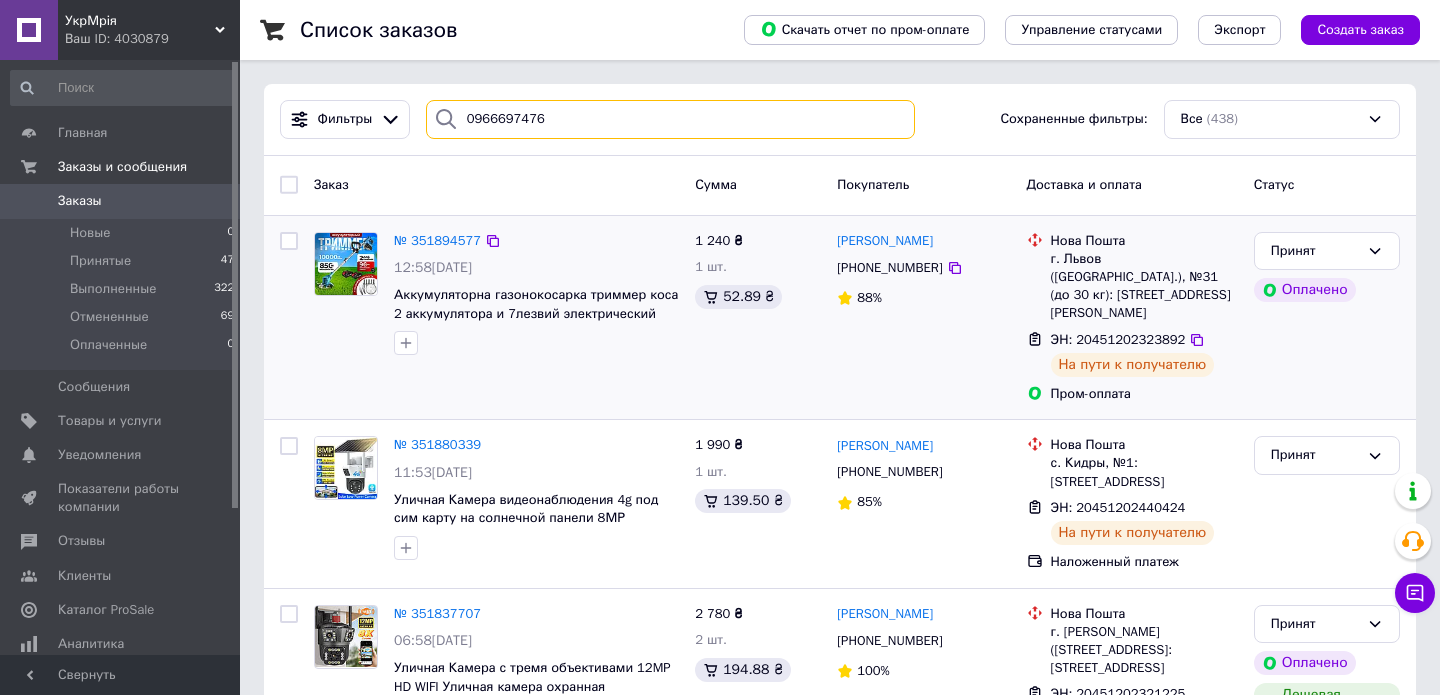 type on "0966697476" 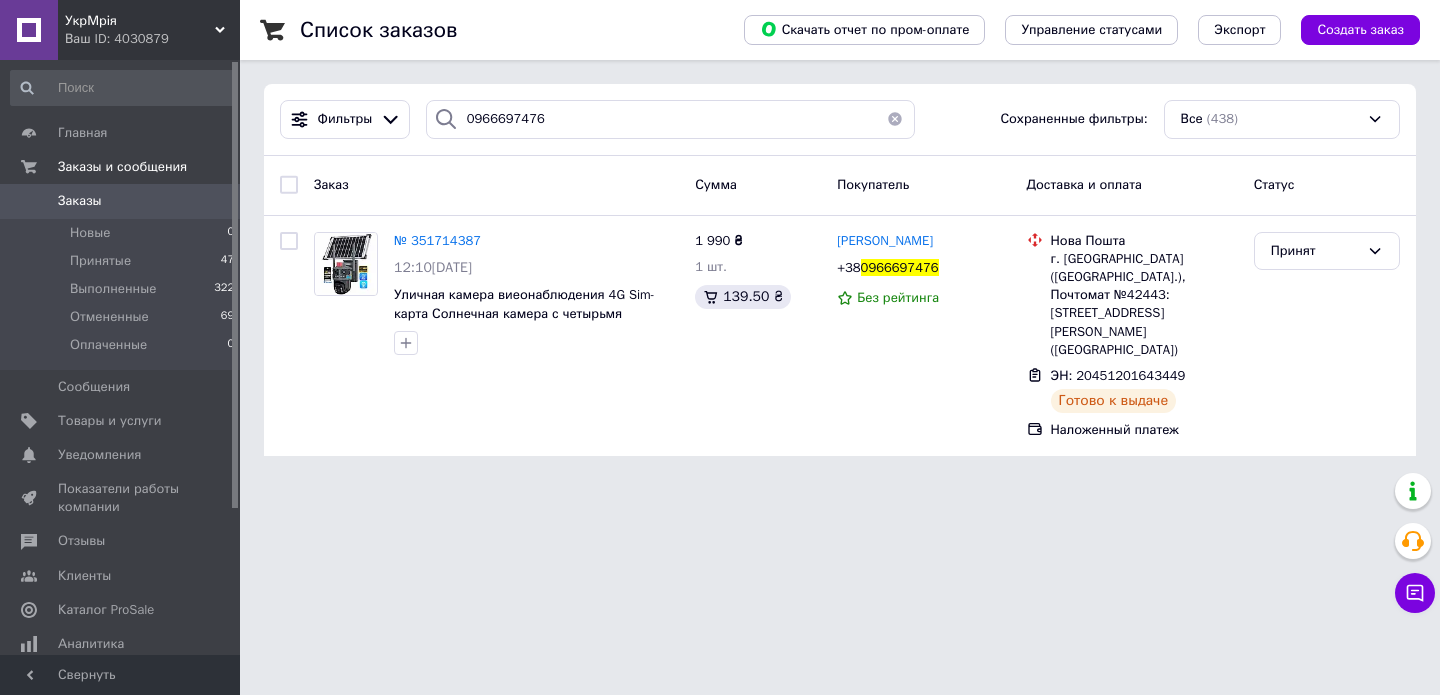 click on "УкрМрія Ваш ID: 4030879" at bounding box center (149, 30) 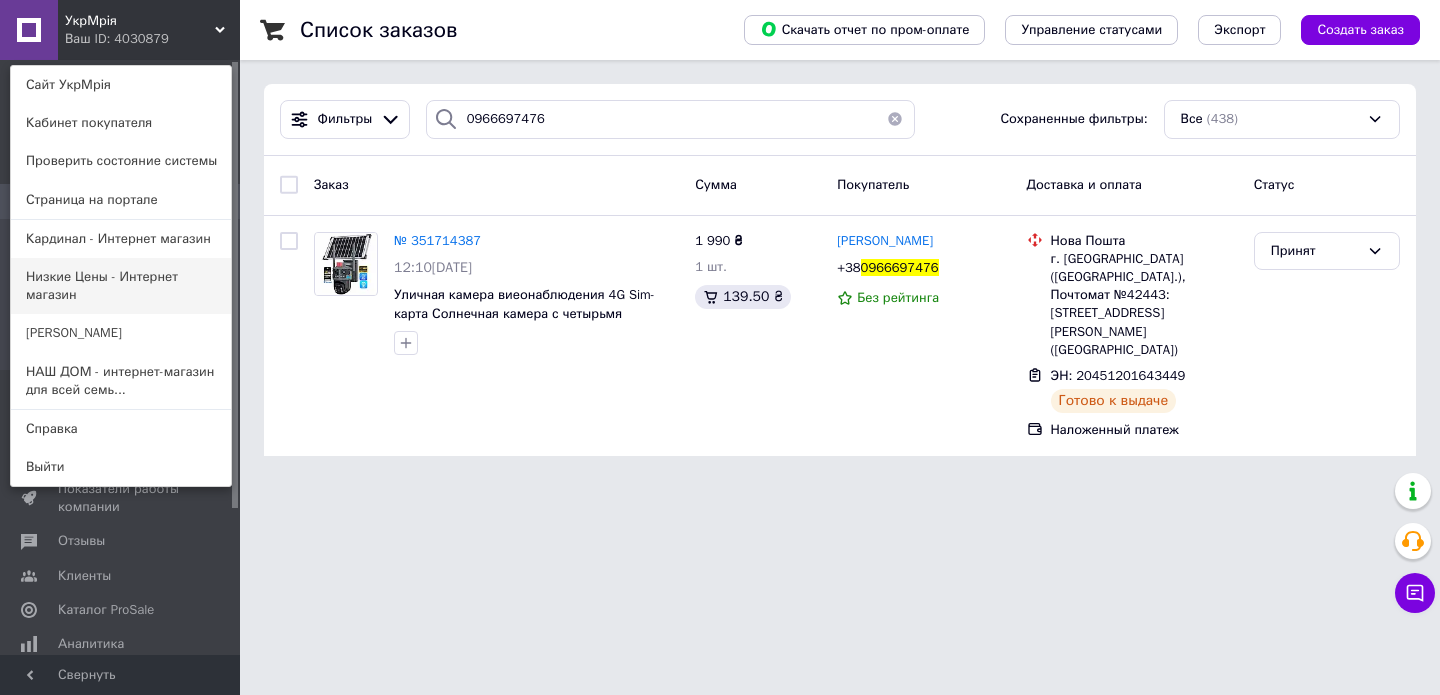 click on "Низкие Цены - Интернет магазин" at bounding box center (121, 286) 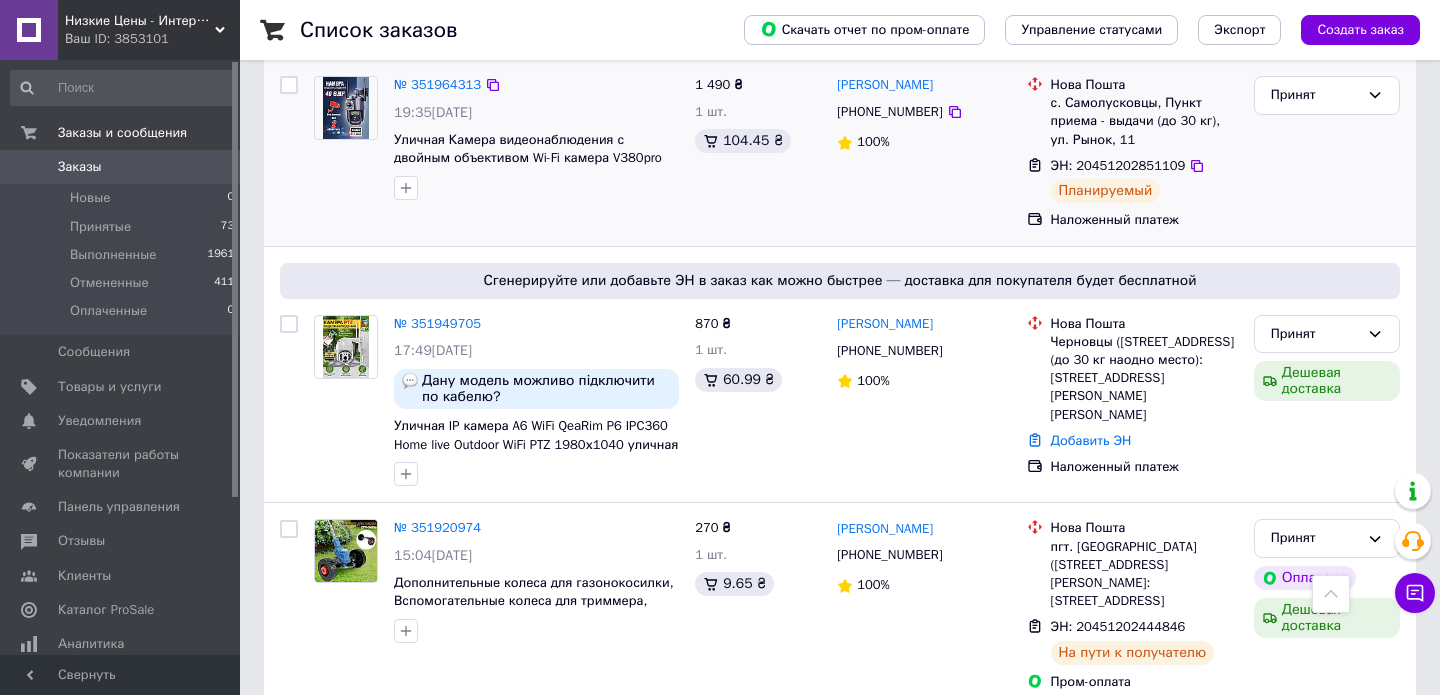 scroll, scrollTop: 433, scrollLeft: 0, axis: vertical 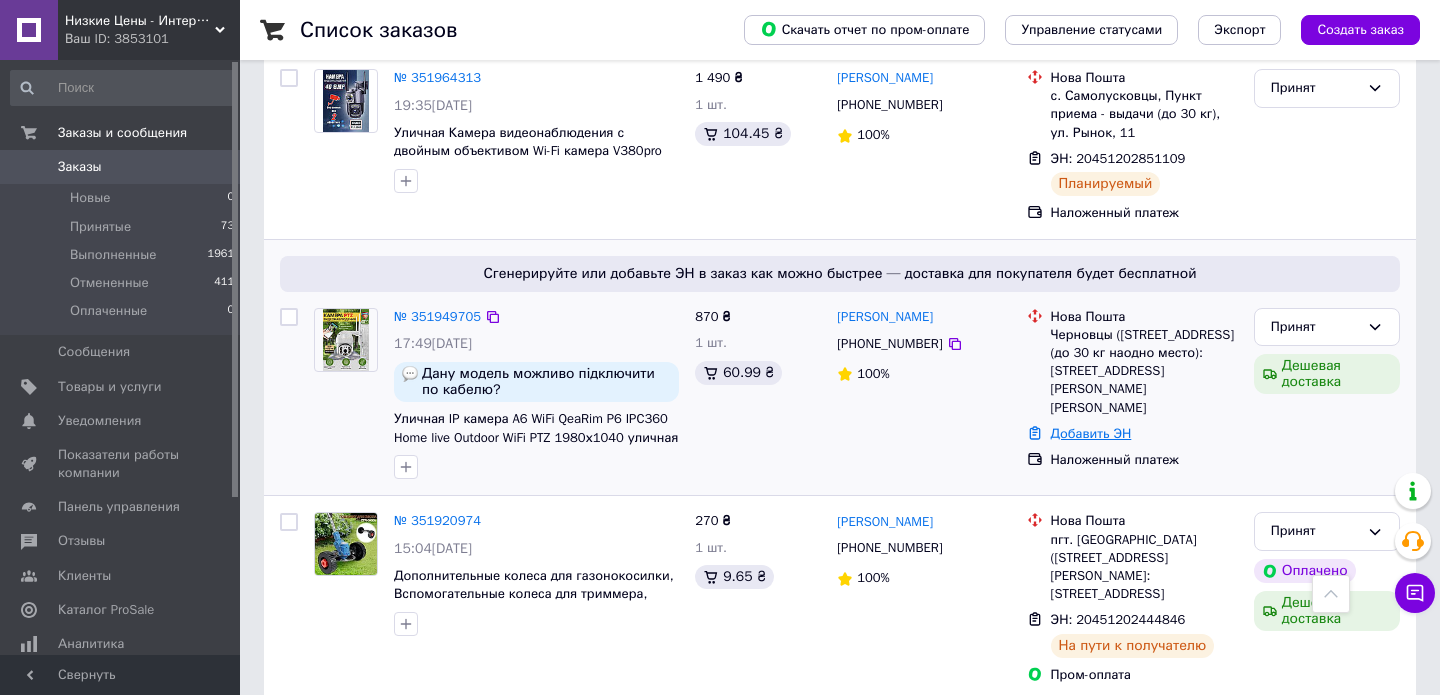 click on "Добавить ЭН" at bounding box center [1091, 433] 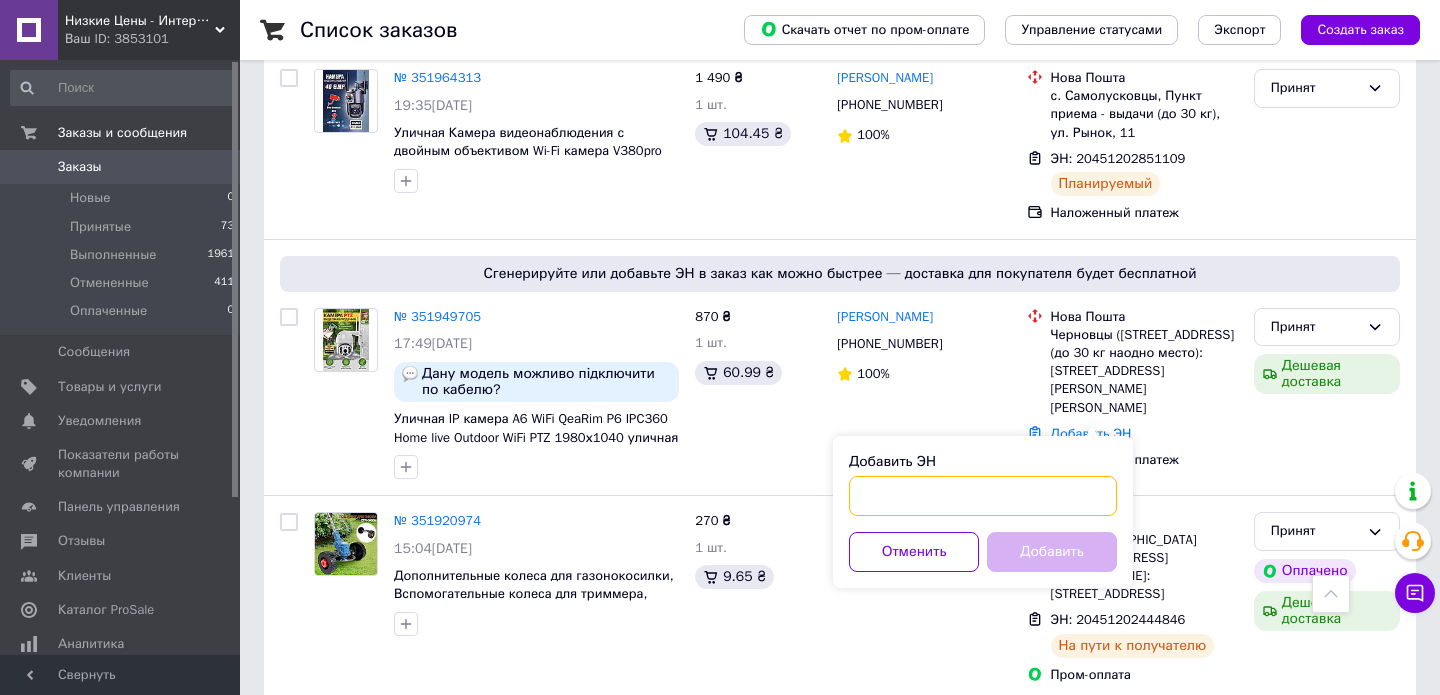 click on "Добавить ЭН" at bounding box center (983, 496) 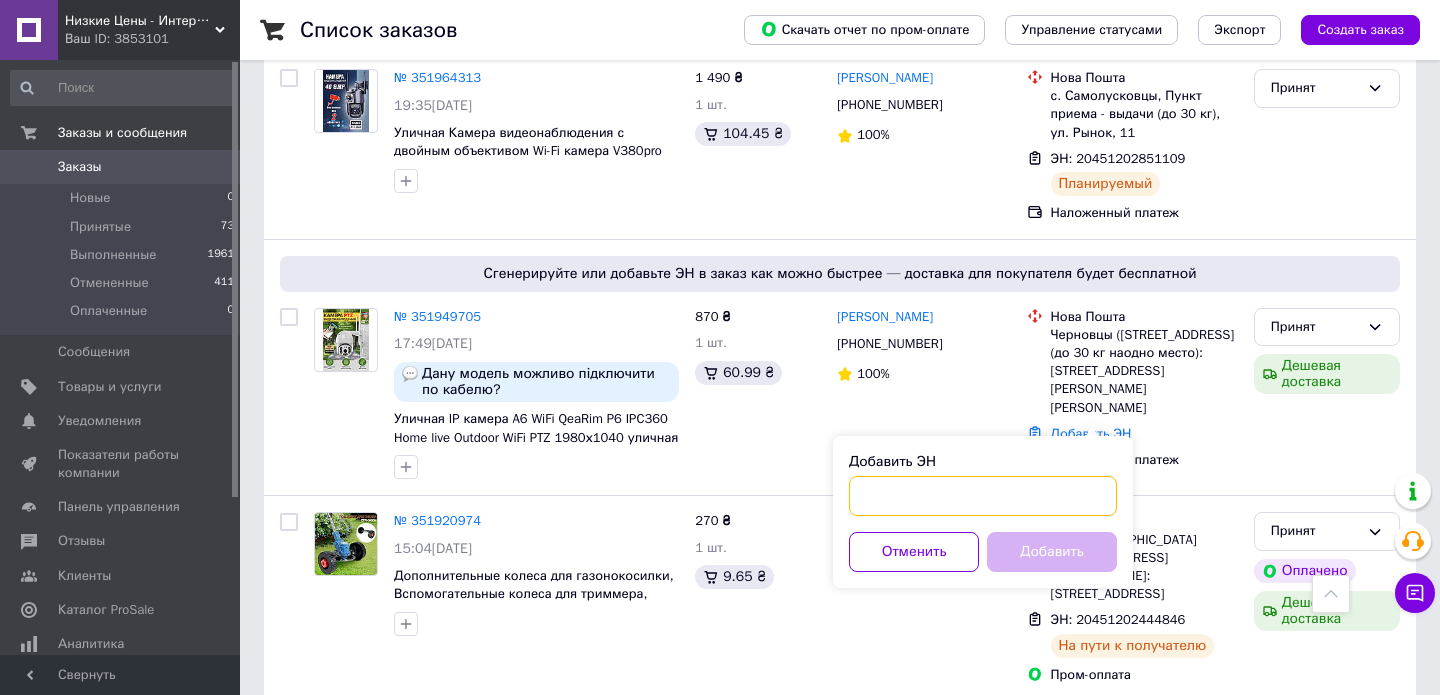 paste on "20451202856963" 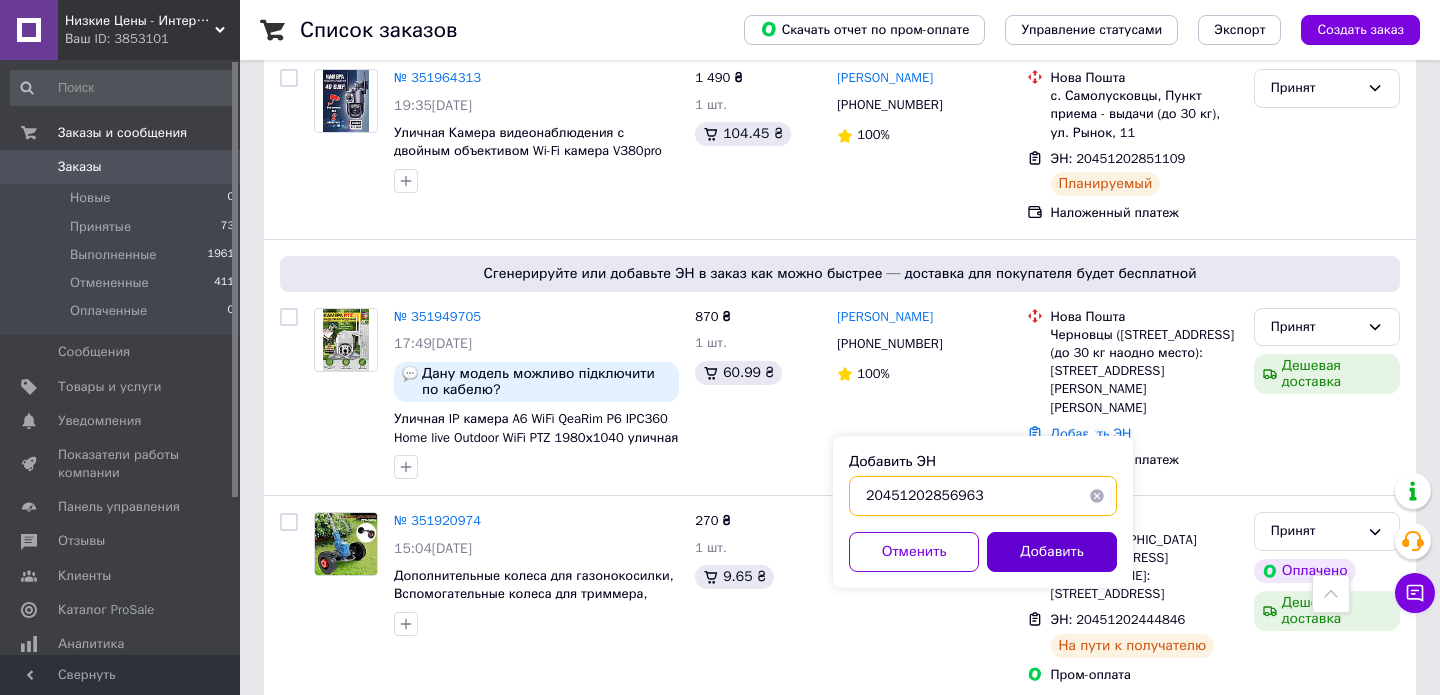 type on "20451202856963" 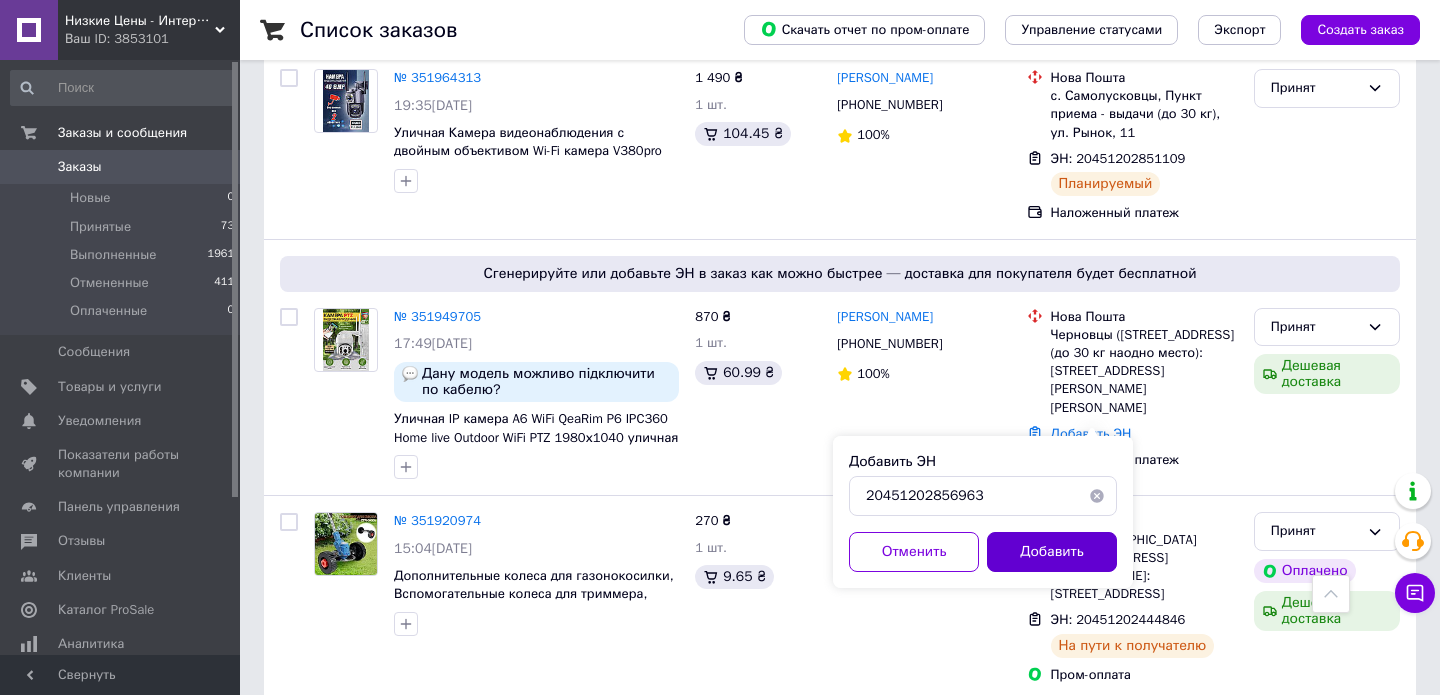 click on "Добавить" at bounding box center (1052, 552) 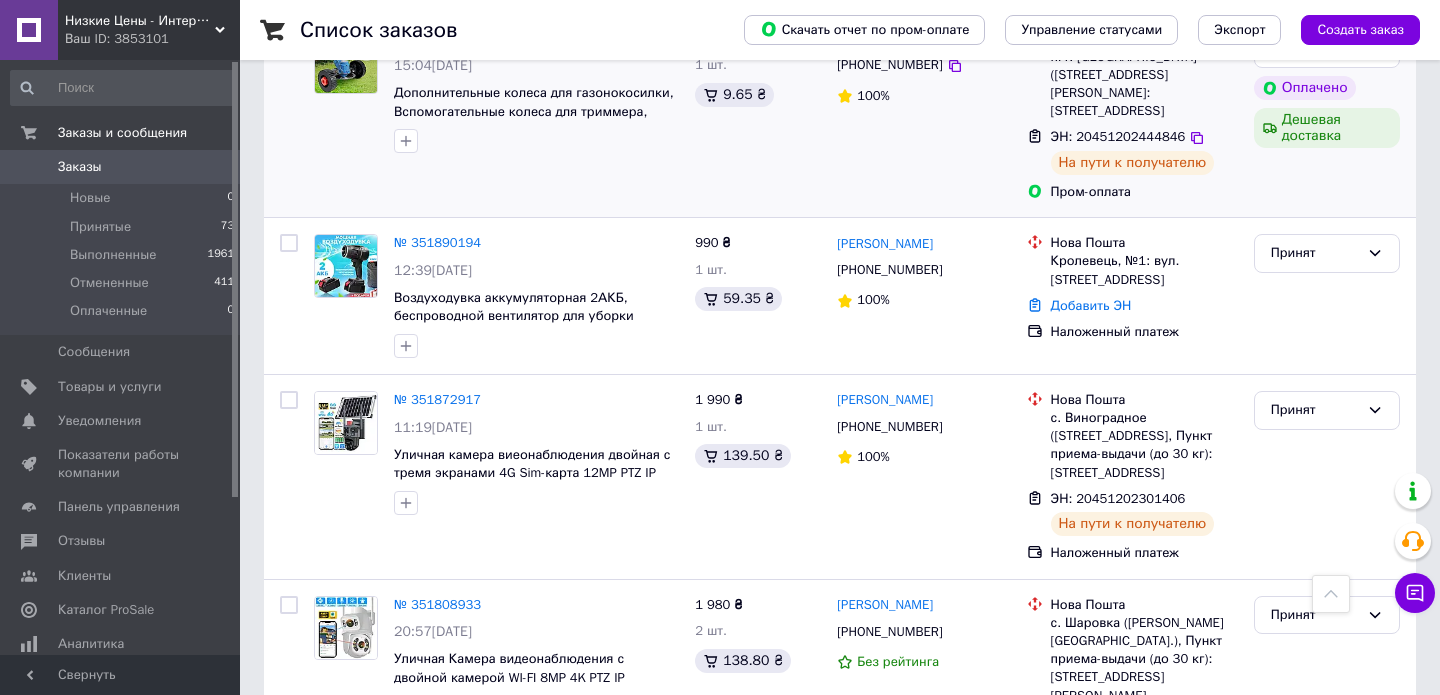 scroll, scrollTop: 891, scrollLeft: 0, axis: vertical 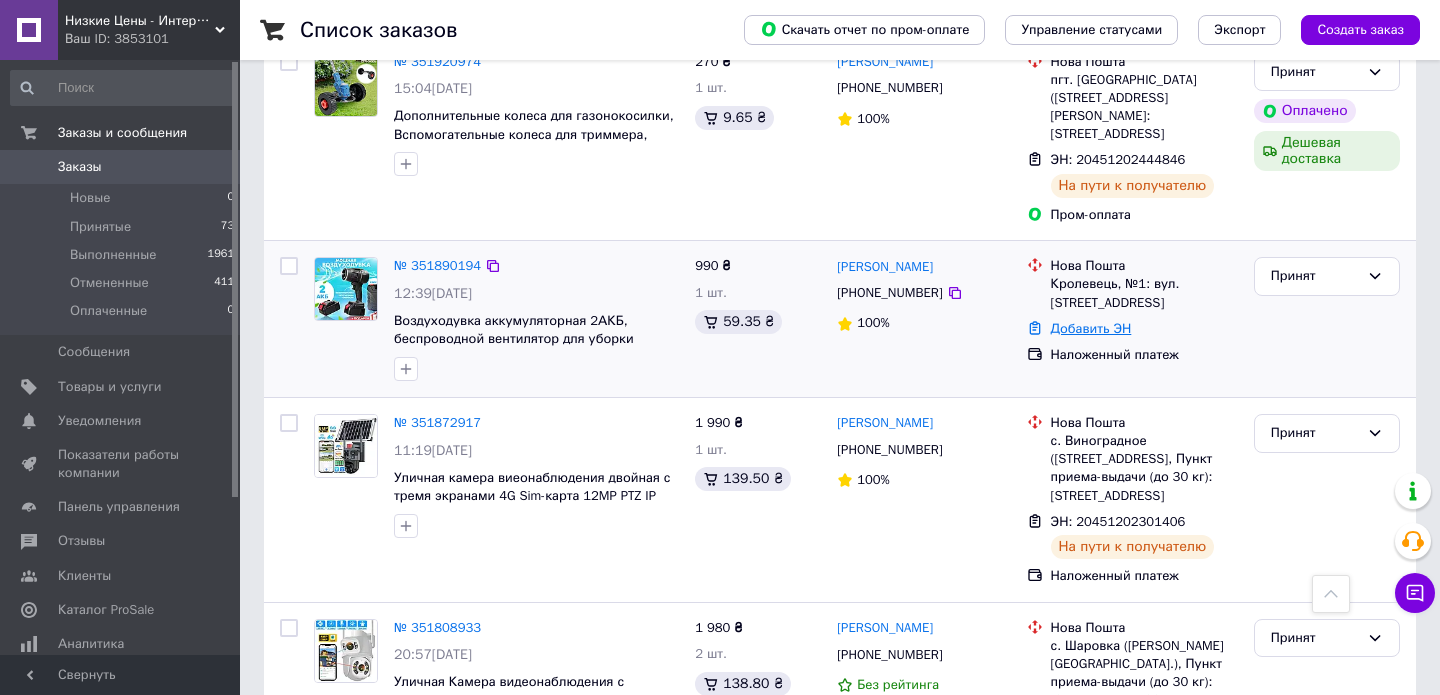 click on "Добавить ЭН" at bounding box center (1091, 328) 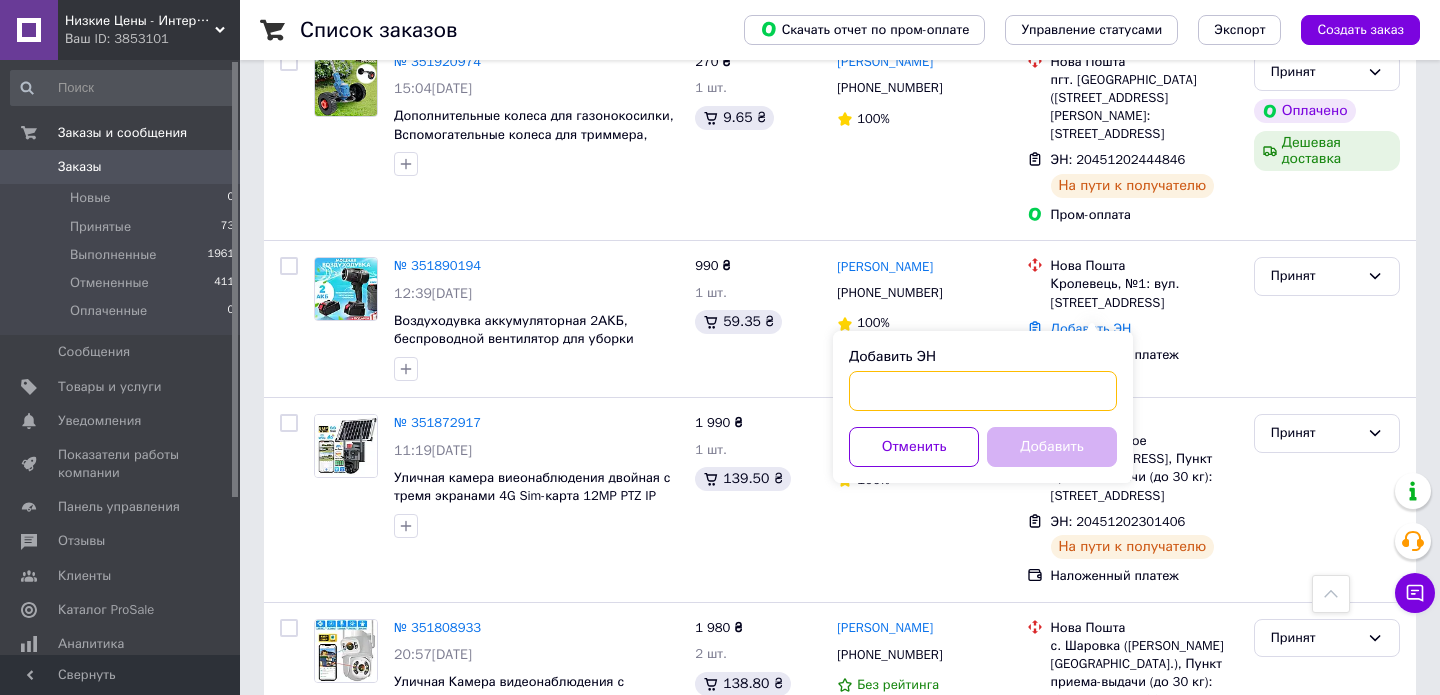 click on "Добавить ЭН" at bounding box center (983, 391) 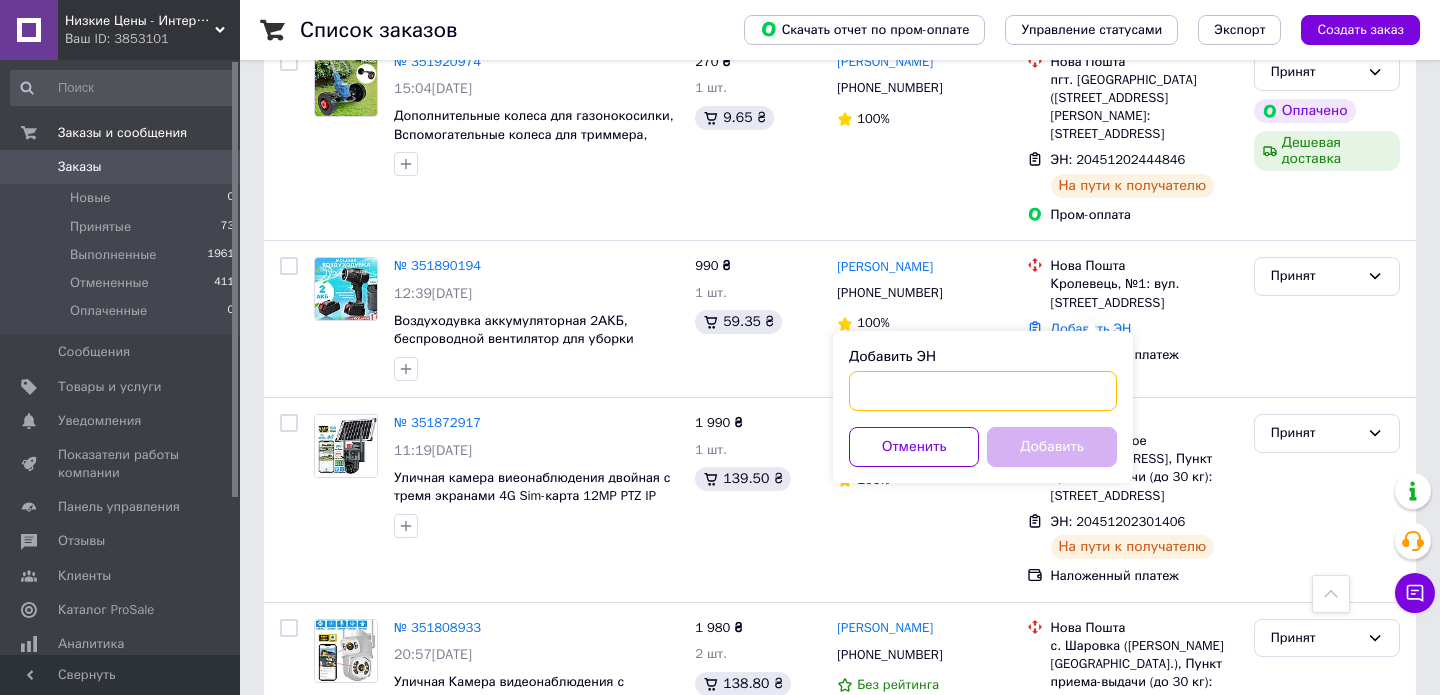 paste on "20451202858866" 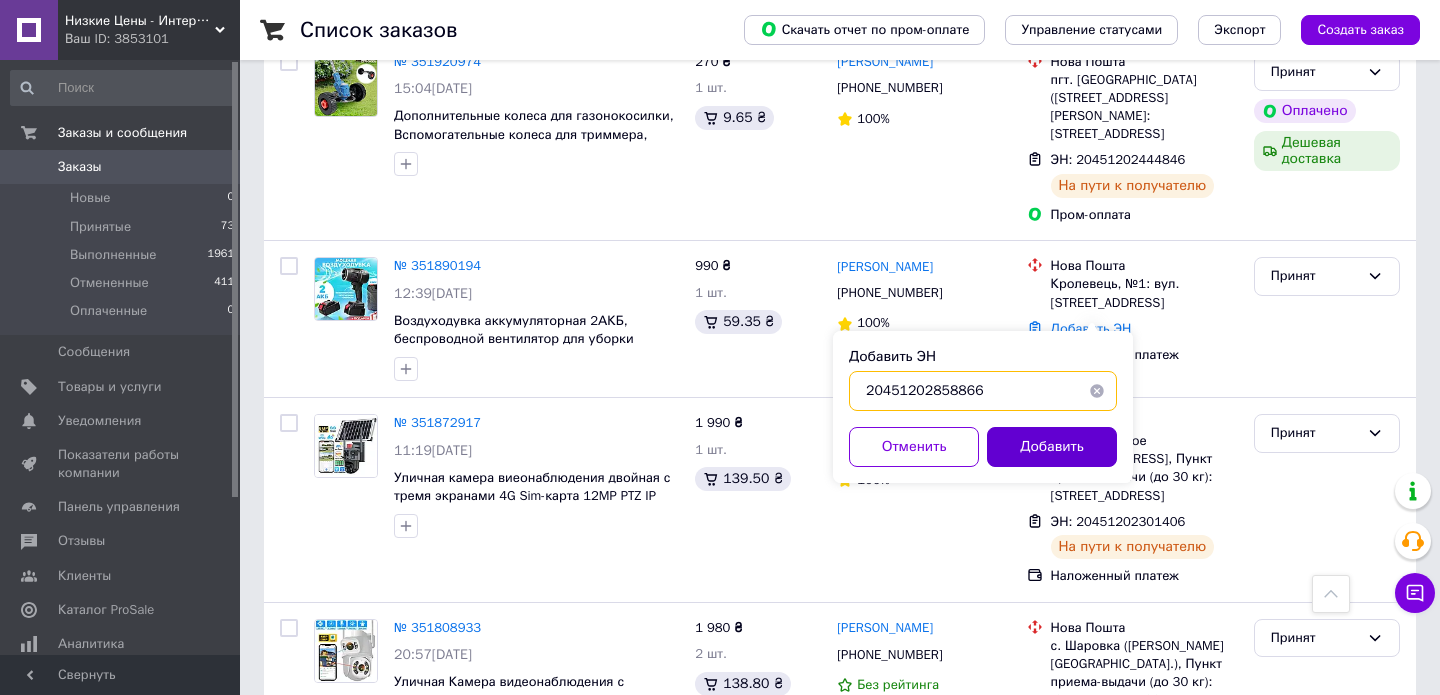 type on "20451202858866" 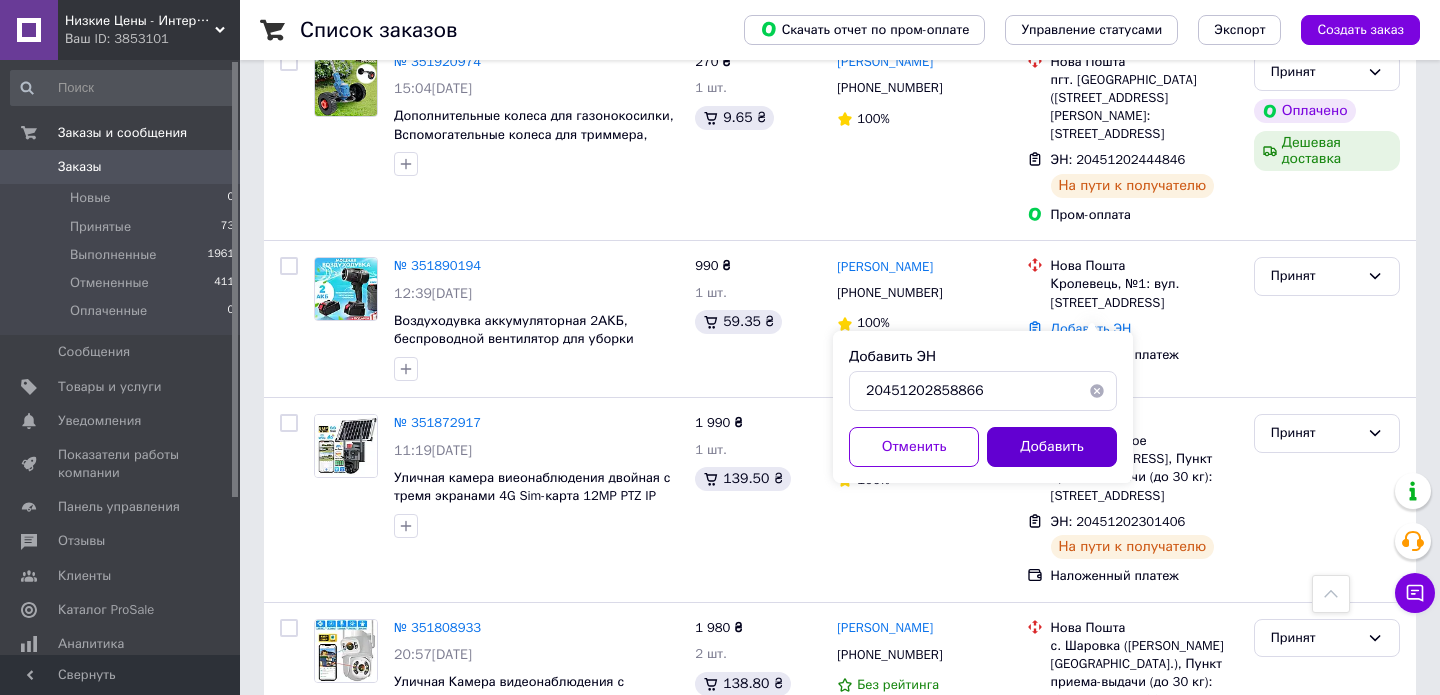 click on "Добавить" at bounding box center (1052, 447) 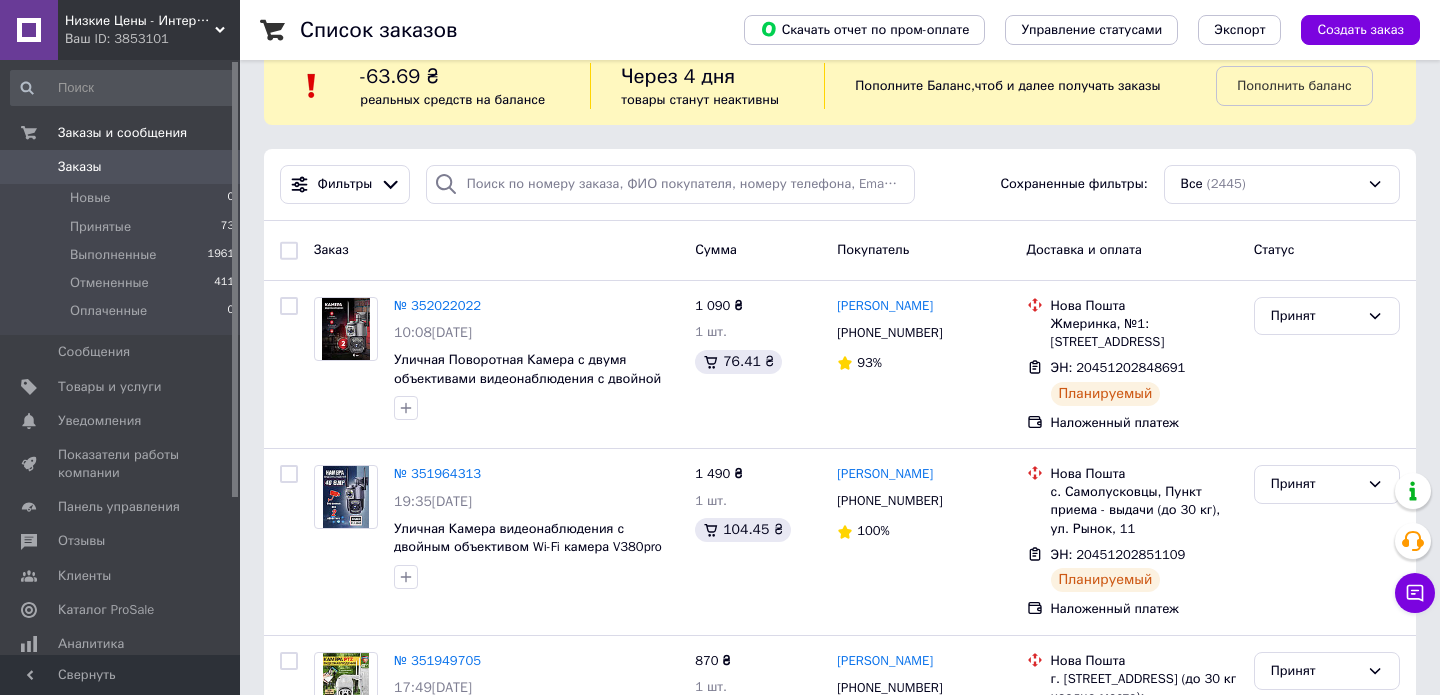 scroll, scrollTop: 0, scrollLeft: 0, axis: both 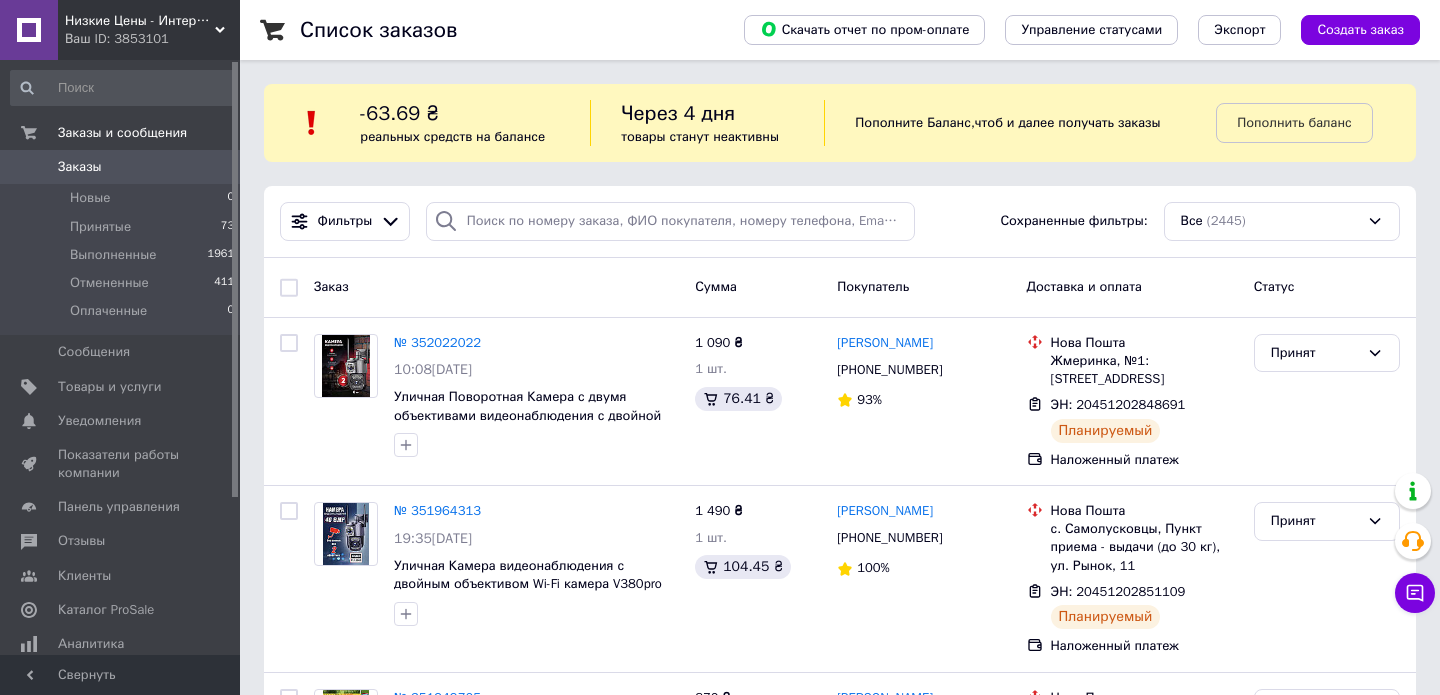 click on "Низкие Цены - Интернет магазин" at bounding box center (140, 21) 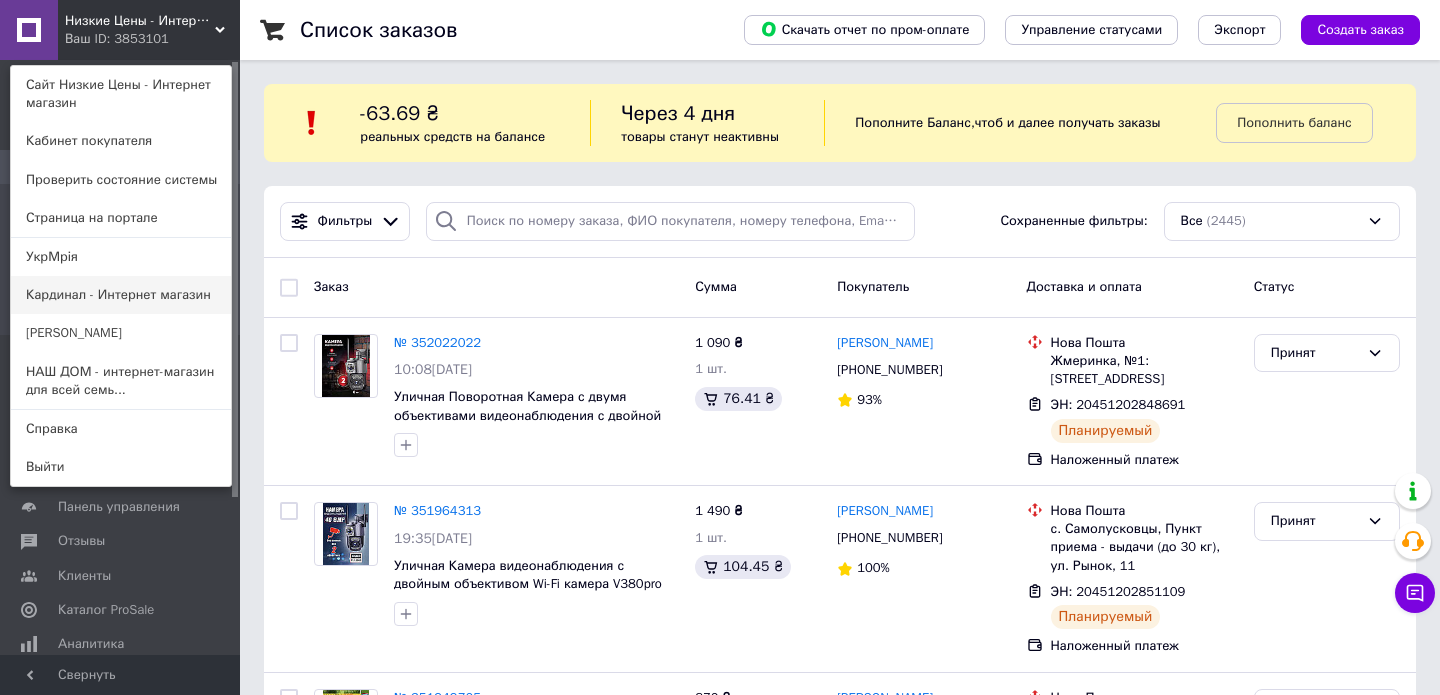click on "Кардинал - Интернет магазин" at bounding box center [121, 295] 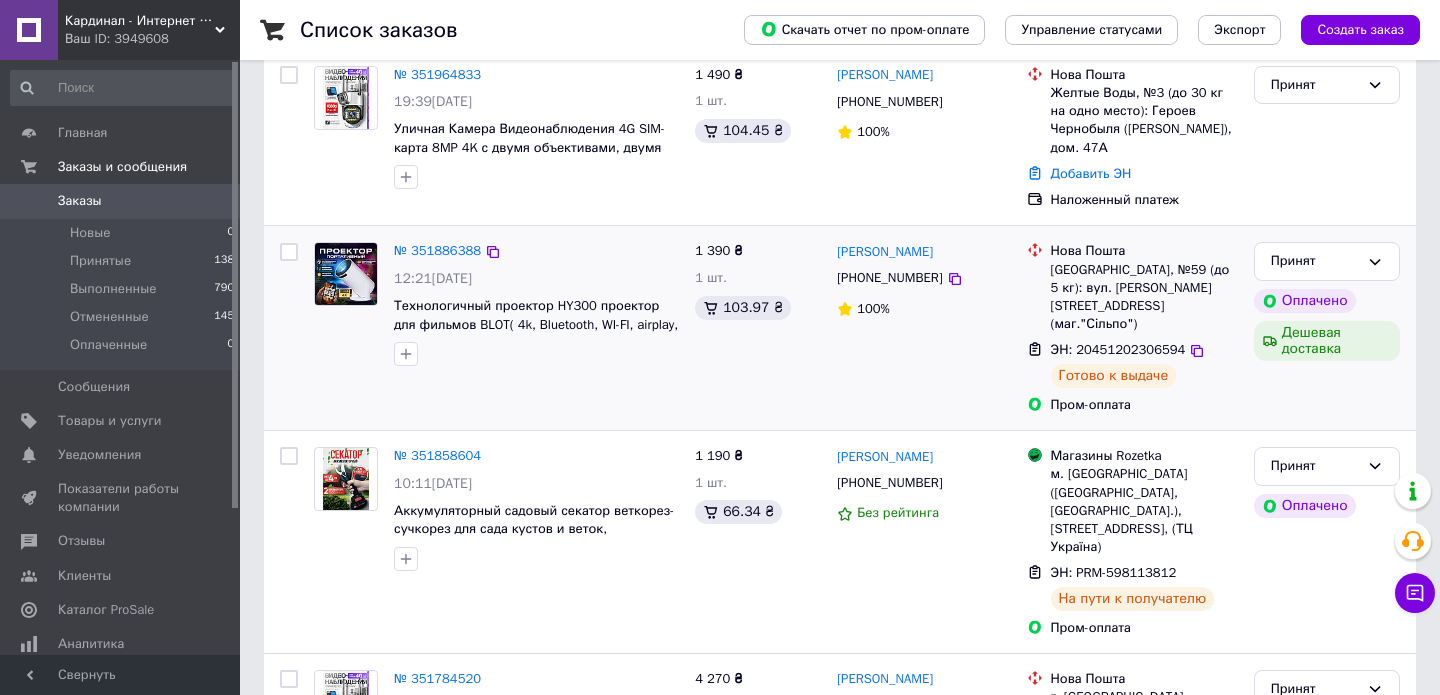 scroll, scrollTop: 192, scrollLeft: 0, axis: vertical 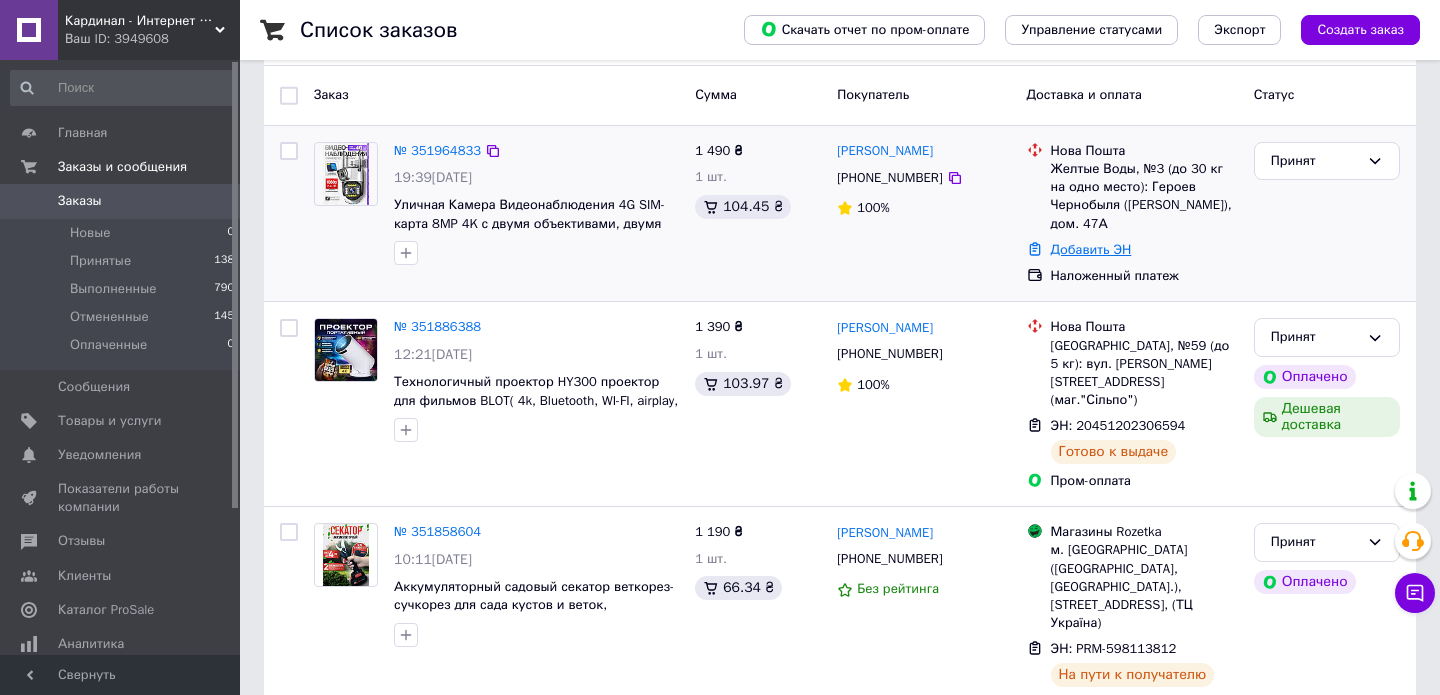 click on "Добавить ЭН" at bounding box center [1091, 249] 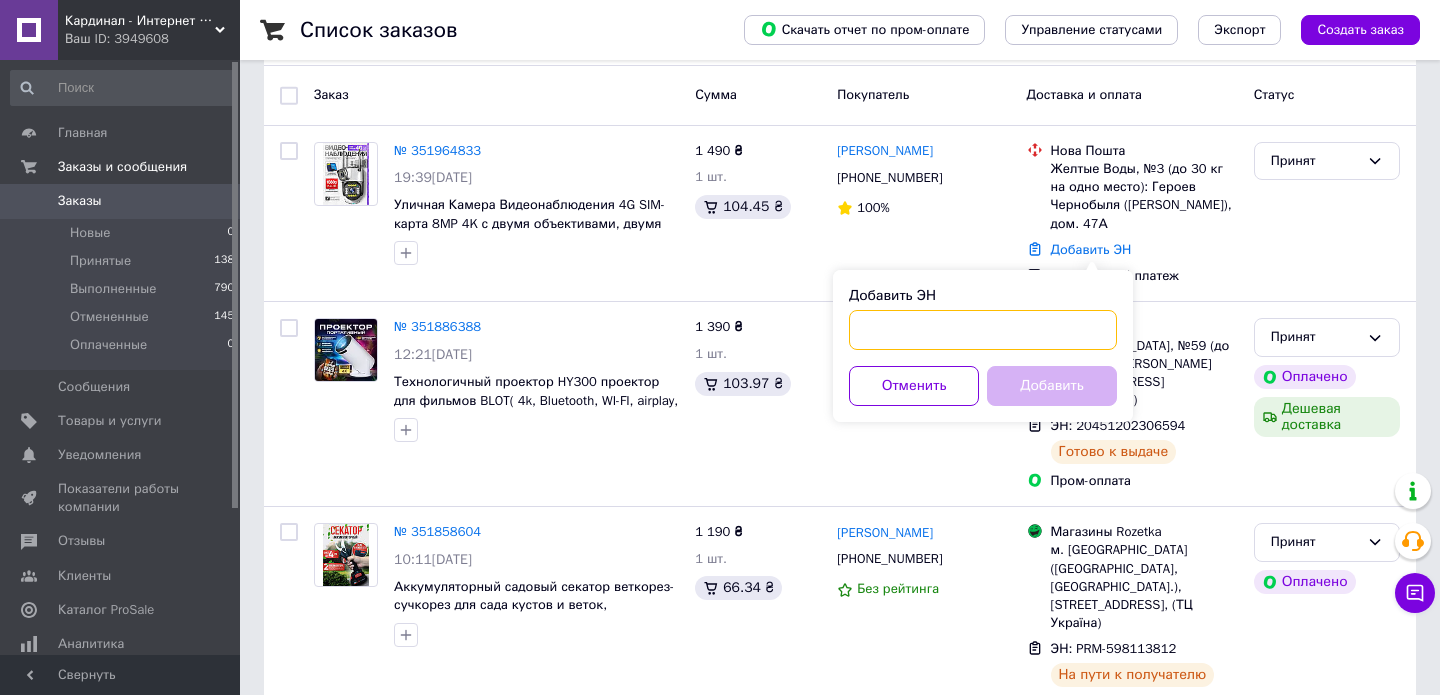 click on "Добавить ЭН" at bounding box center [983, 330] 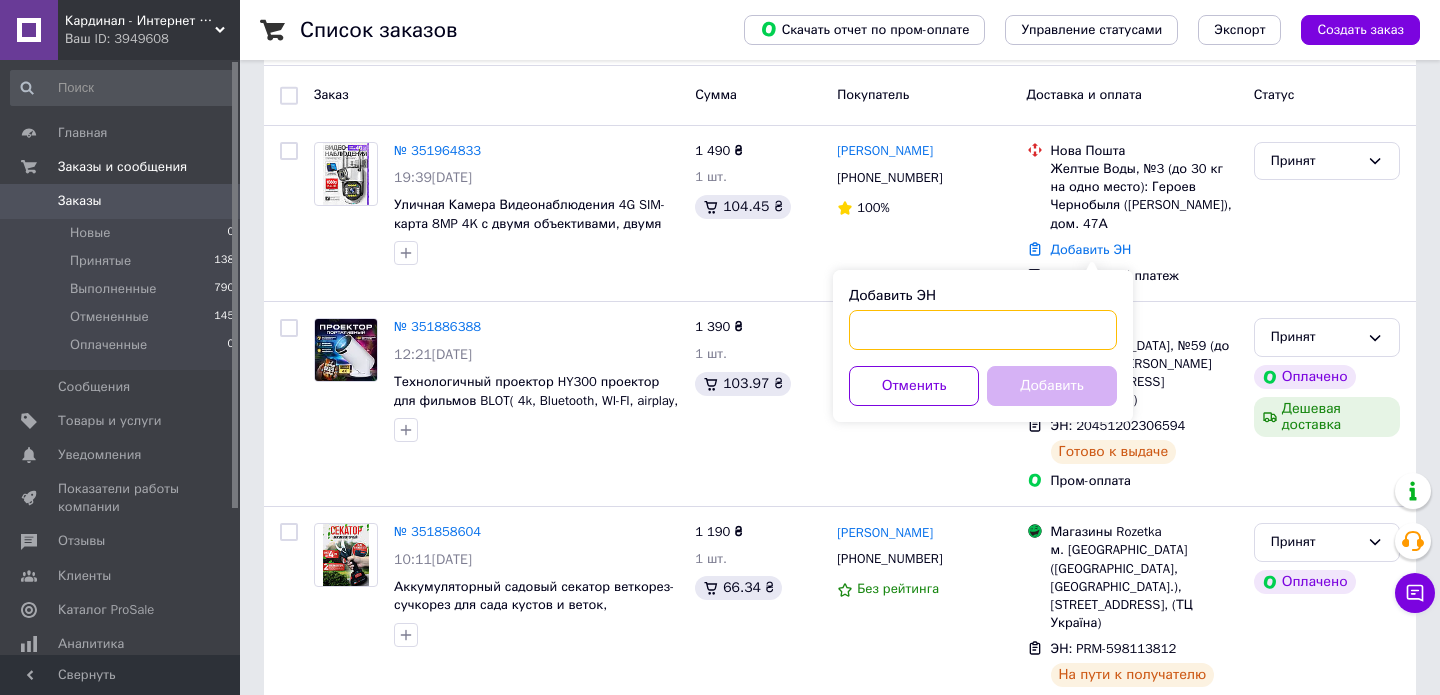 paste on "20451202861549" 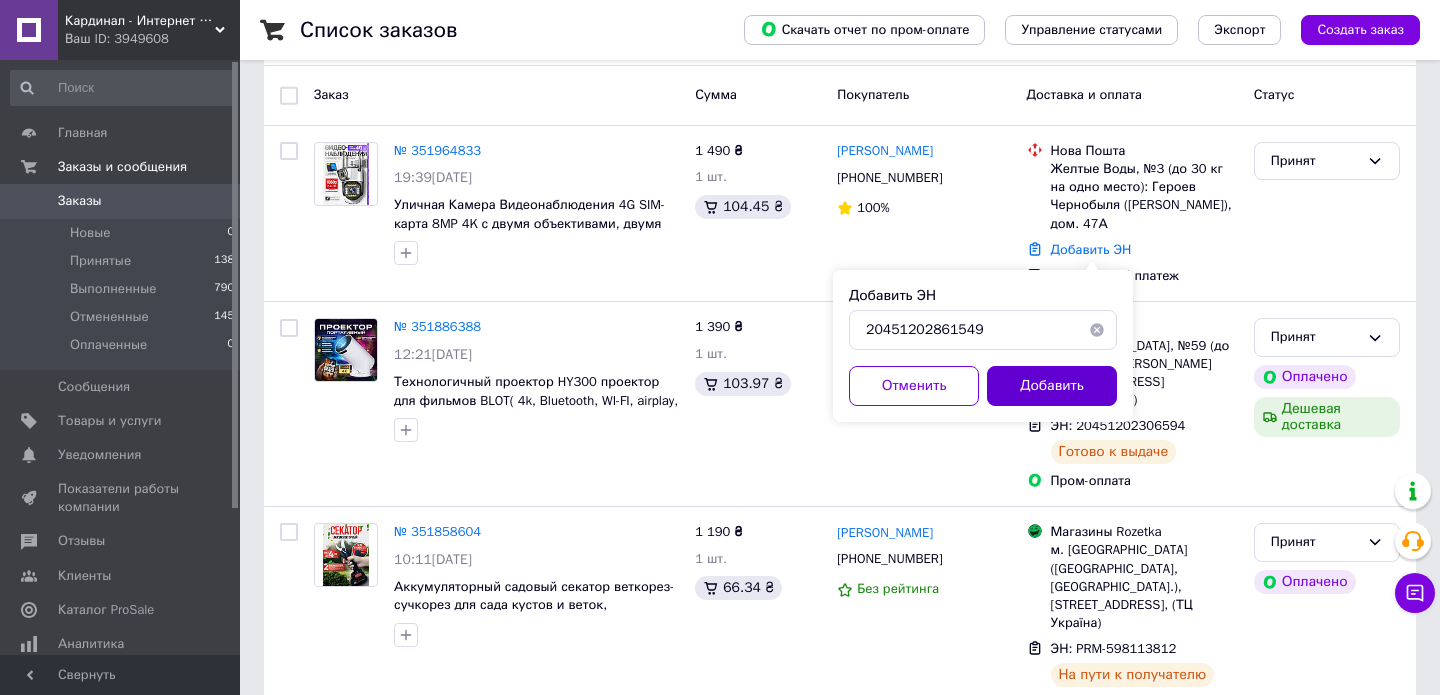 click on "Добавить" at bounding box center [1052, 386] 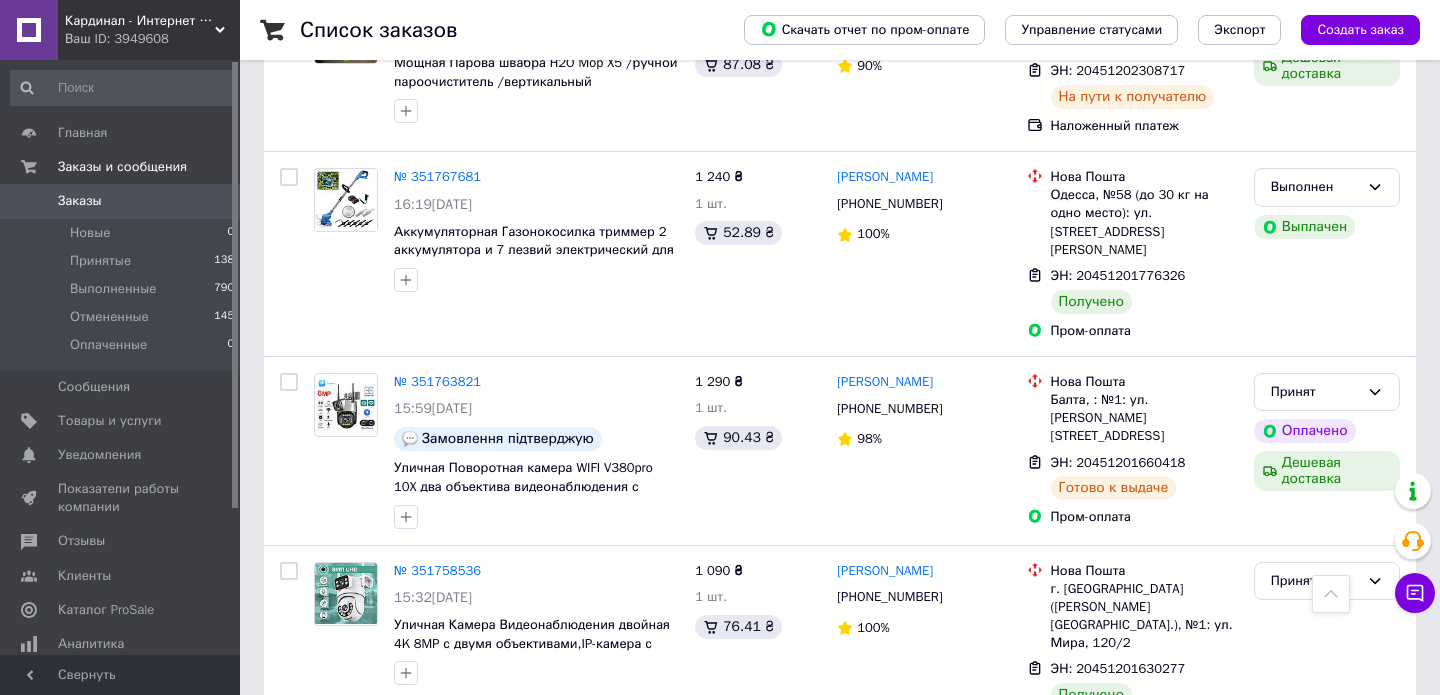 scroll, scrollTop: 0, scrollLeft: 0, axis: both 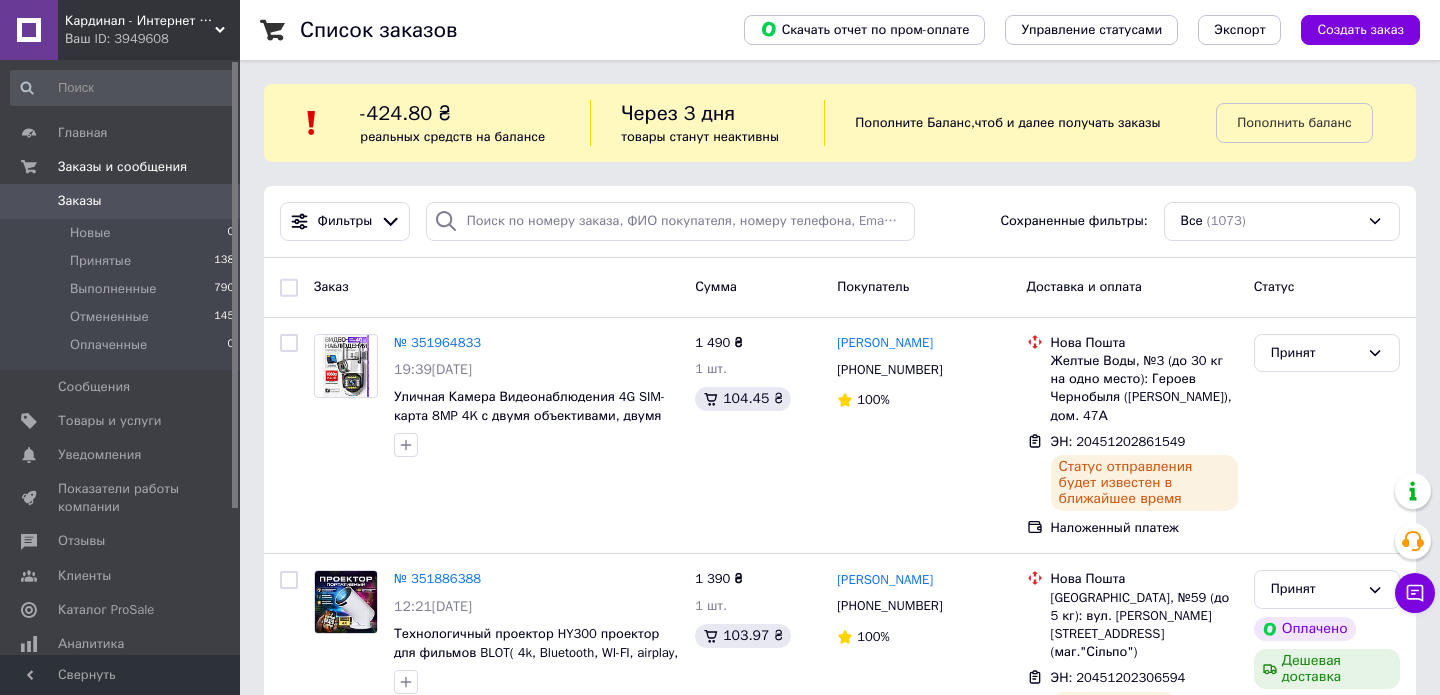 click on "Кардинал - Интернет магазин" at bounding box center [140, 21] 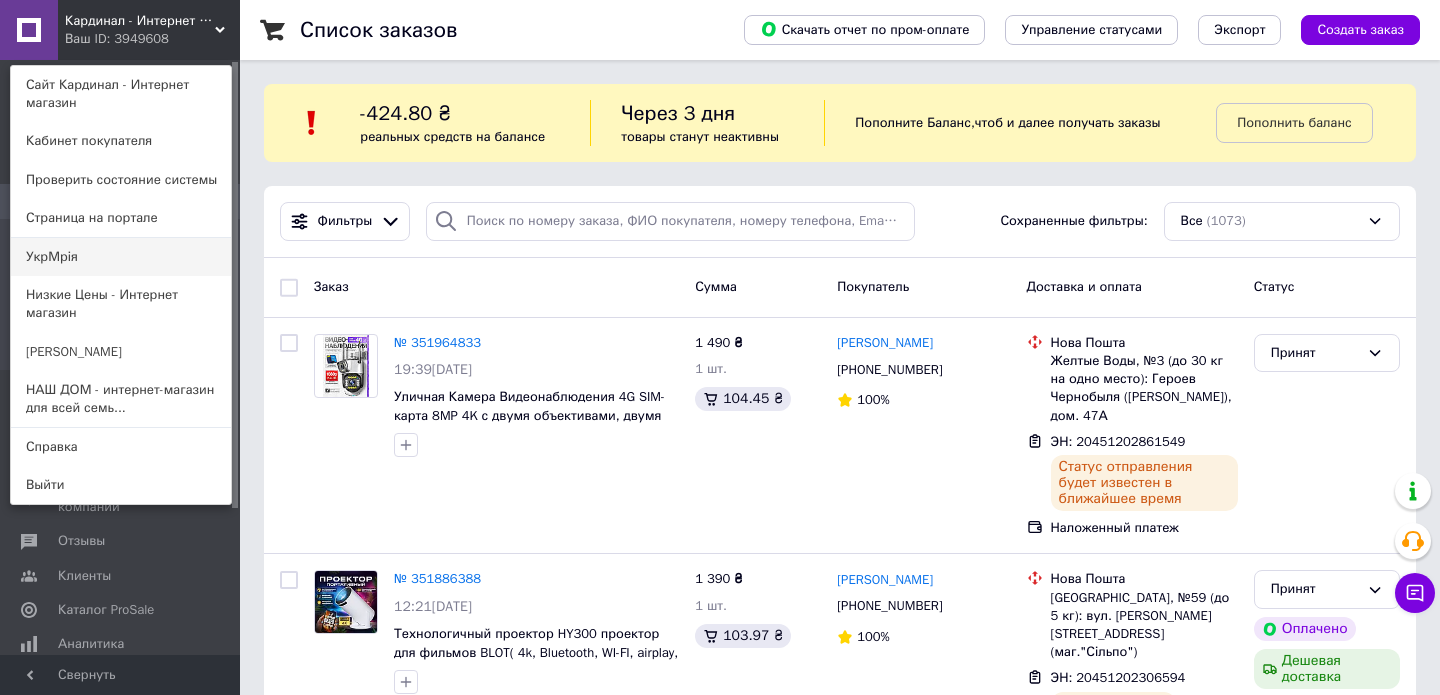 click on "УкрМрія" at bounding box center [121, 257] 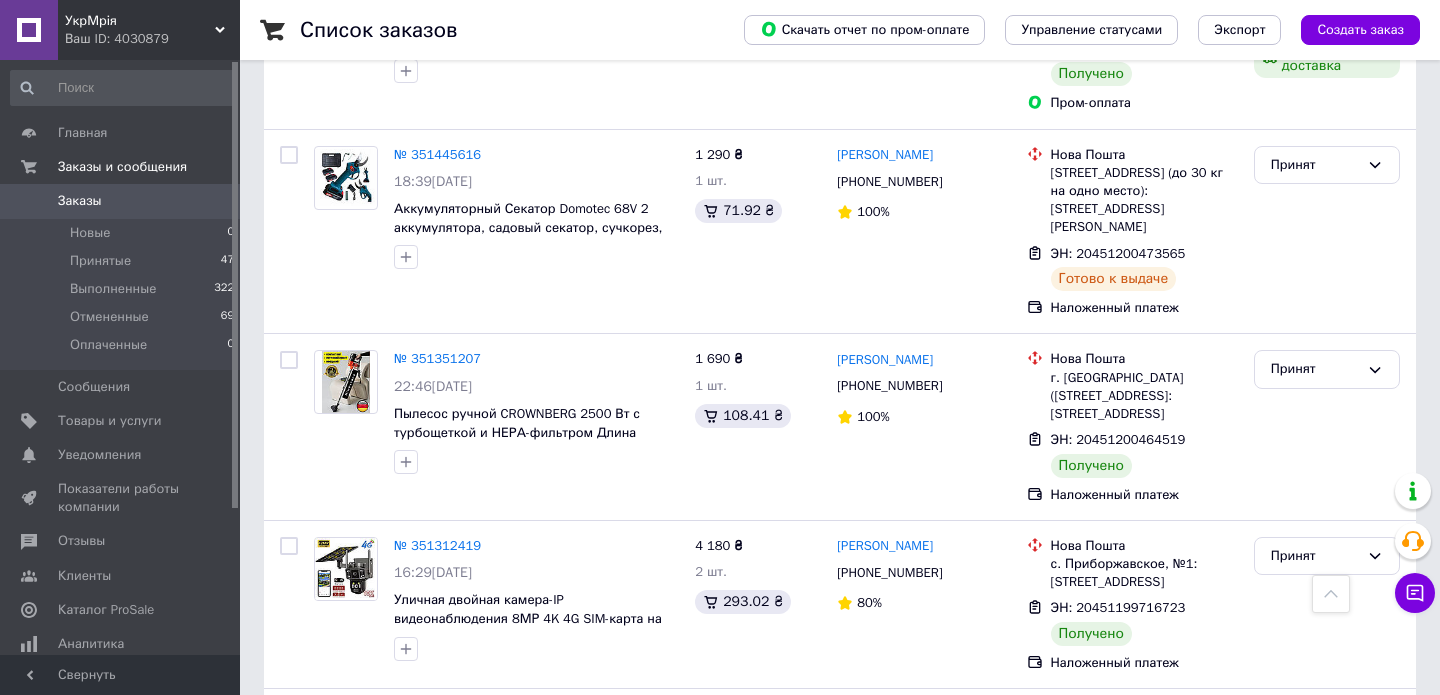 scroll, scrollTop: 2575, scrollLeft: 0, axis: vertical 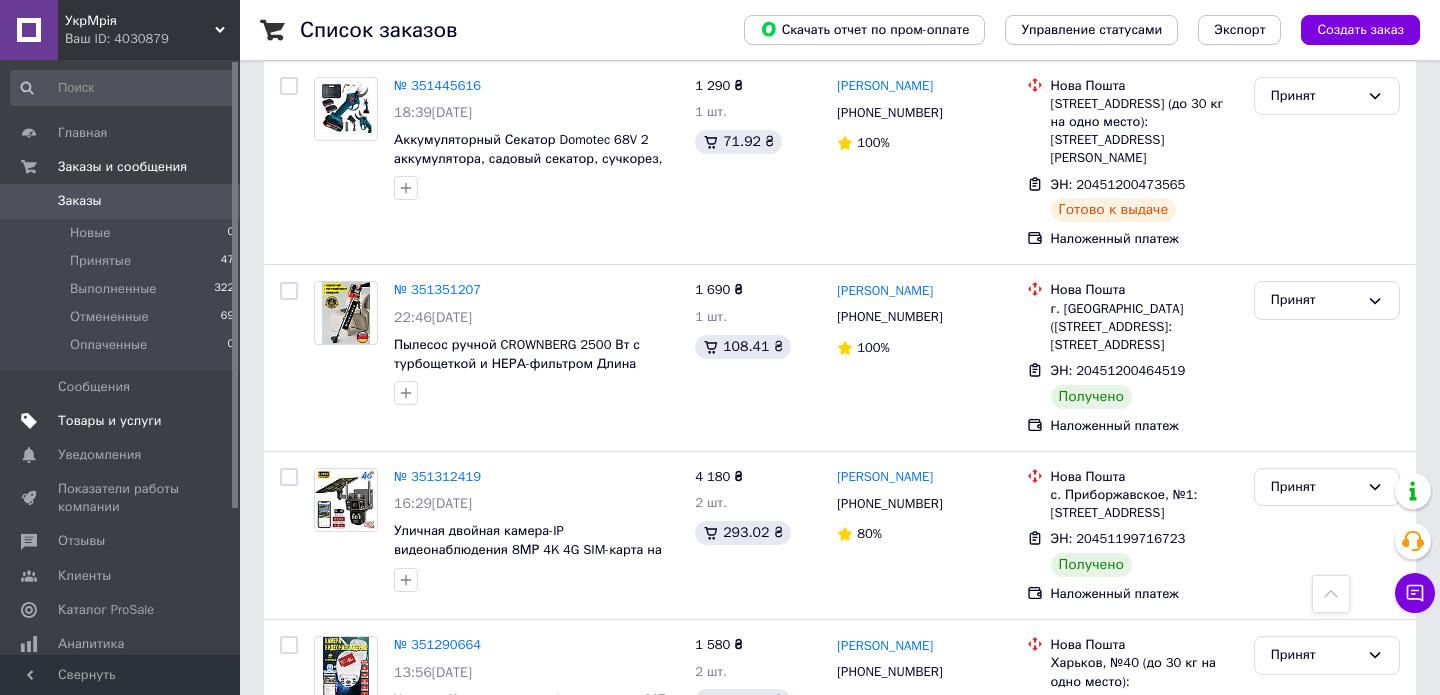 click on "Товары и услуги" at bounding box center [110, 421] 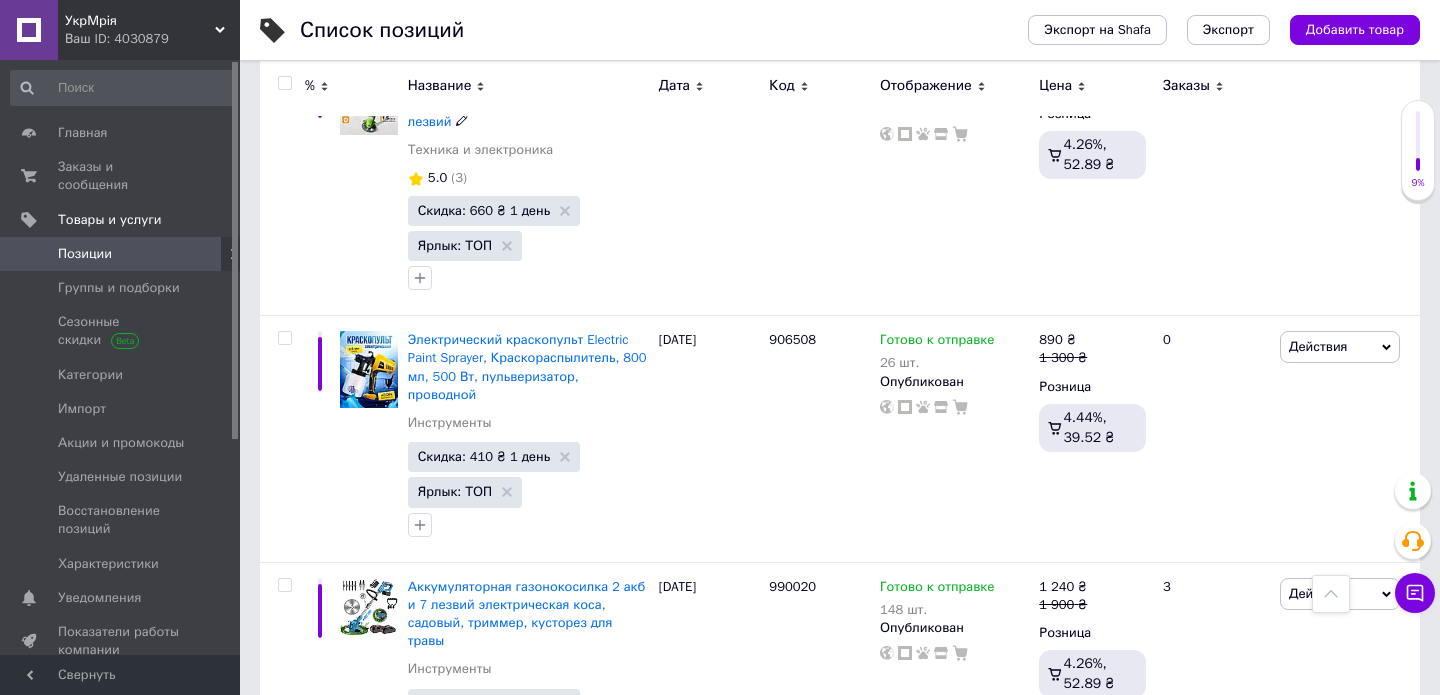 scroll, scrollTop: 15257, scrollLeft: 0, axis: vertical 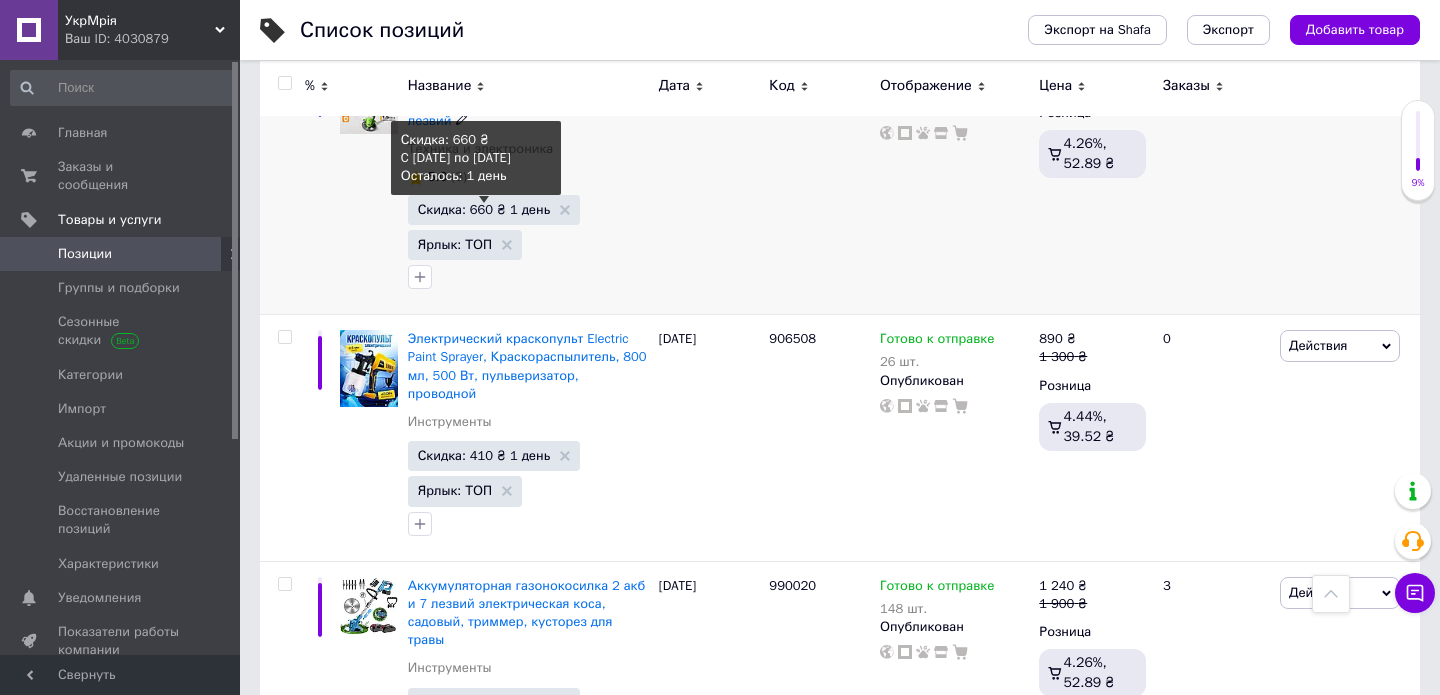 click on "Скидка: 660 ₴ 1 день" at bounding box center [484, 209] 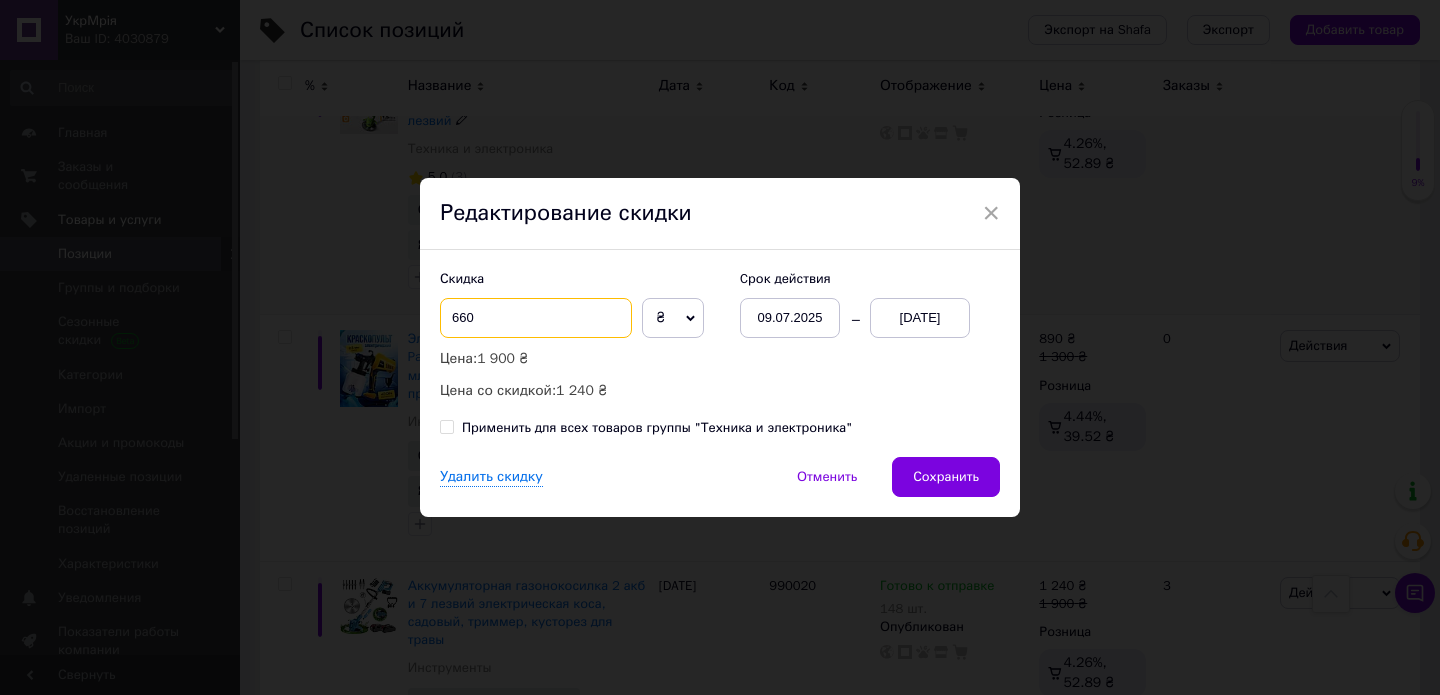 drag, startPoint x: 466, startPoint y: 315, endPoint x: 442, endPoint y: 311, distance: 24.33105 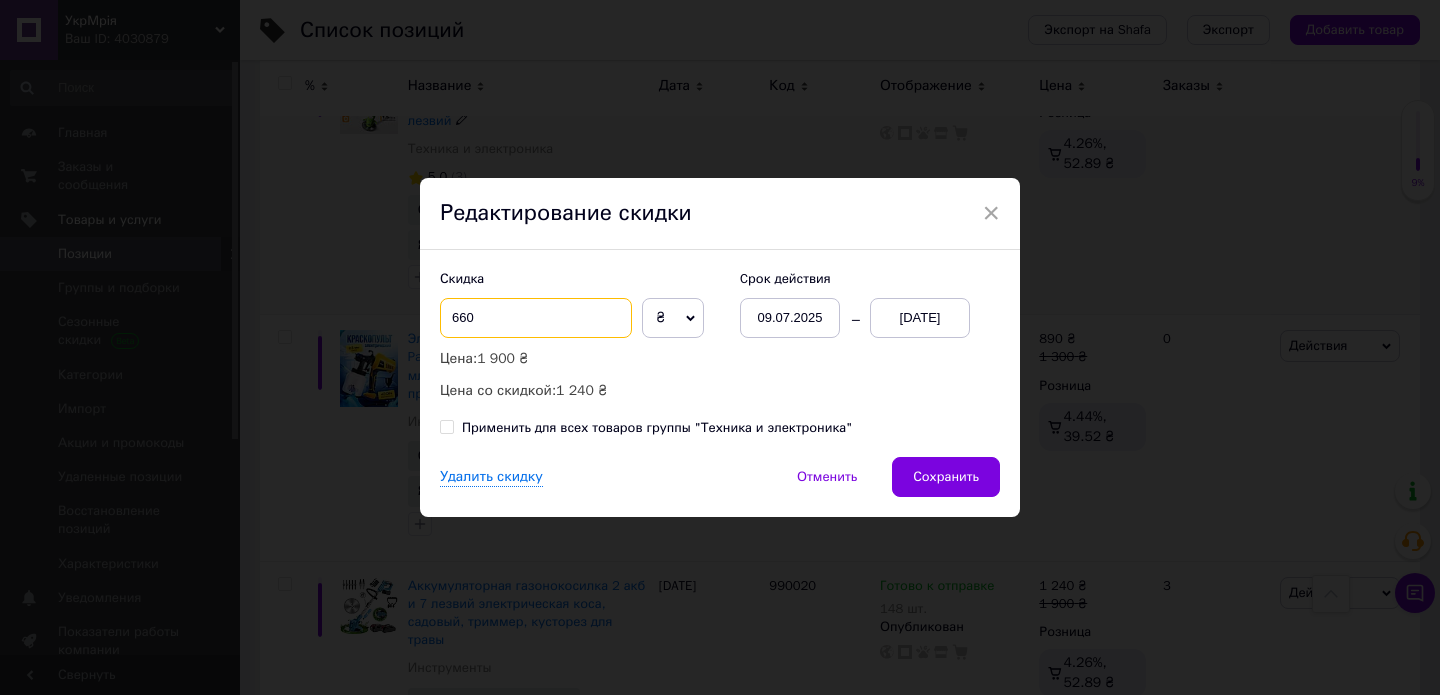 click on "660" at bounding box center (536, 318) 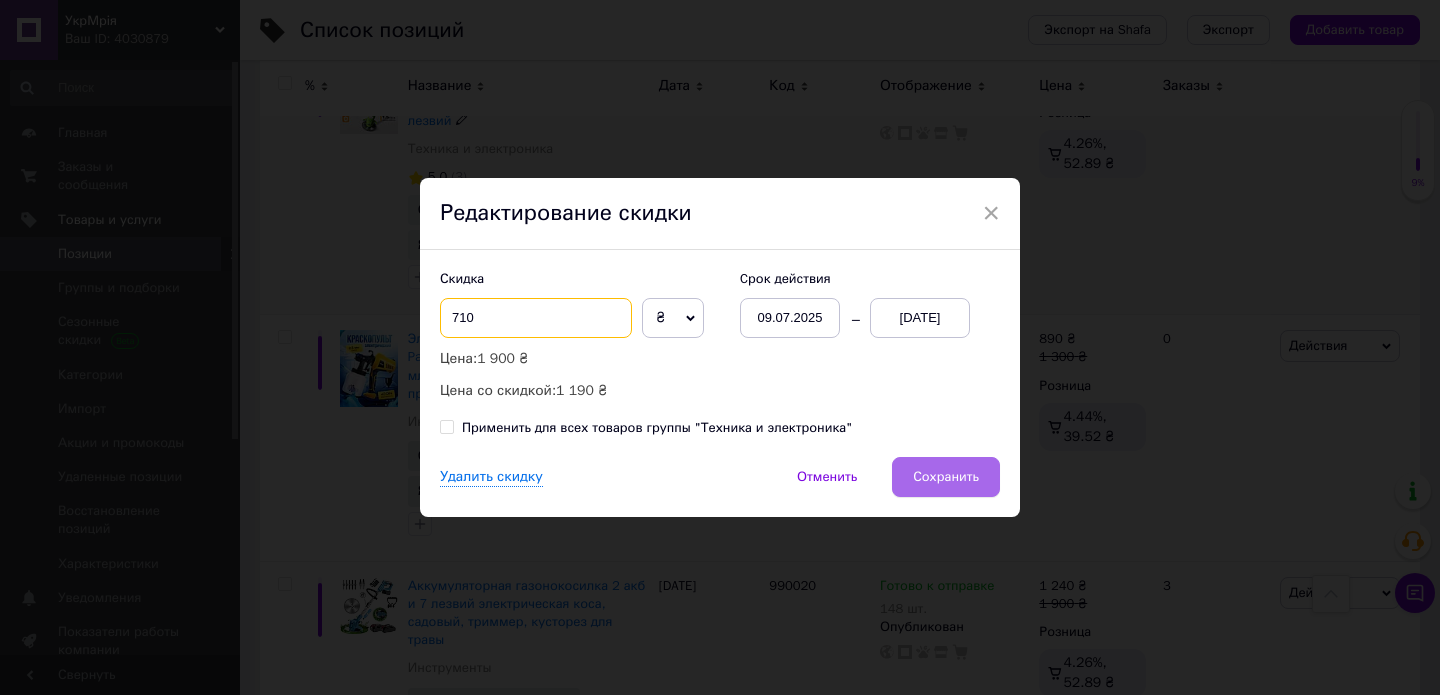 type on "710" 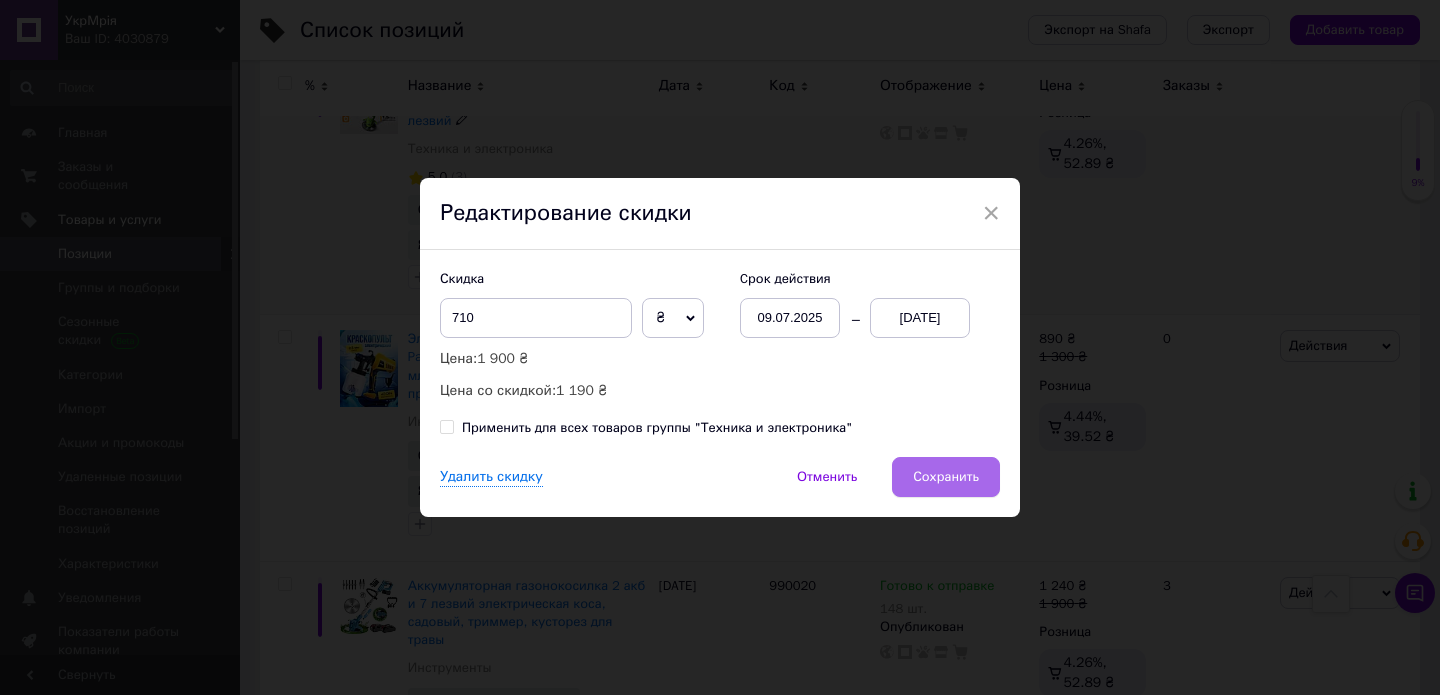 click on "Сохранить" at bounding box center (946, 477) 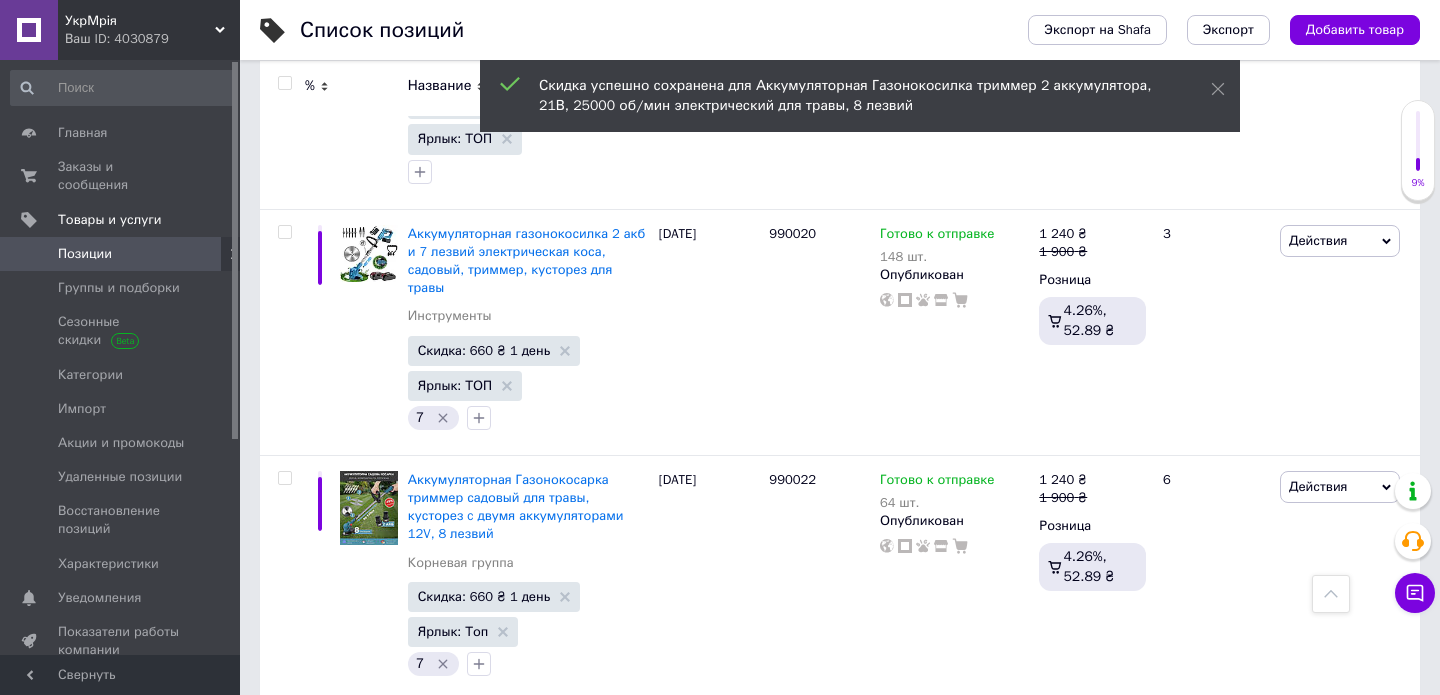 scroll, scrollTop: 15744, scrollLeft: 0, axis: vertical 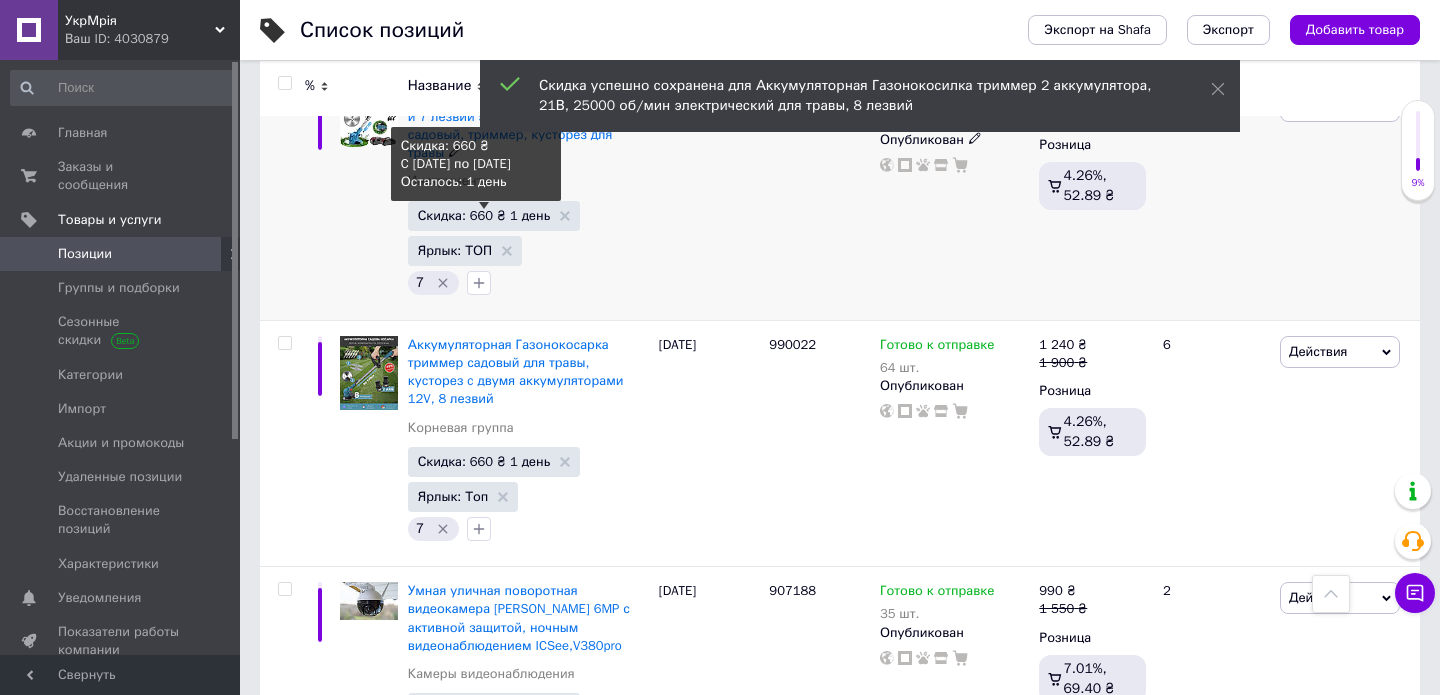 click on "Скидка: 660 ₴ 1 день" at bounding box center (484, 215) 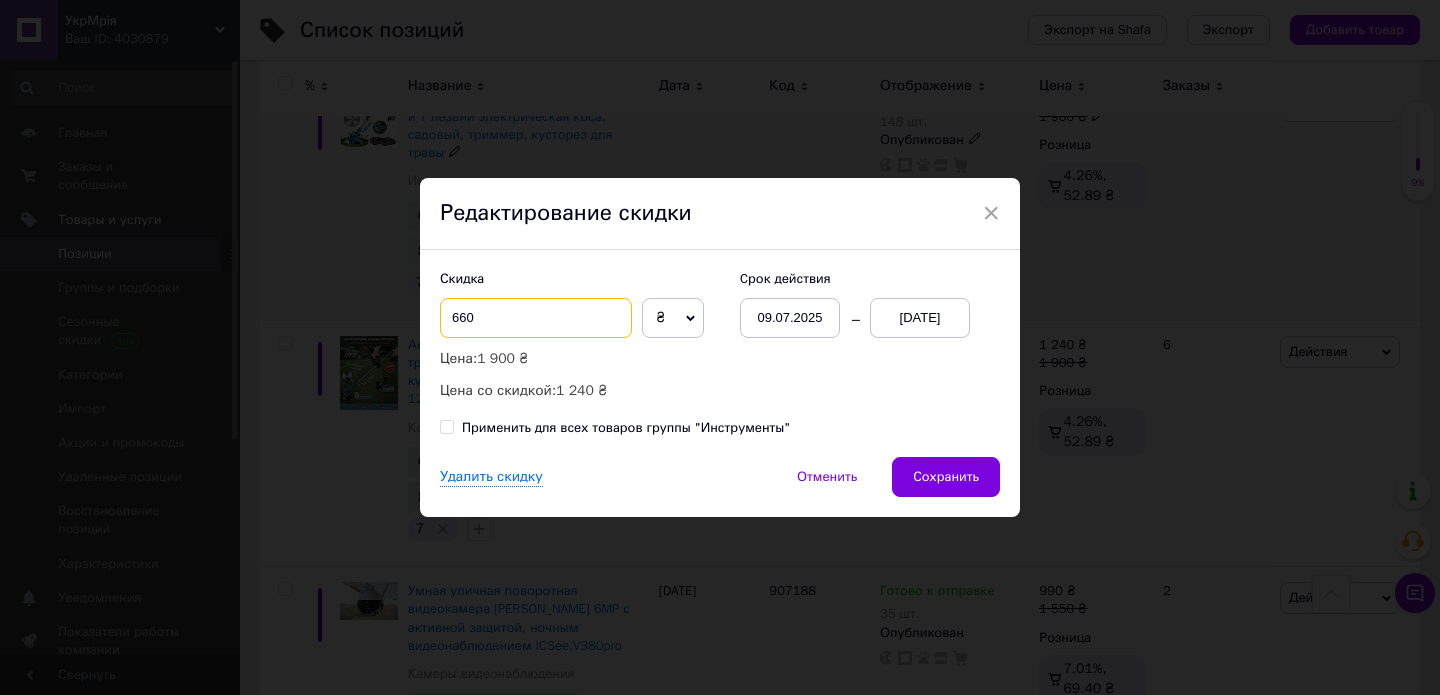drag, startPoint x: 464, startPoint y: 314, endPoint x: 418, endPoint y: 313, distance: 46.010868 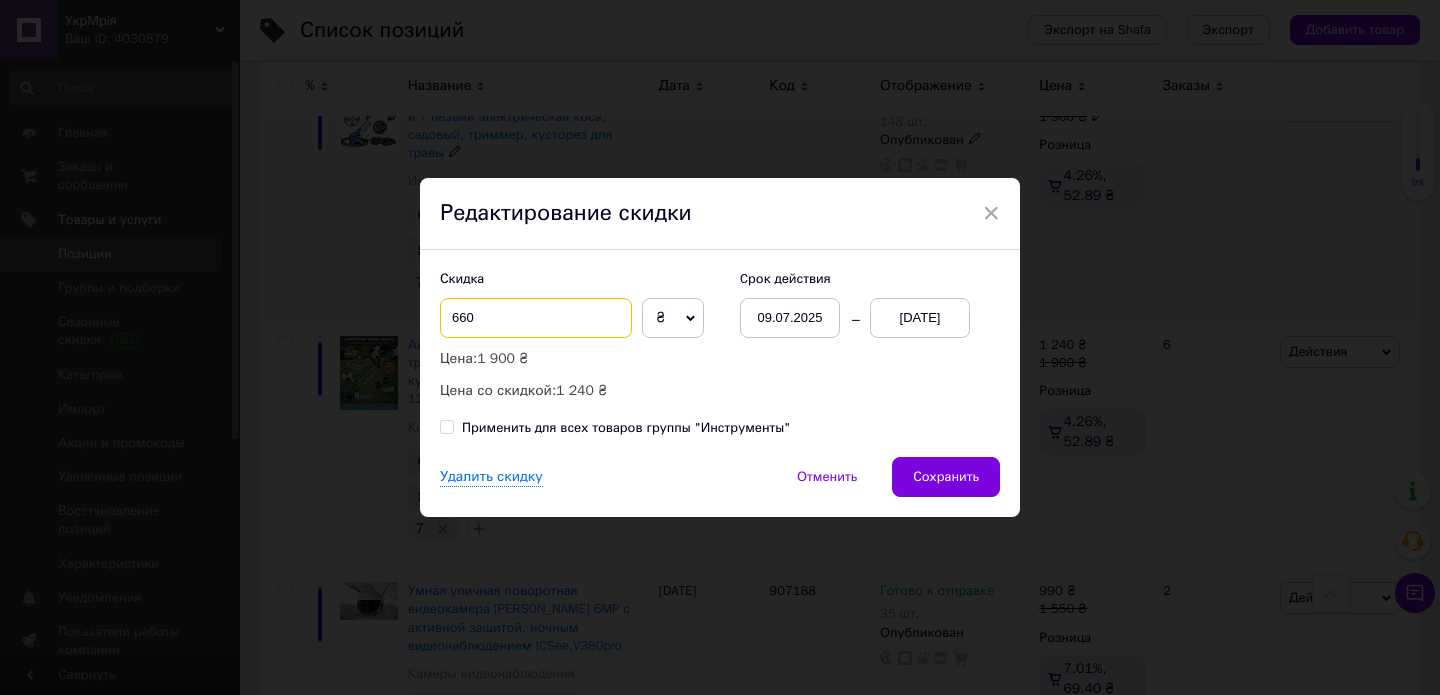 click on "Скидка 660 ₴ % Цена:  1 900   ₴ Цена со скидкой:  1 240   ₴ Cрок действия 09.07.2025 11.07.2025 Применить для всех товаров группы "Инструменты"" at bounding box center [720, 353] 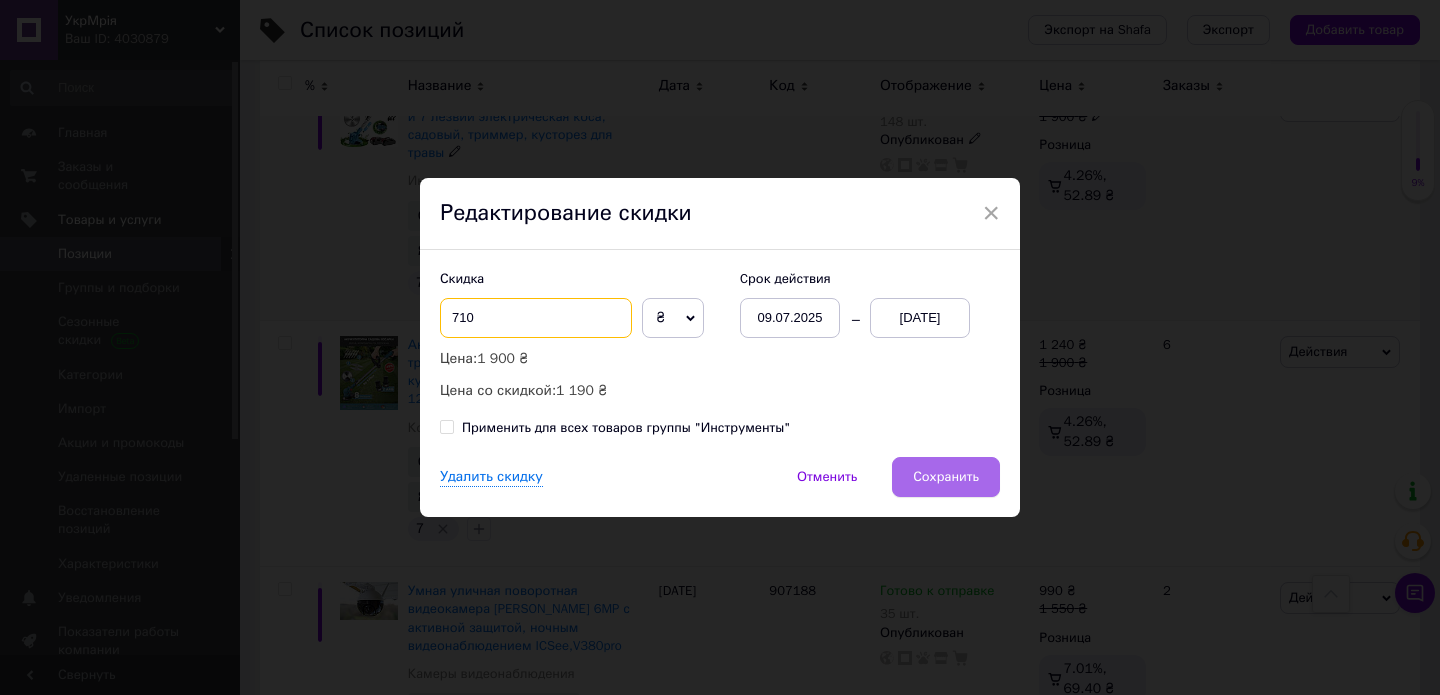 type on "710" 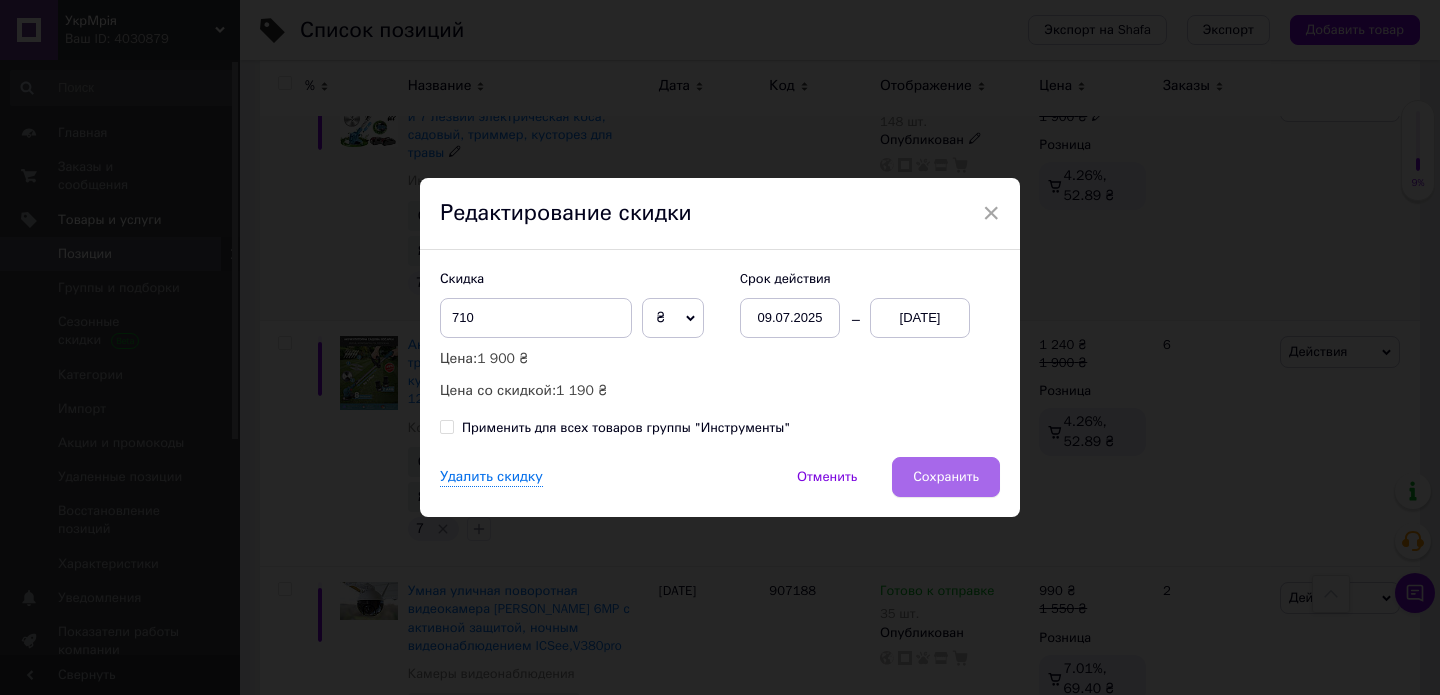 click on "Сохранить" at bounding box center (946, 477) 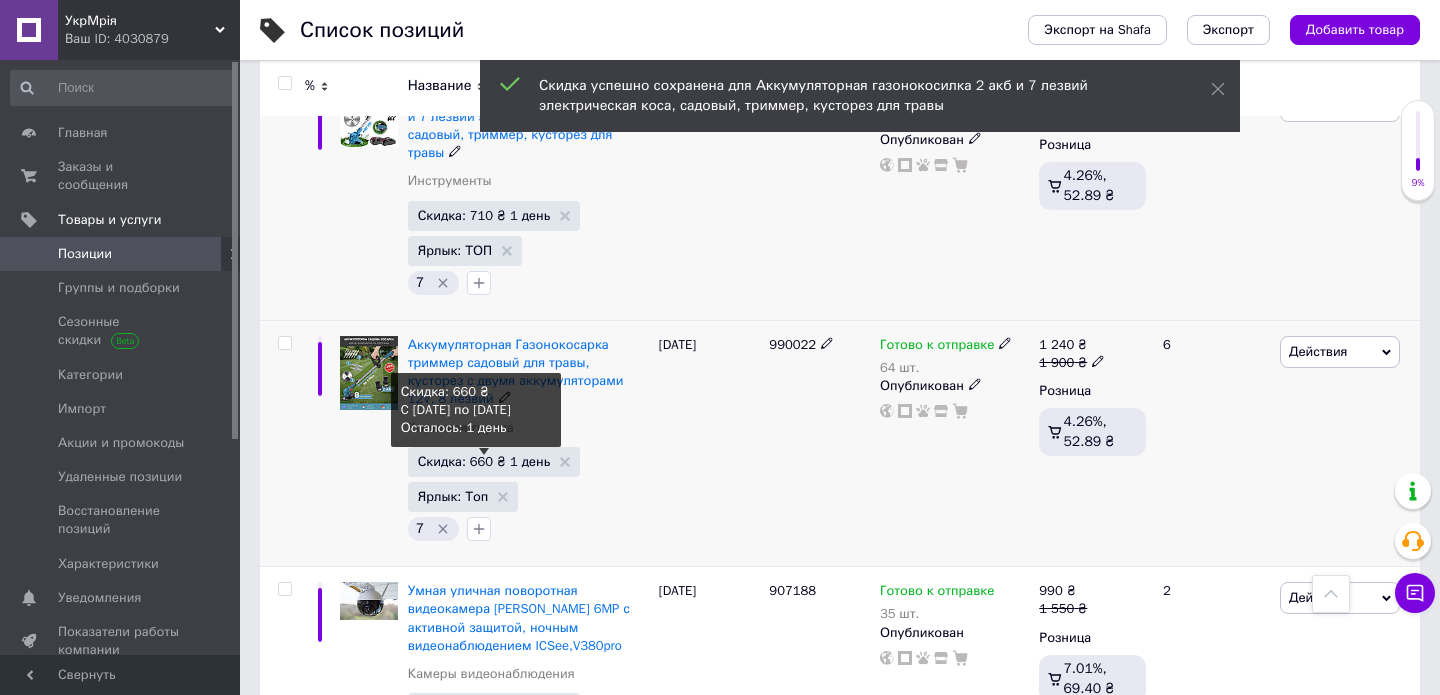 click on "Скидка: 660 ₴ 1 день" at bounding box center [484, 461] 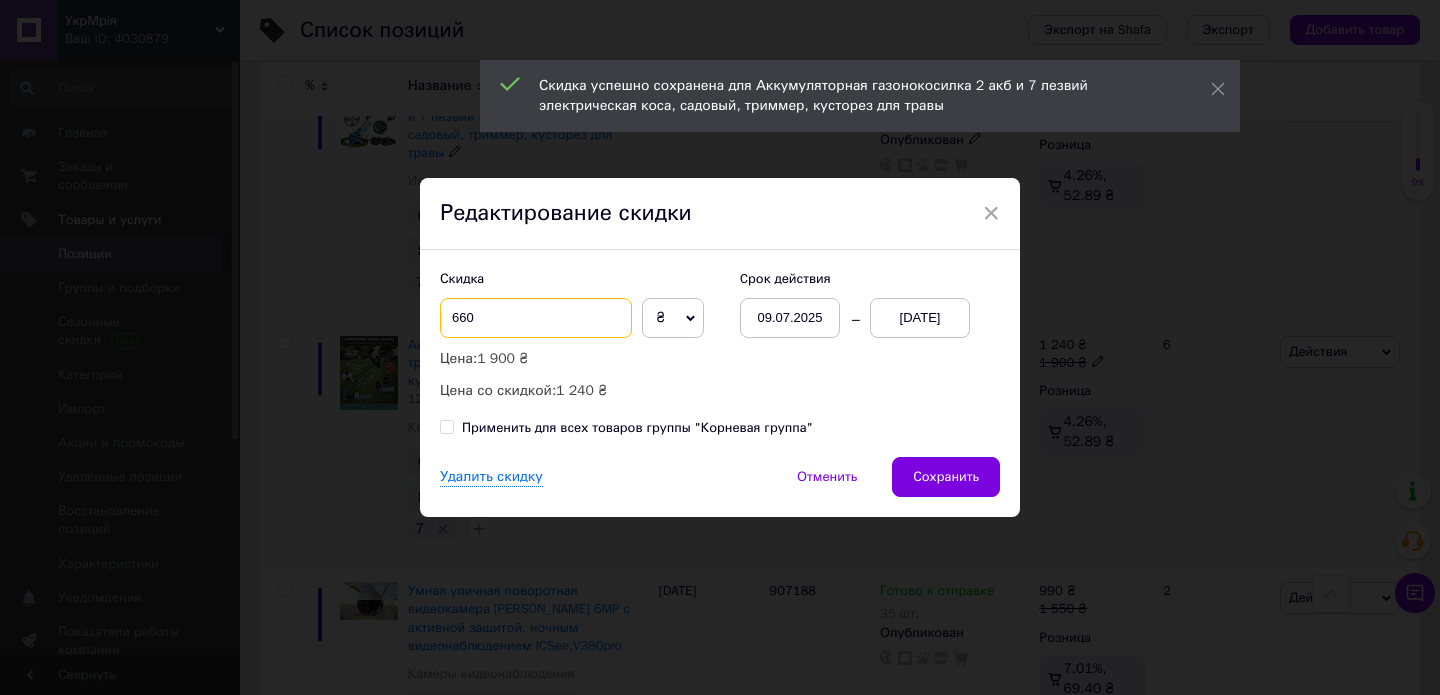 drag, startPoint x: 464, startPoint y: 311, endPoint x: 423, endPoint y: 310, distance: 41.01219 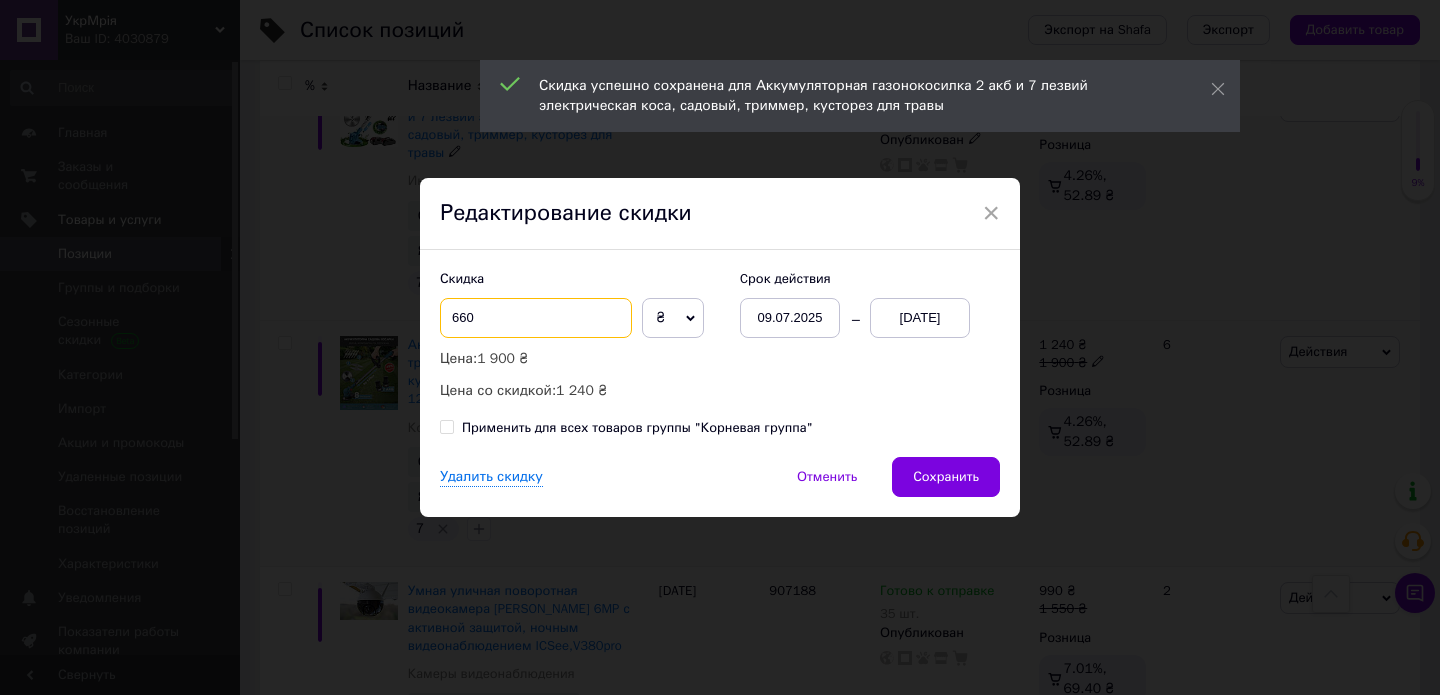 click on "Скидка 660 ₴ % Цена:  1 900   ₴ Цена со скидкой:  1 240   ₴ Cрок действия 09.07.2025 11.07.2025 Применить для всех товаров группы "Корневая группа"" at bounding box center [720, 353] 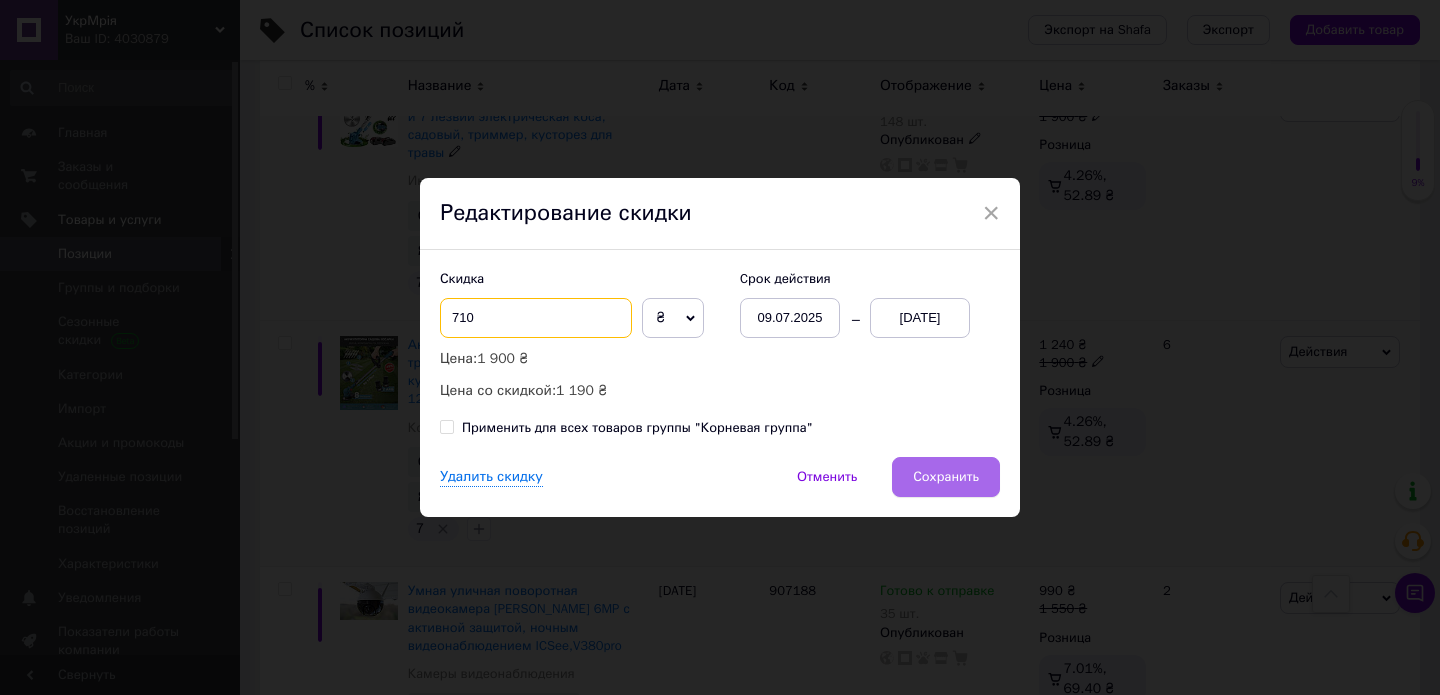 type on "710" 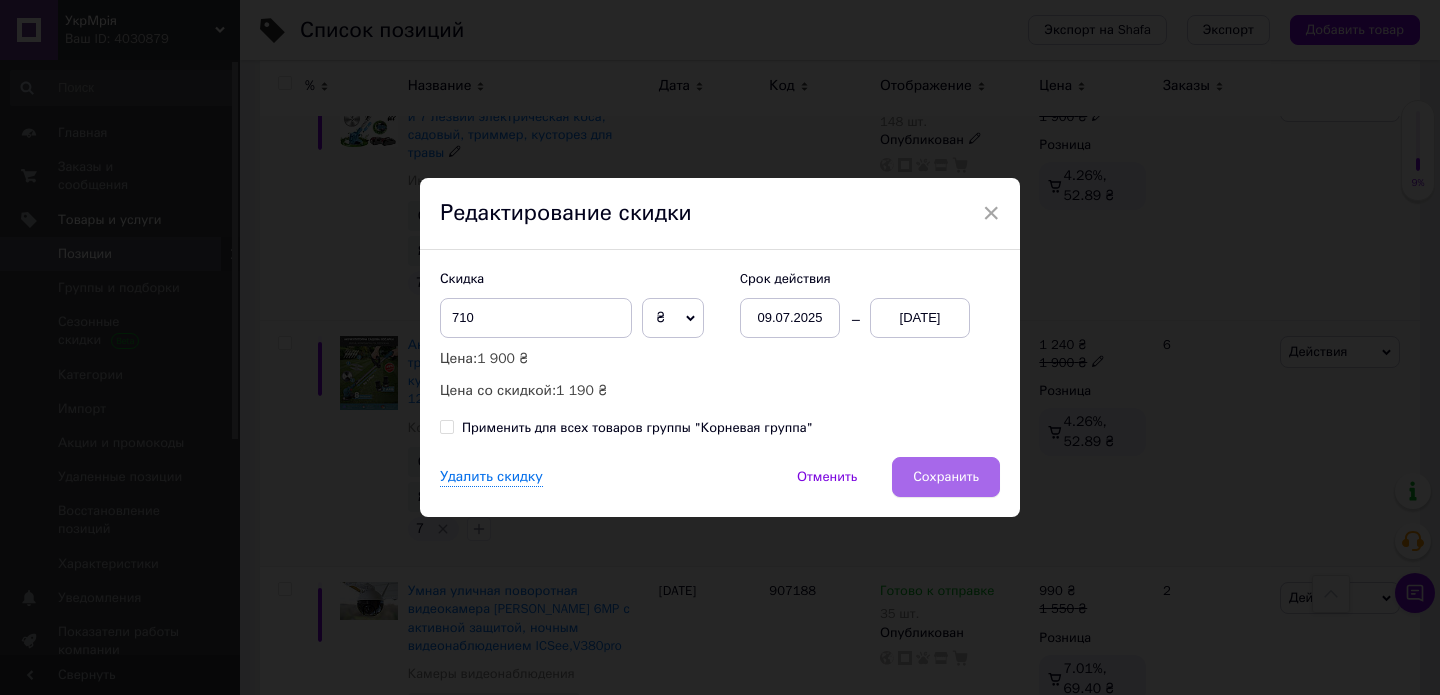 click on "Сохранить" at bounding box center (946, 477) 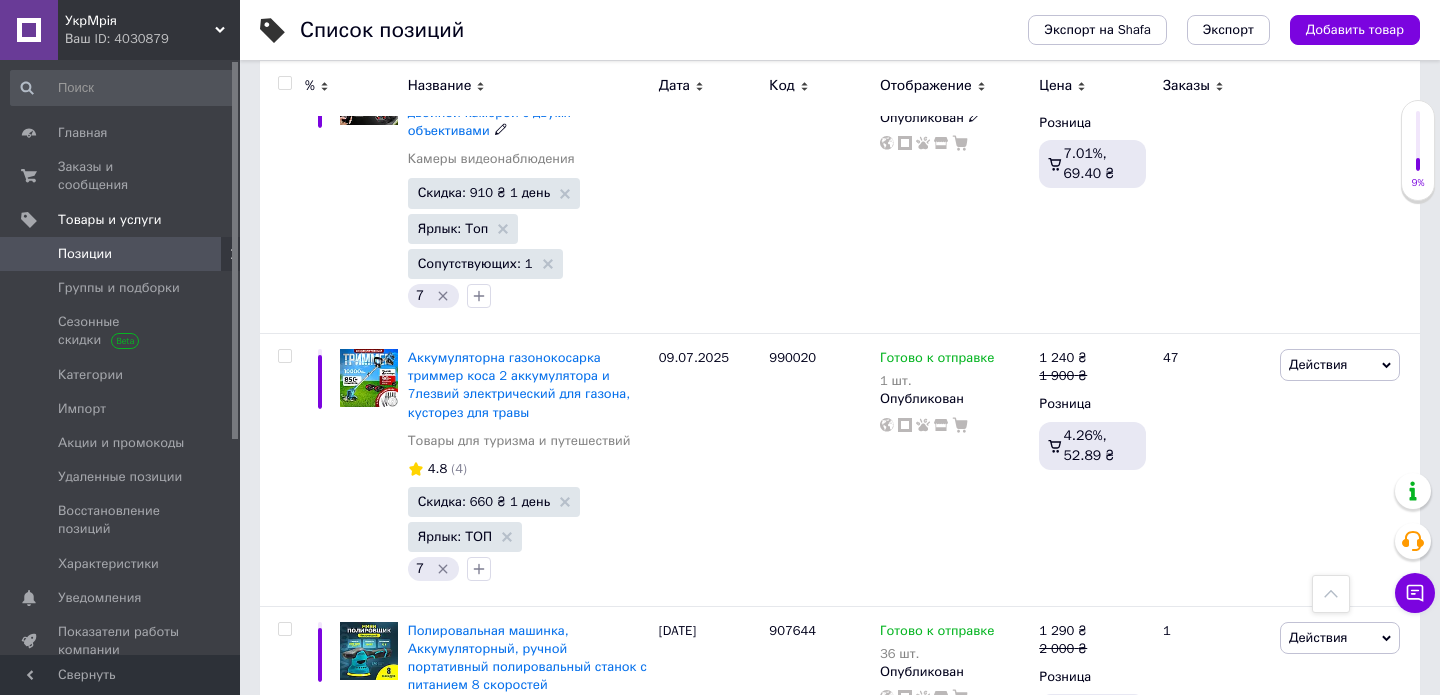 scroll, scrollTop: 17525, scrollLeft: 0, axis: vertical 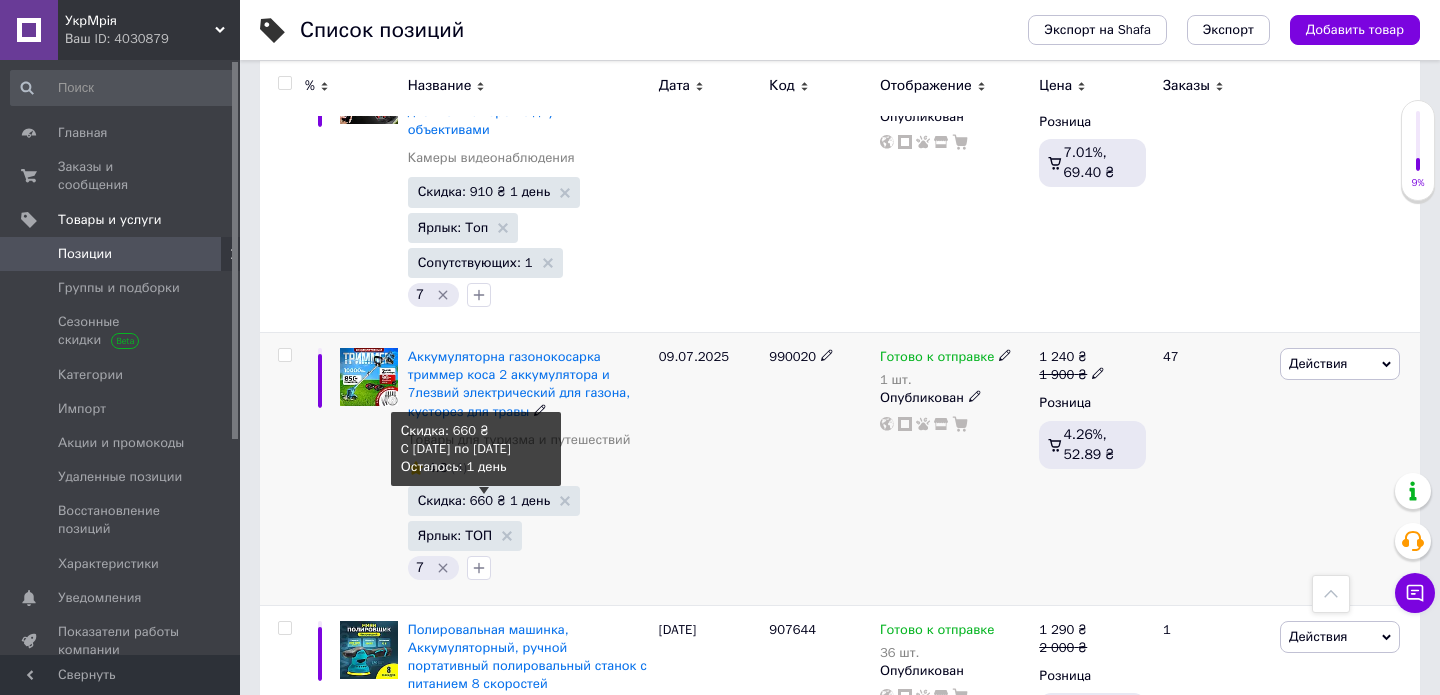 click on "Скидка: 660 ₴ 1 день" at bounding box center (484, 500) 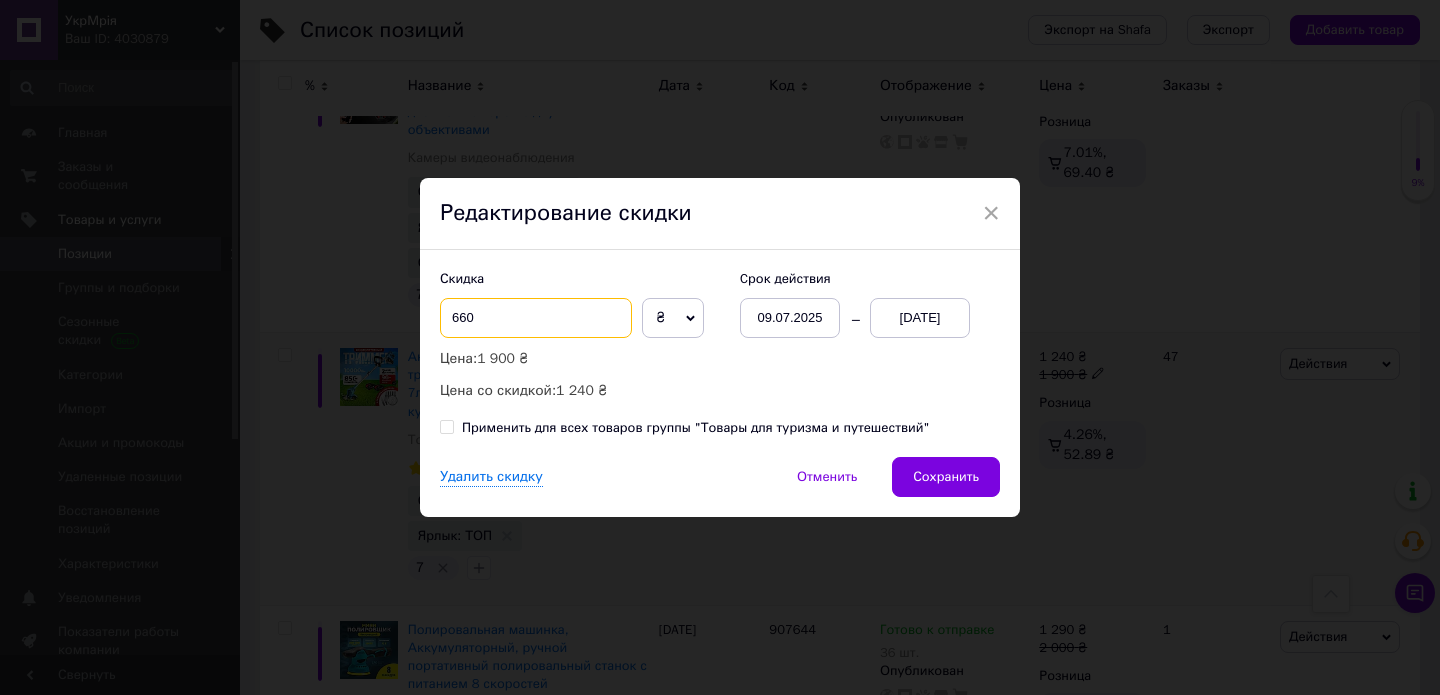 drag, startPoint x: 462, startPoint y: 317, endPoint x: 414, endPoint y: 314, distance: 48.09366 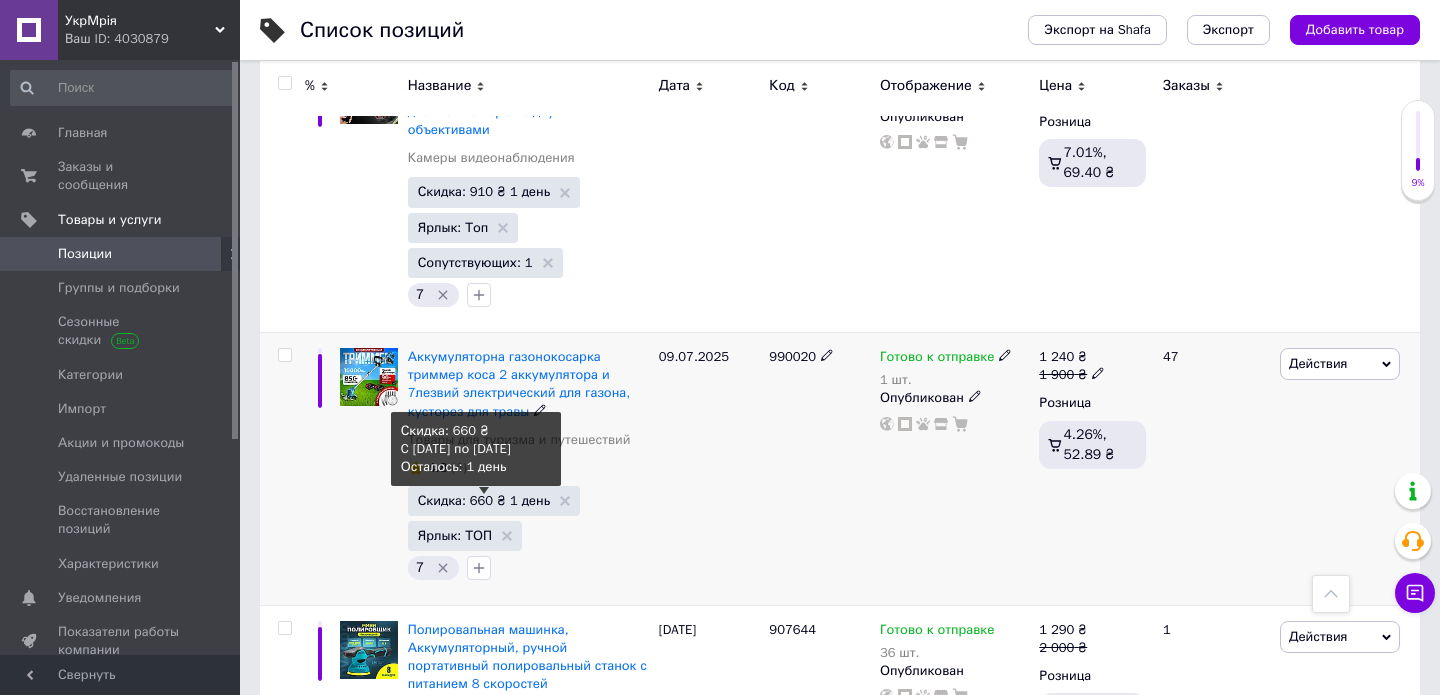 click on "Скидка: 660 ₴ 1 день" at bounding box center [484, 500] 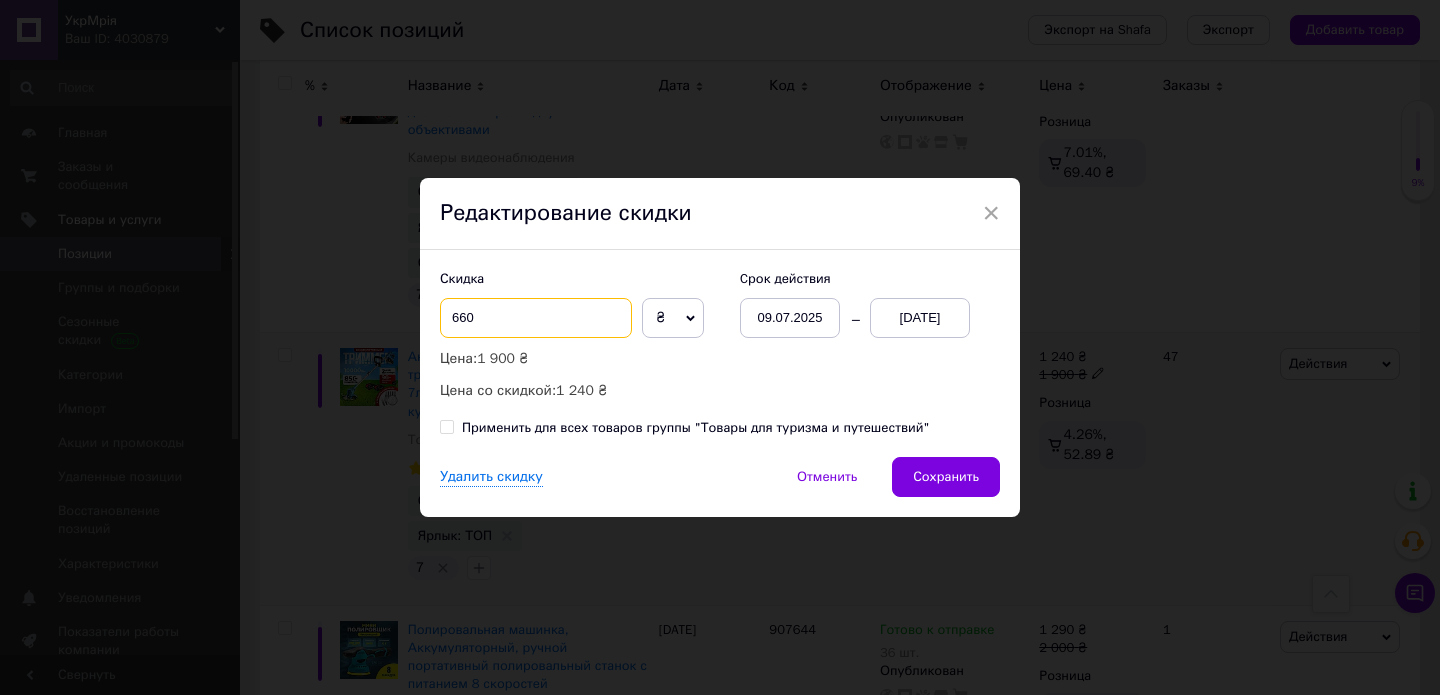 drag, startPoint x: 461, startPoint y: 317, endPoint x: 445, endPoint y: 314, distance: 16.27882 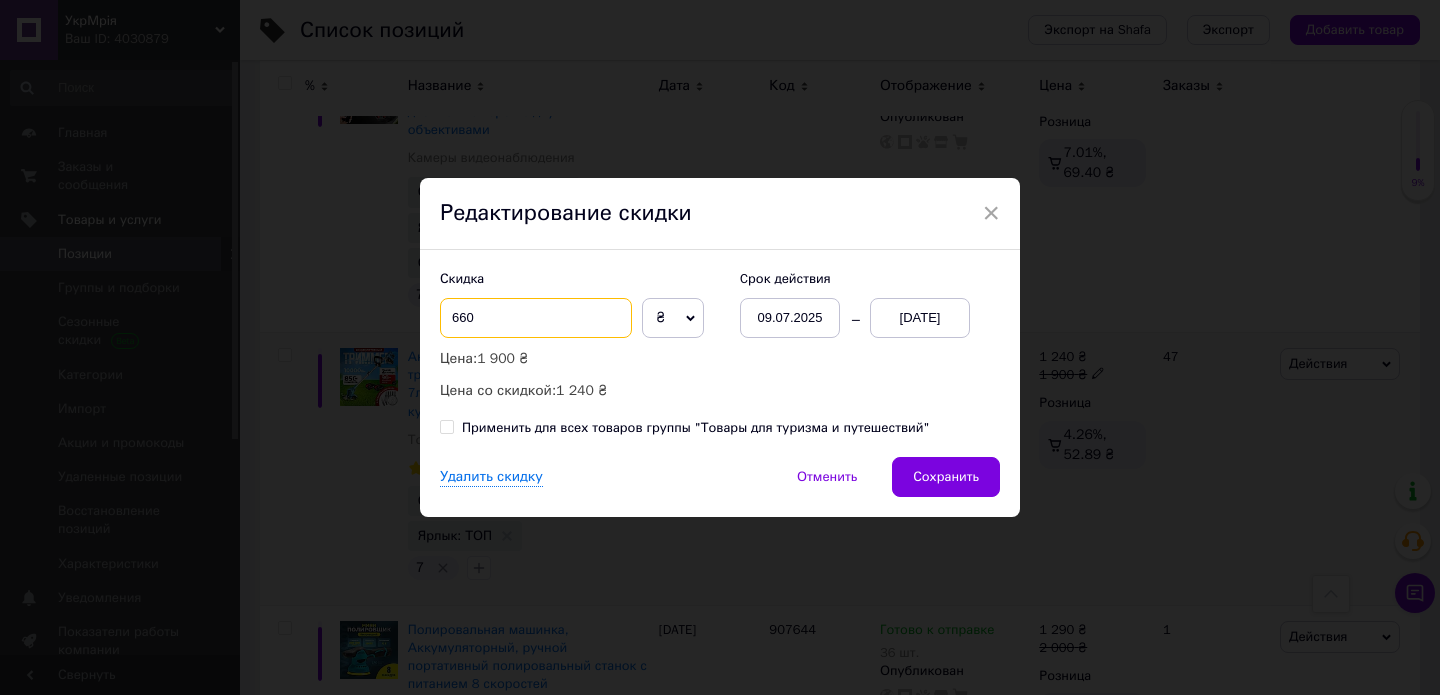 click on "660" at bounding box center (536, 318) 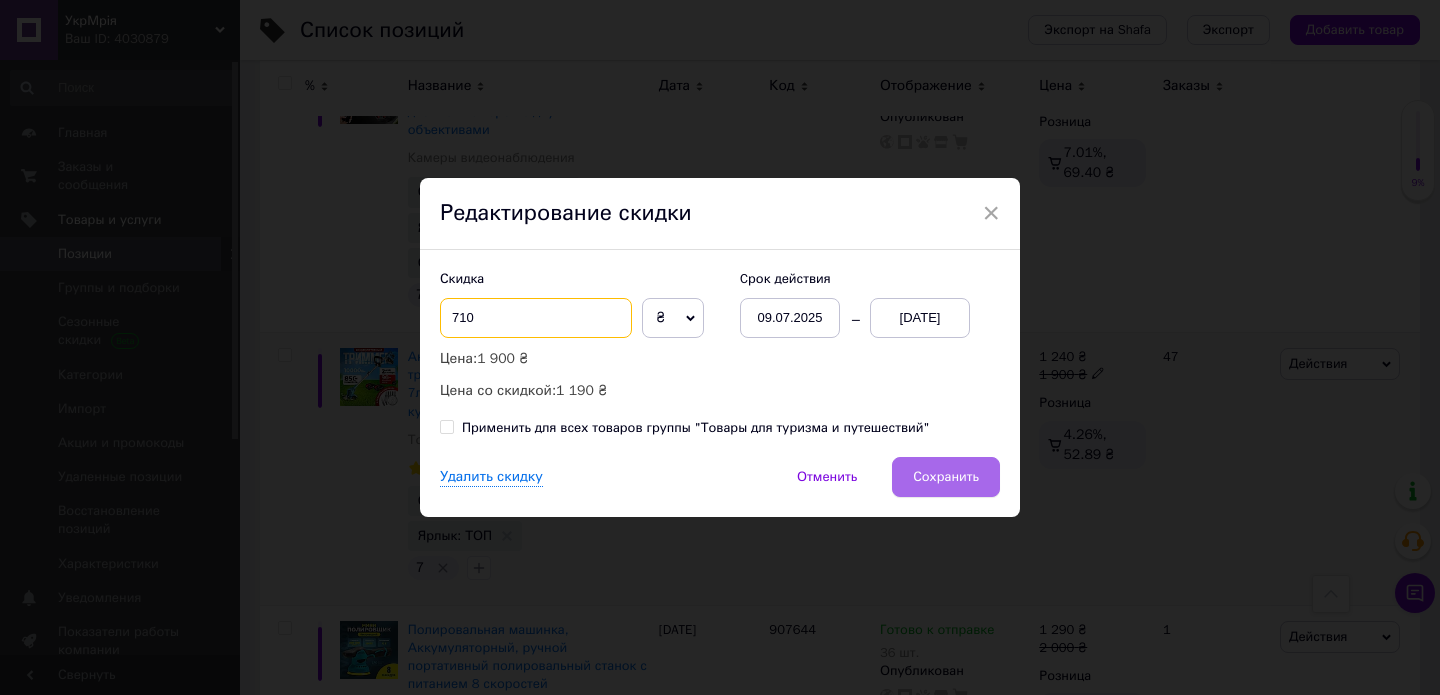 type on "710" 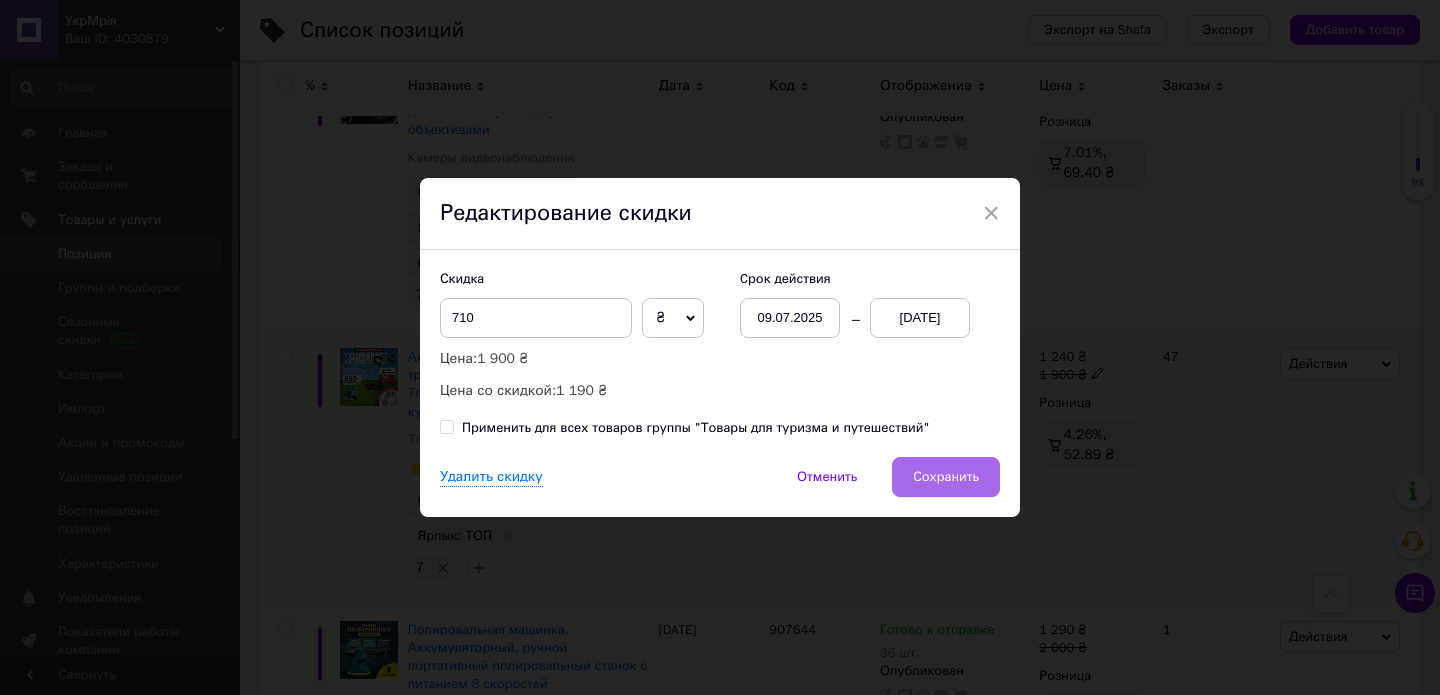 click on "Сохранить" at bounding box center [946, 477] 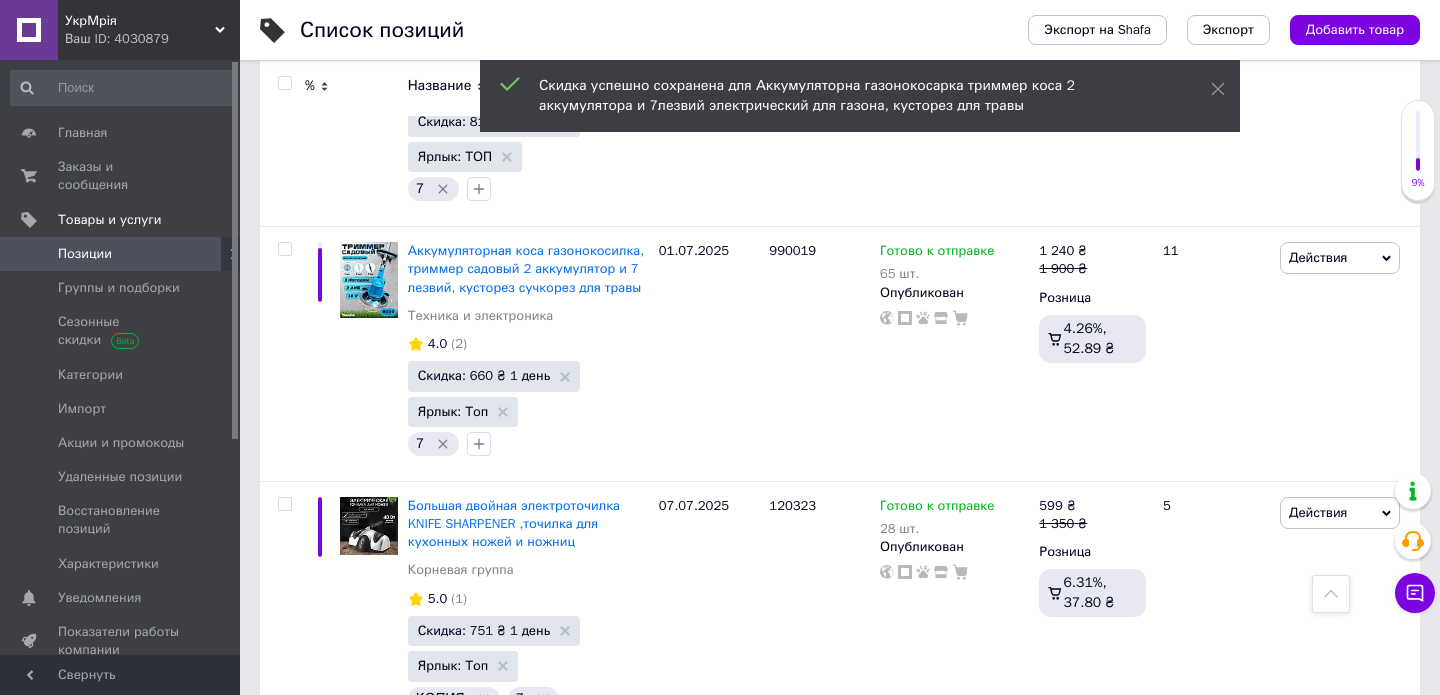 scroll, scrollTop: 18422, scrollLeft: 0, axis: vertical 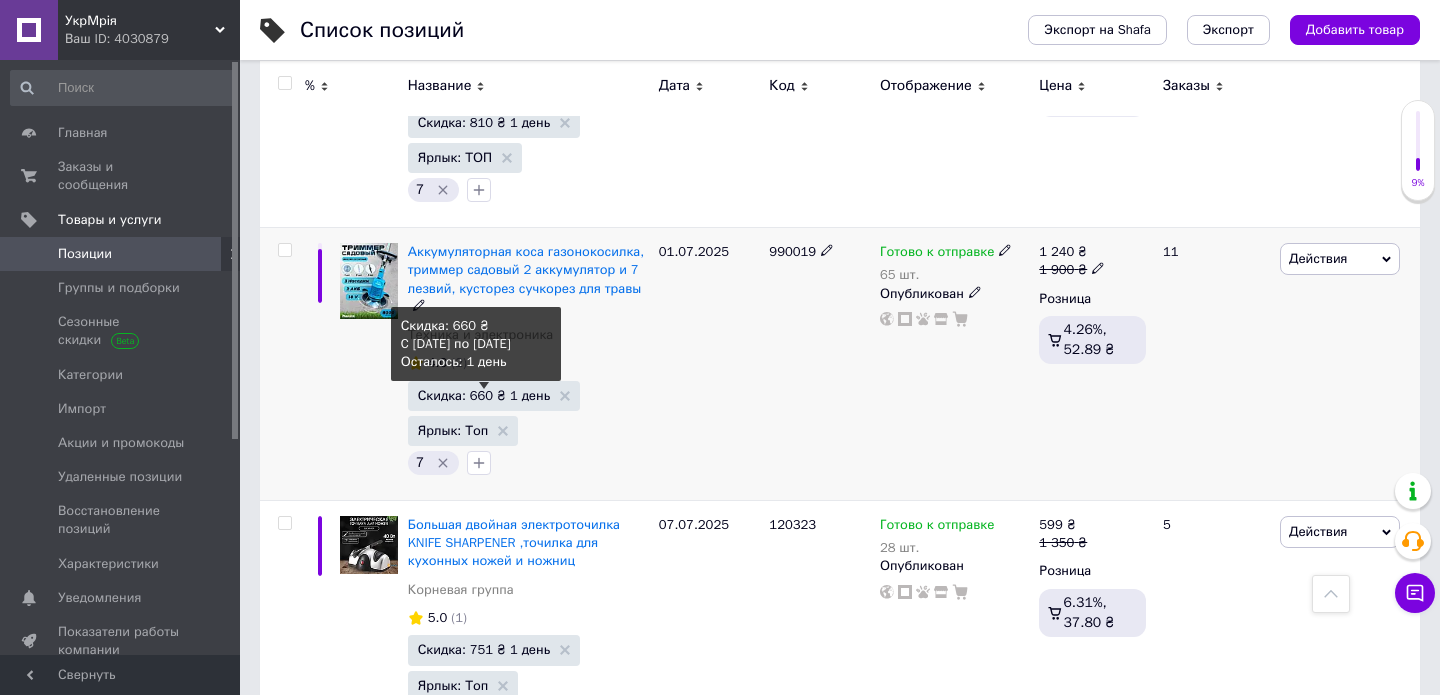 click on "Скидка: 660 ₴ 1 день" at bounding box center (484, 395) 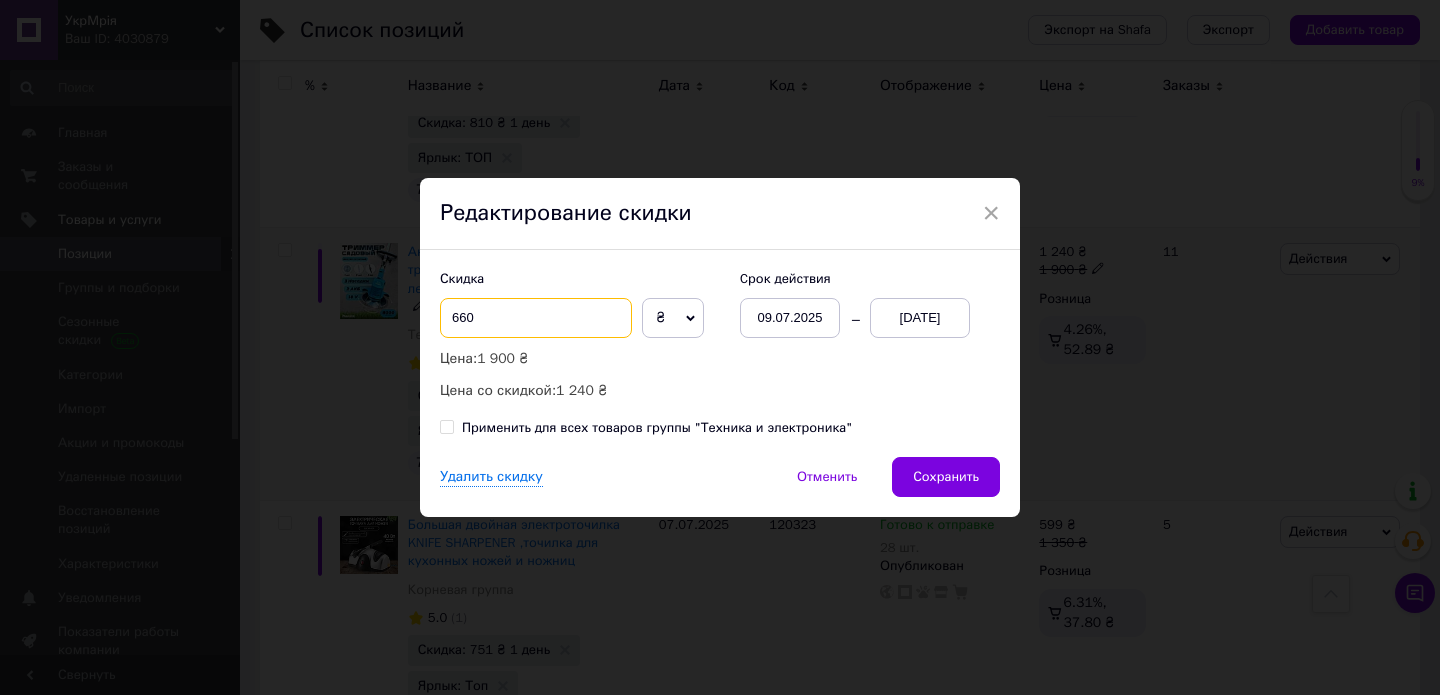 click on "660" at bounding box center [536, 318] 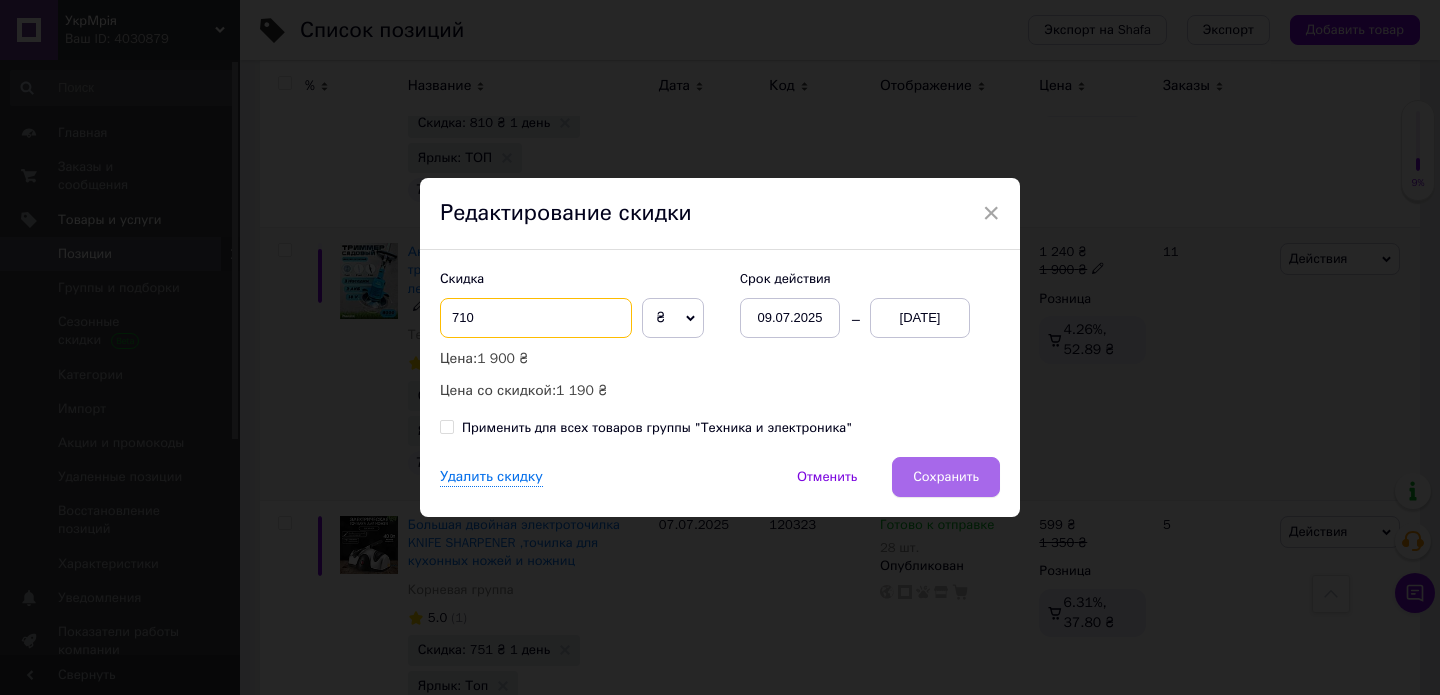 type on "710" 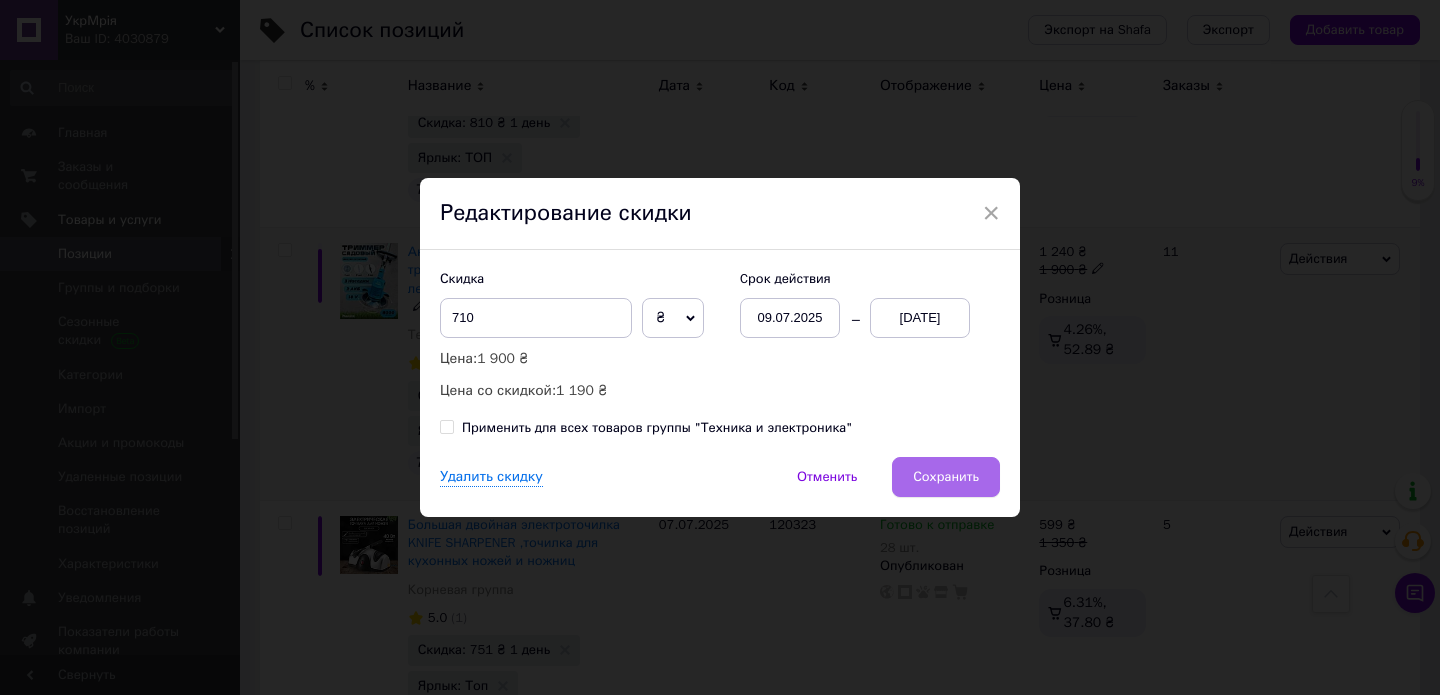 click on "Сохранить" at bounding box center [946, 477] 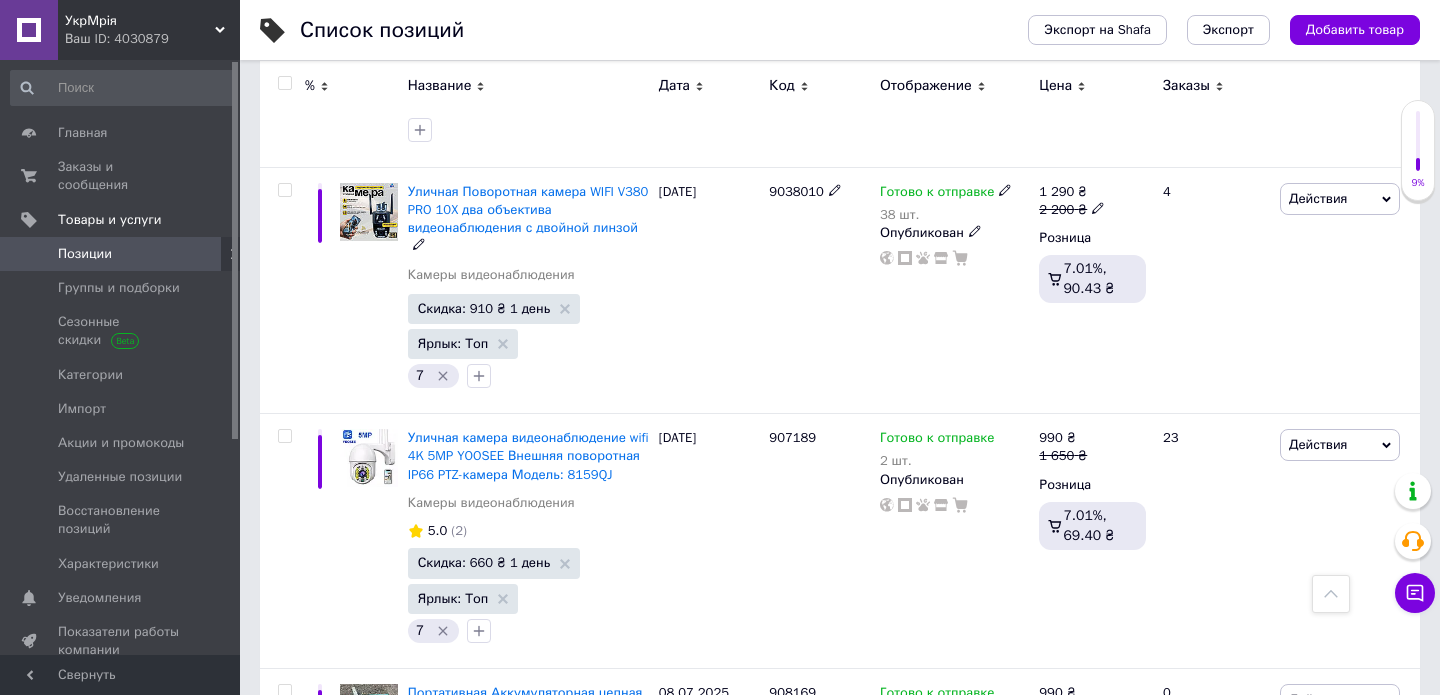 scroll, scrollTop: 19861, scrollLeft: 0, axis: vertical 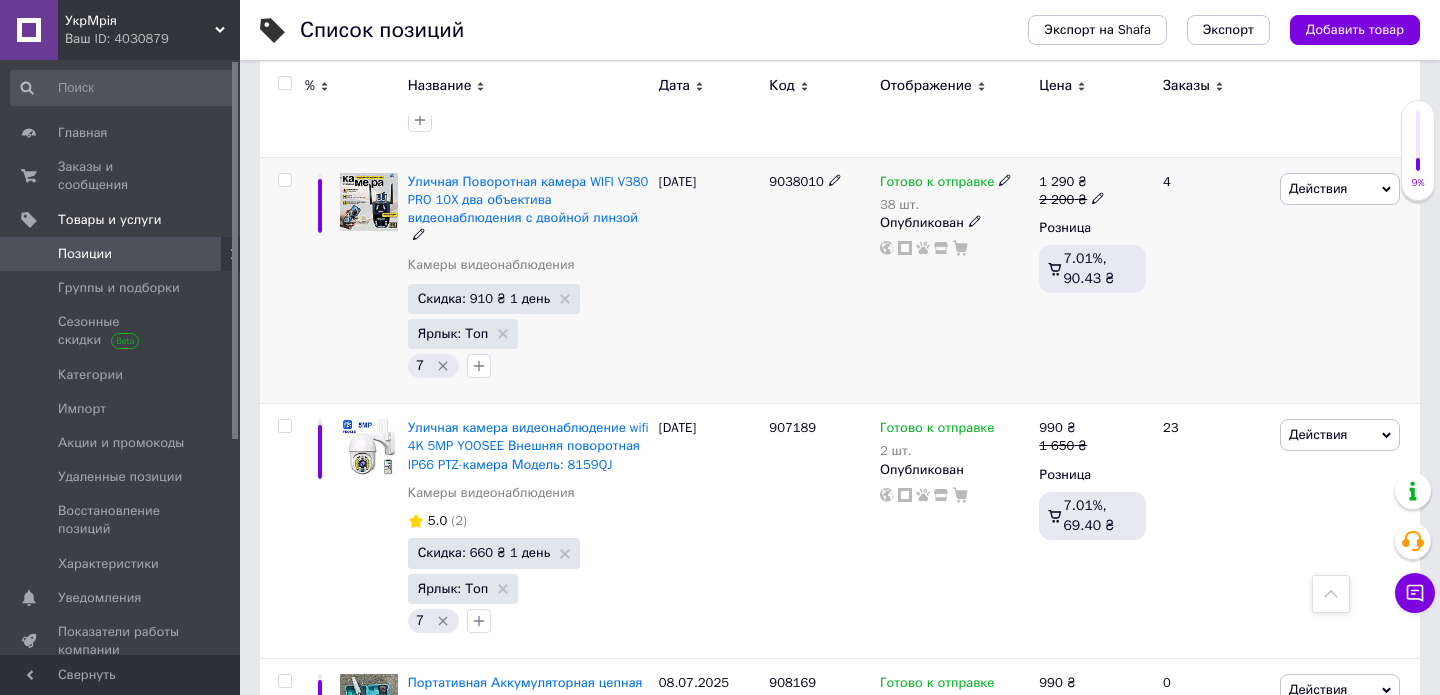 click on "2 200   ₴" at bounding box center [1072, 200] 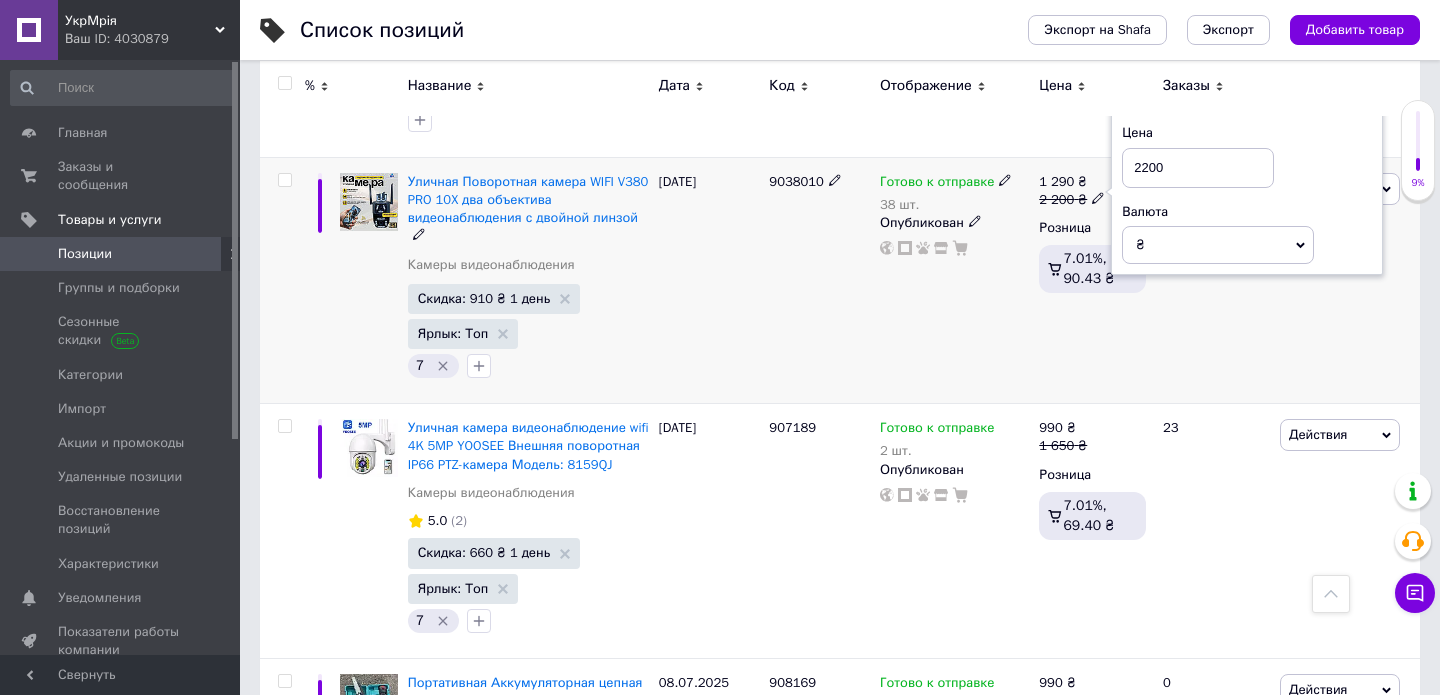 click on "2200" at bounding box center [1198, 168] 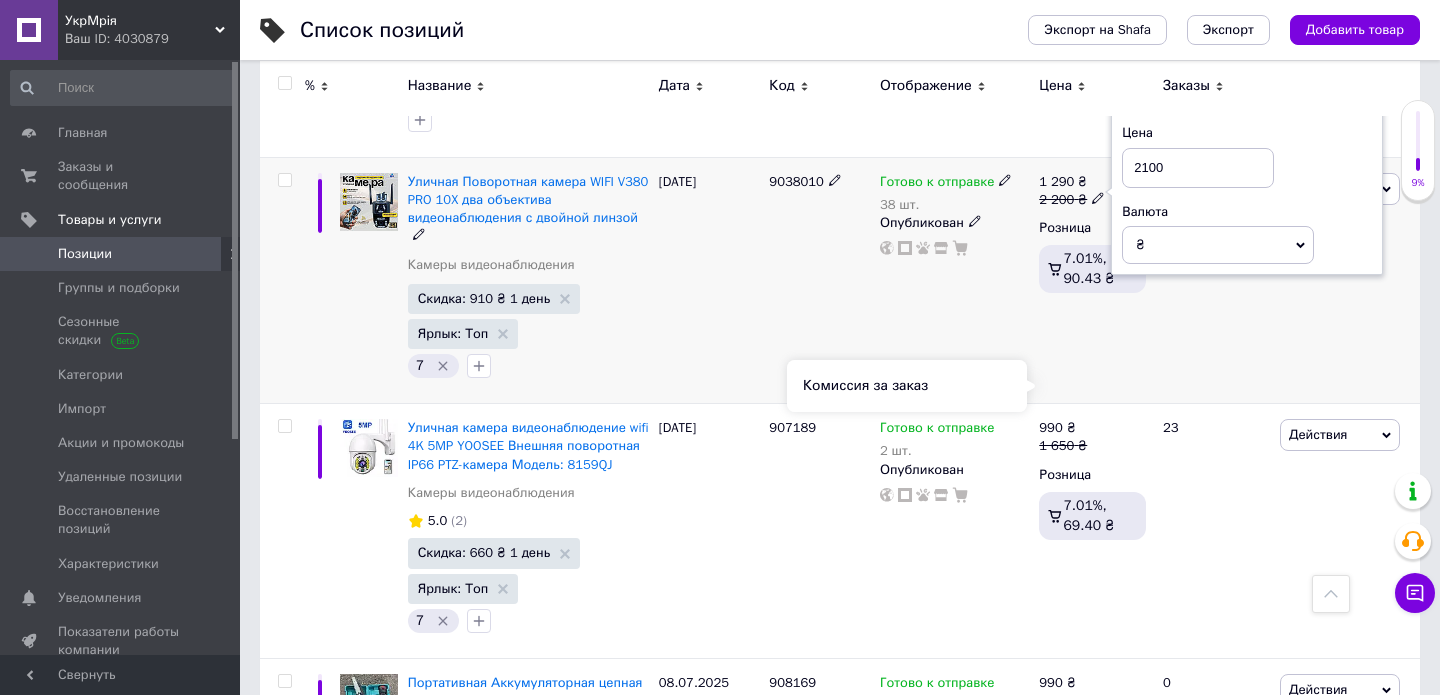 type on "2100" 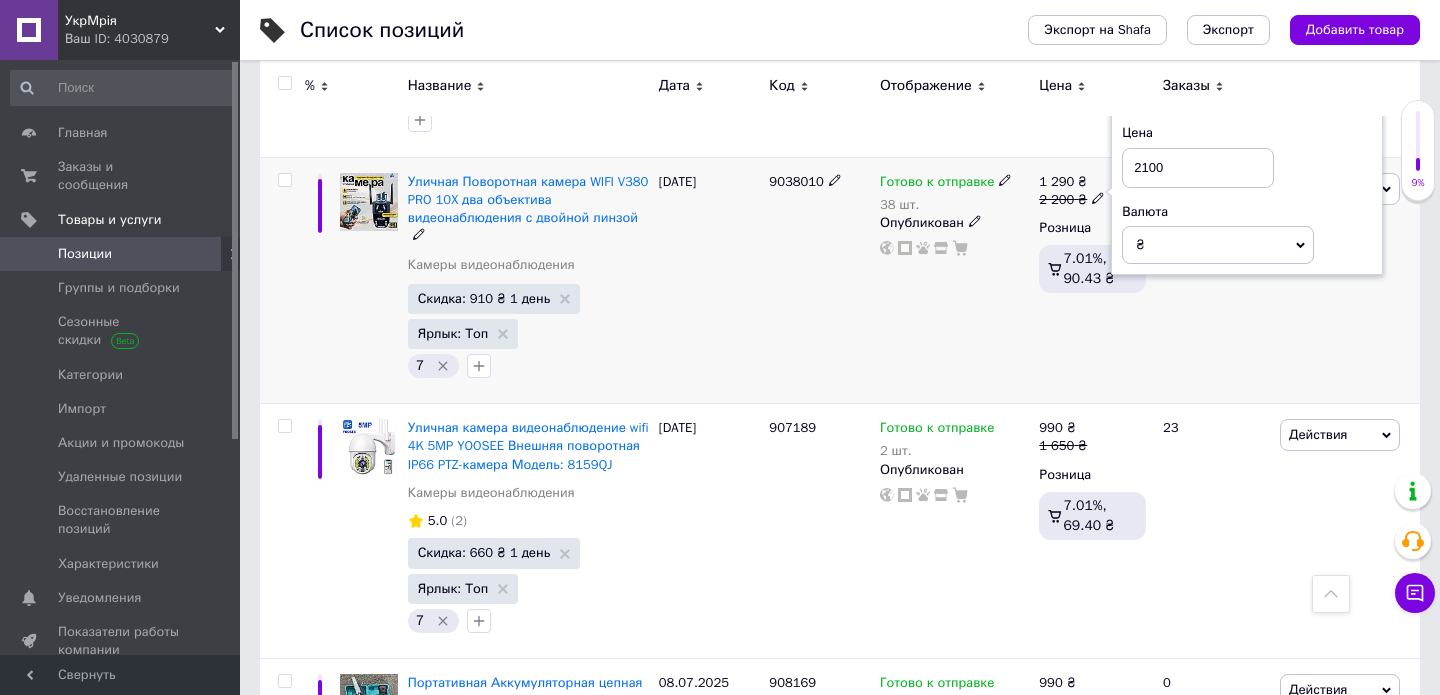 click on "Готово к отправке 38 шт. Опубликован" at bounding box center [954, 280] 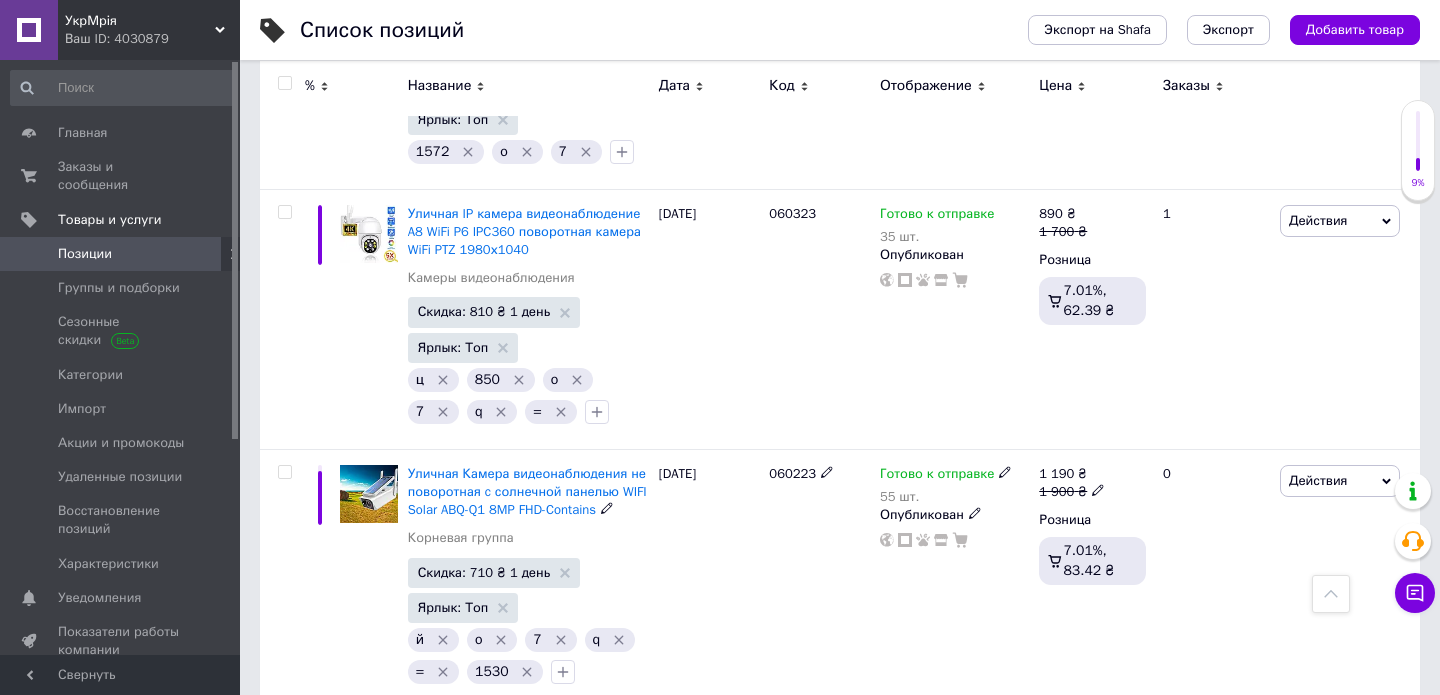 scroll, scrollTop: 24275, scrollLeft: 0, axis: vertical 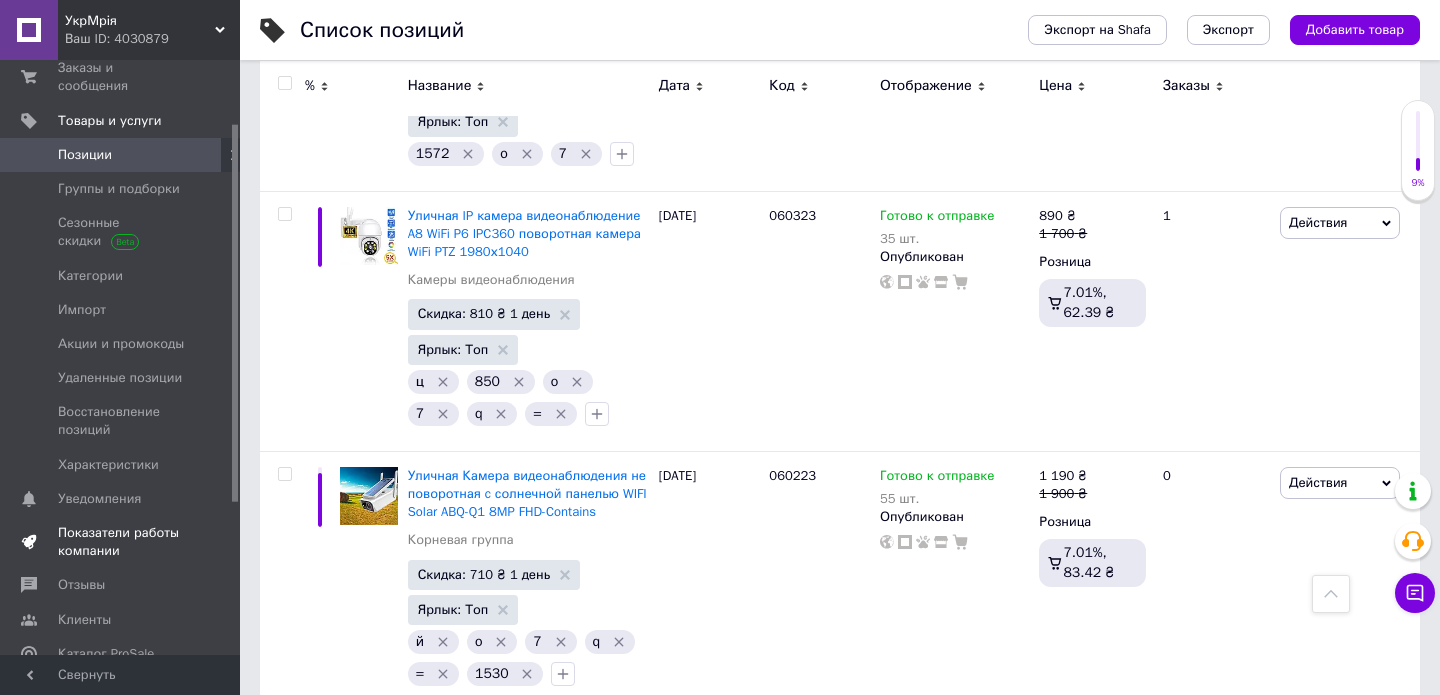 click on "Показатели работы компании" at bounding box center [121, 542] 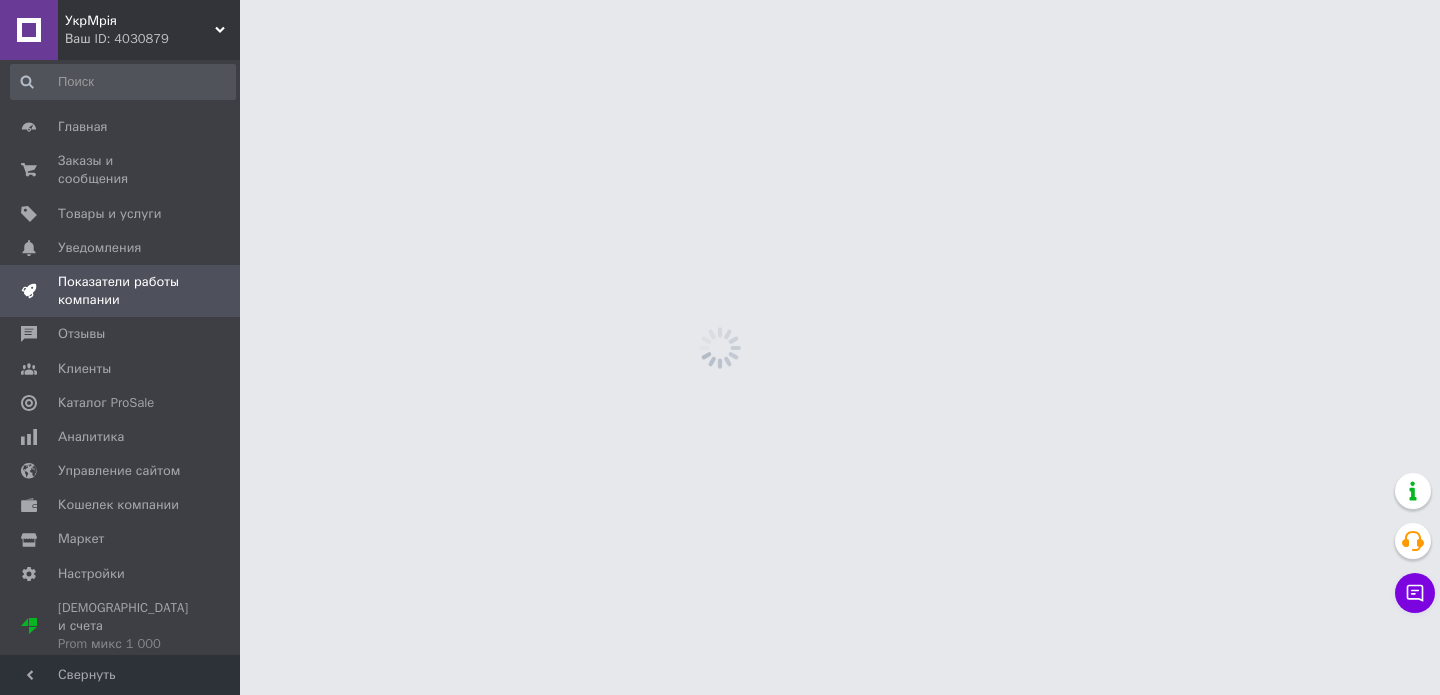 scroll, scrollTop: 0, scrollLeft: 0, axis: both 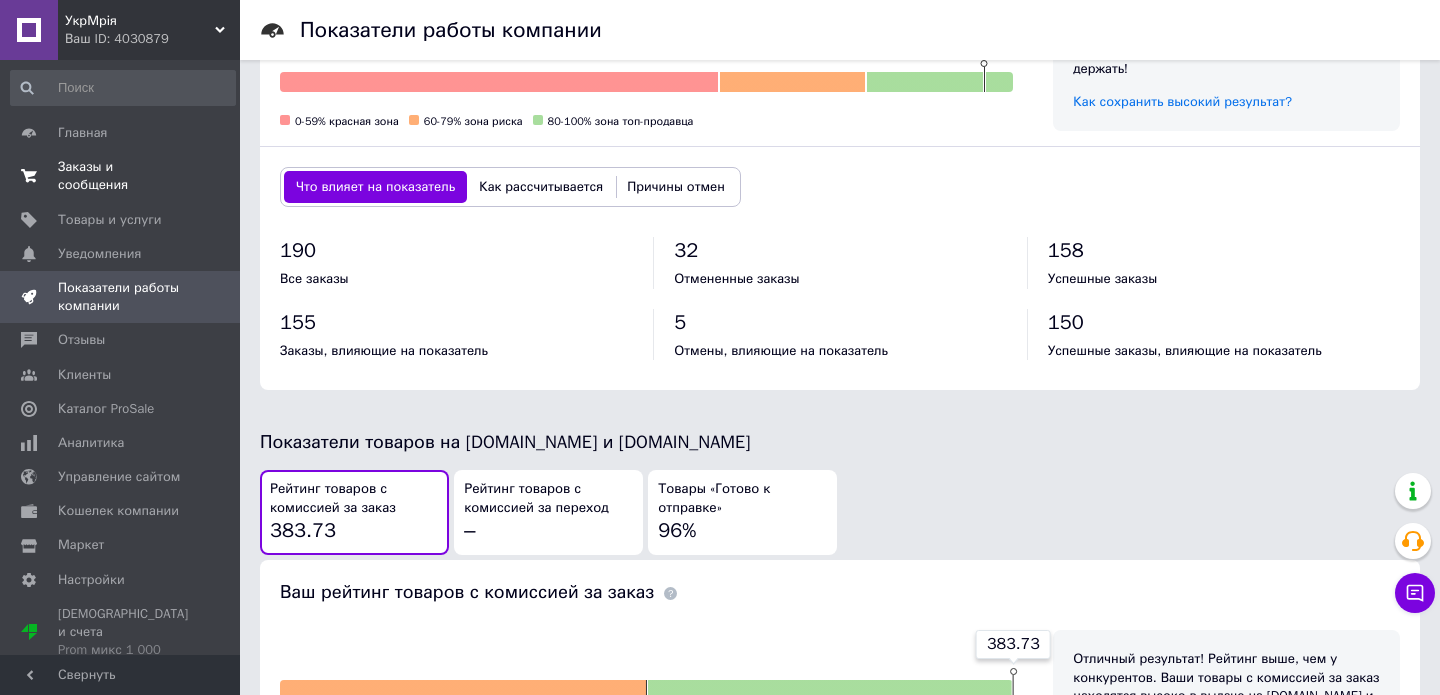 click on "Заказы и сообщения" at bounding box center (121, 176) 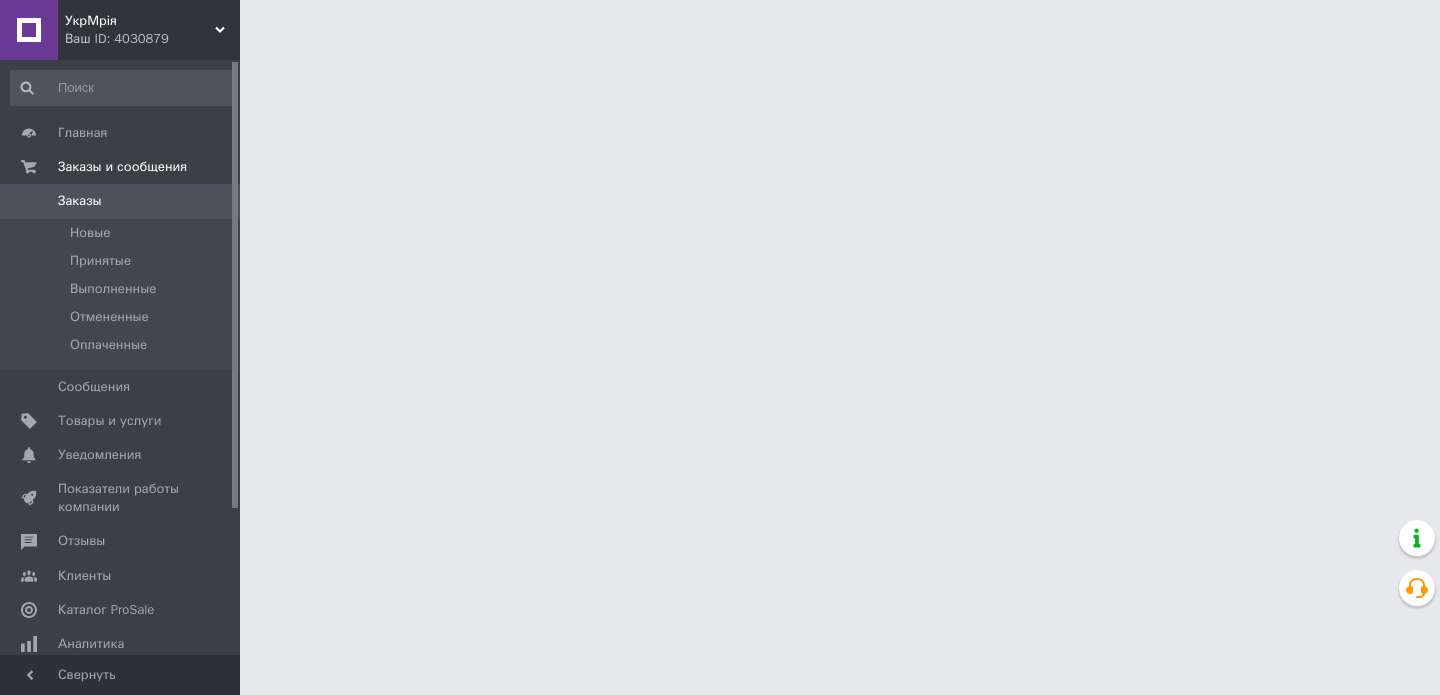 scroll, scrollTop: 0, scrollLeft: 0, axis: both 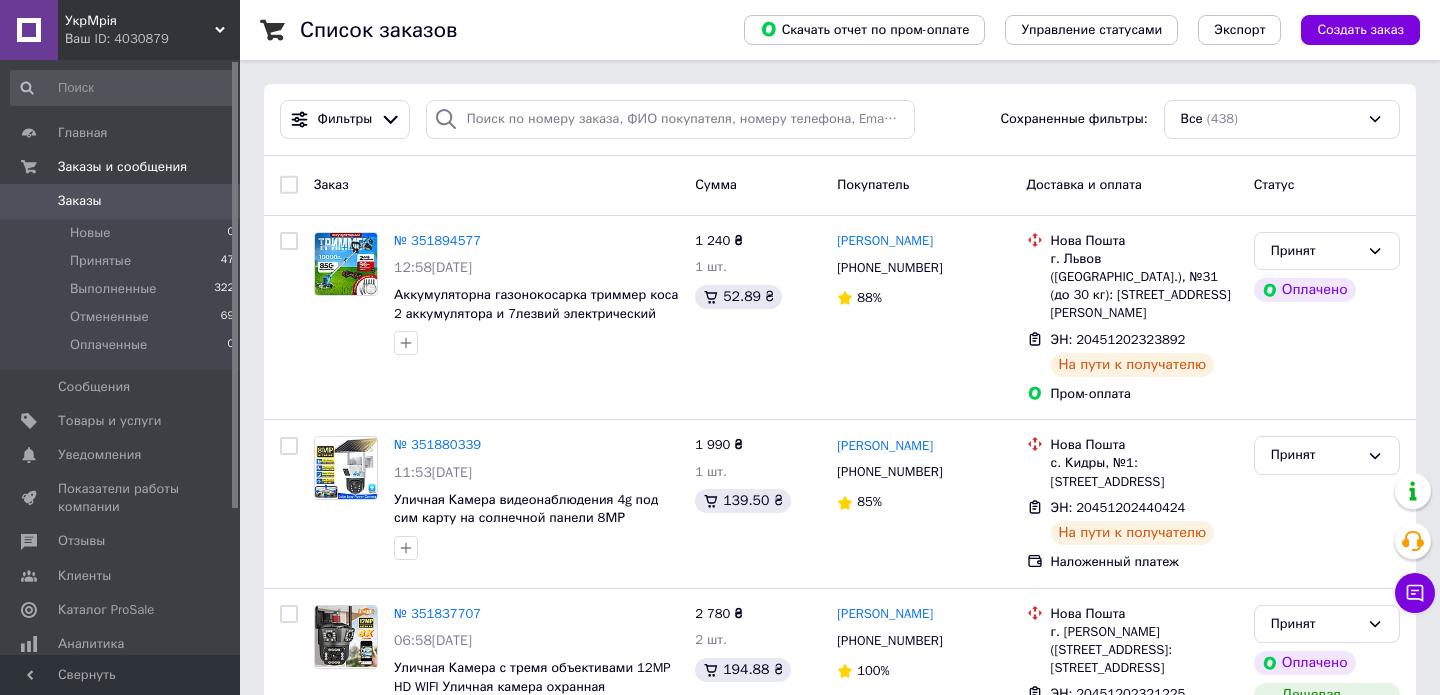 click on "УкрМрія" at bounding box center (140, 21) 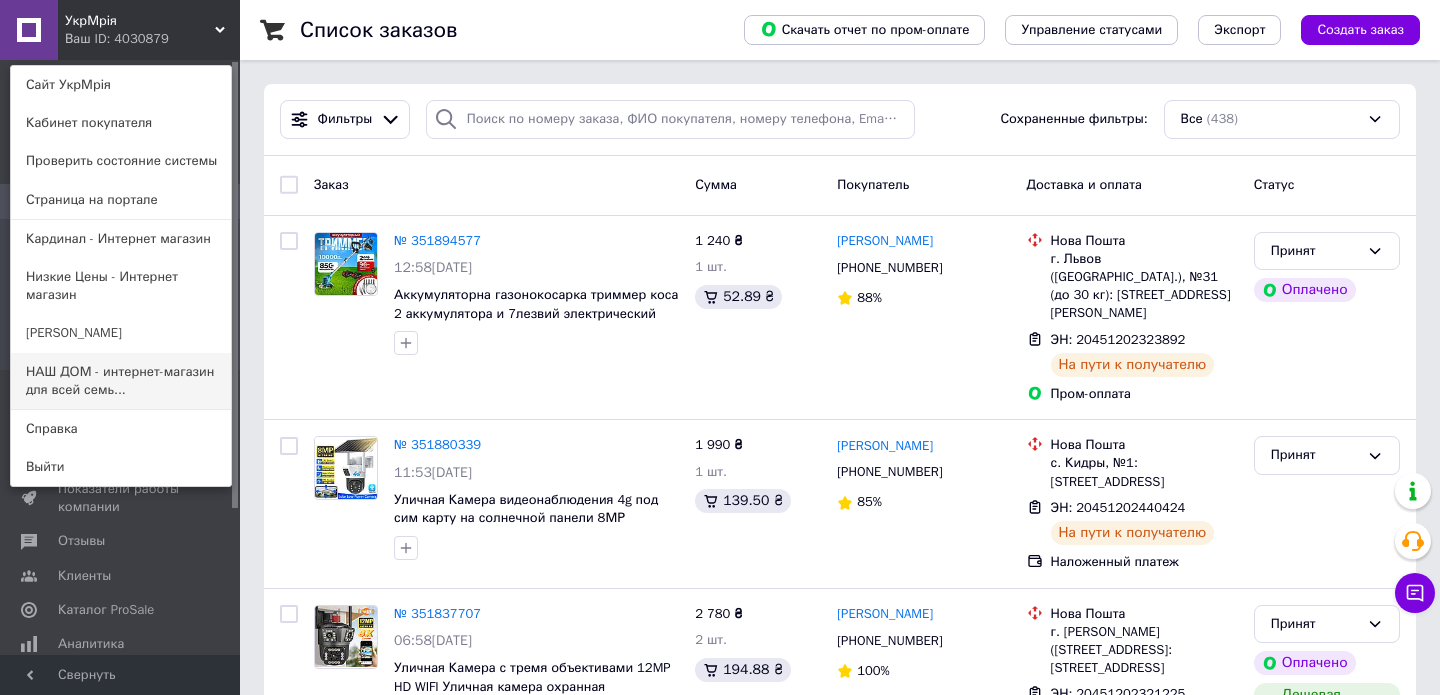 click on "НАШ ДОМ - интернет-магазин для всей семь..." at bounding box center (121, 381) 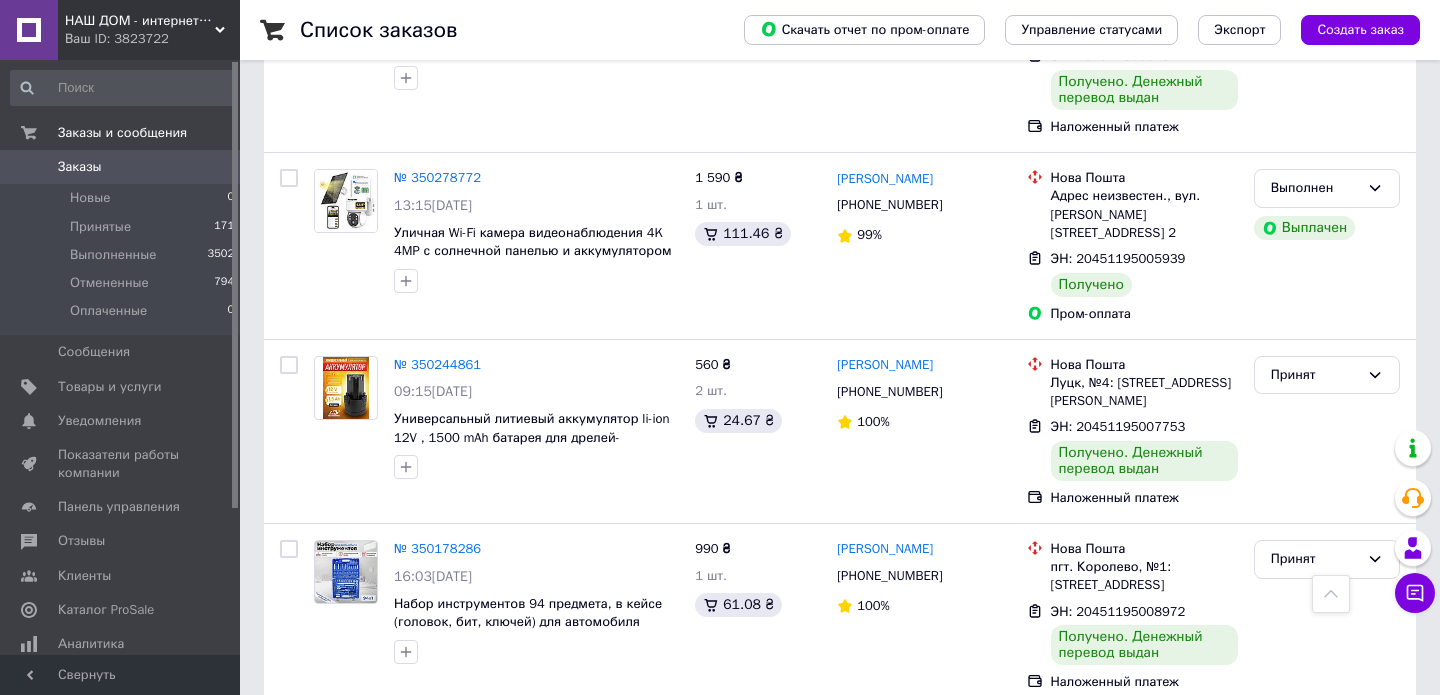 scroll, scrollTop: 7574, scrollLeft: 0, axis: vertical 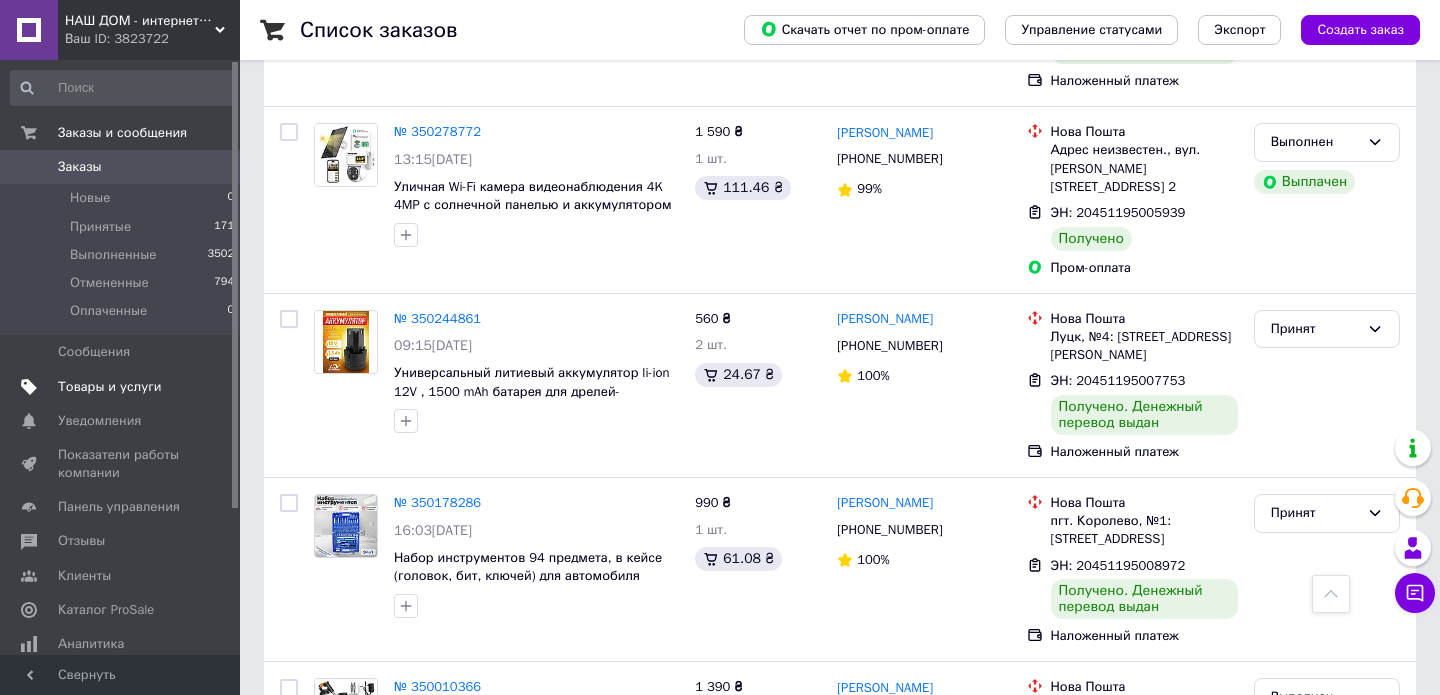 click on "Товары и услуги" at bounding box center [110, 387] 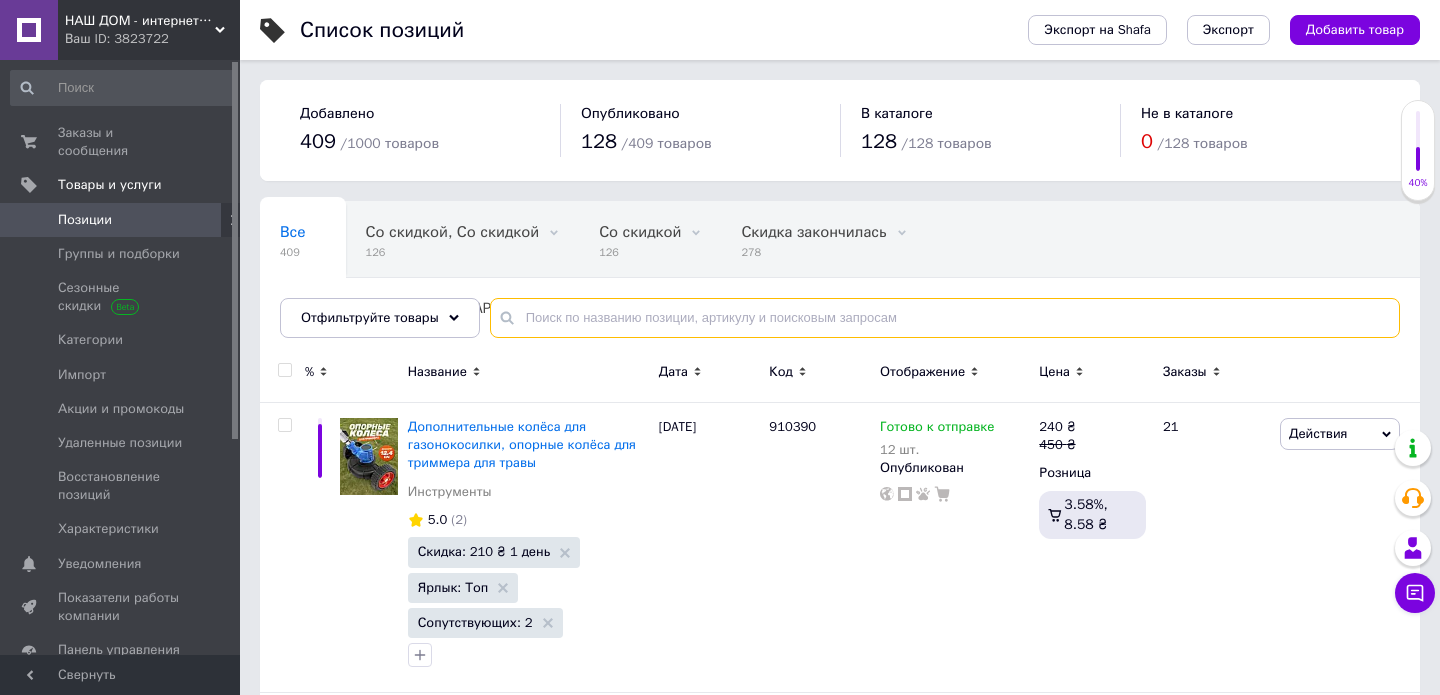 click at bounding box center (945, 318) 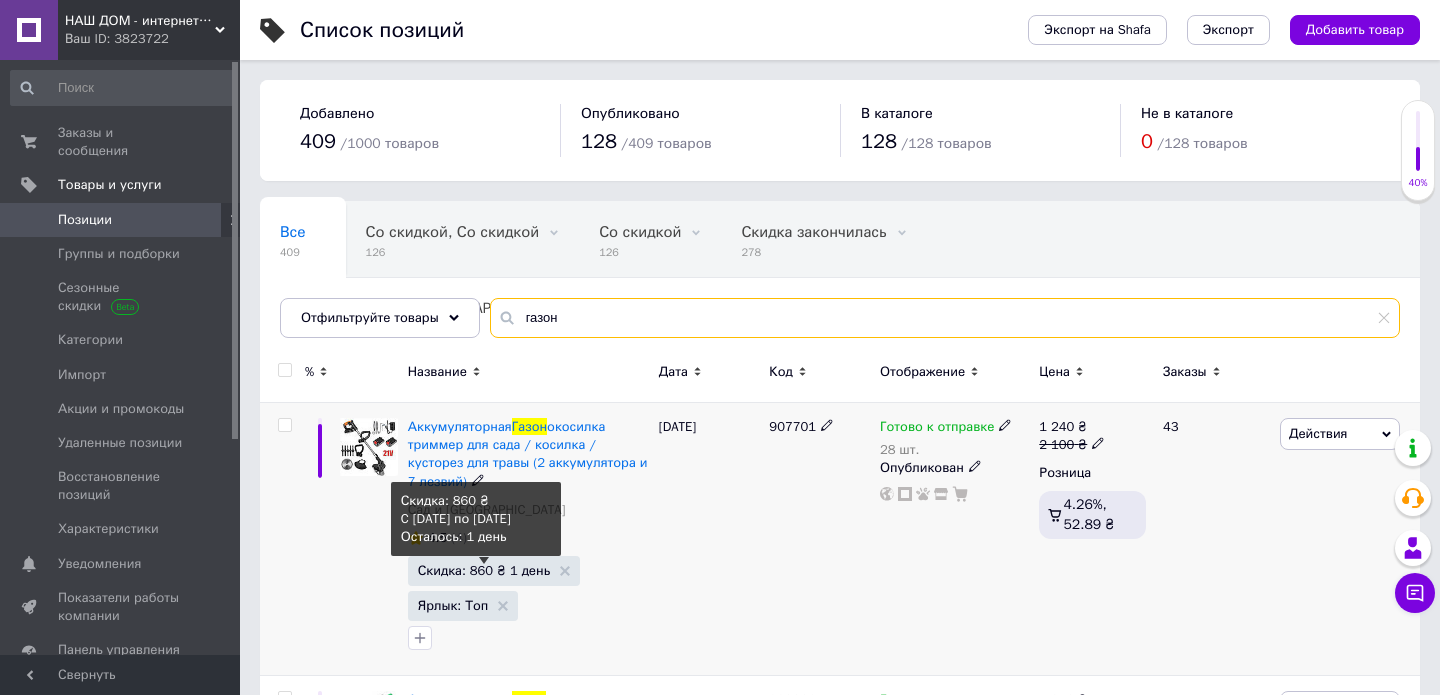 type on "газон" 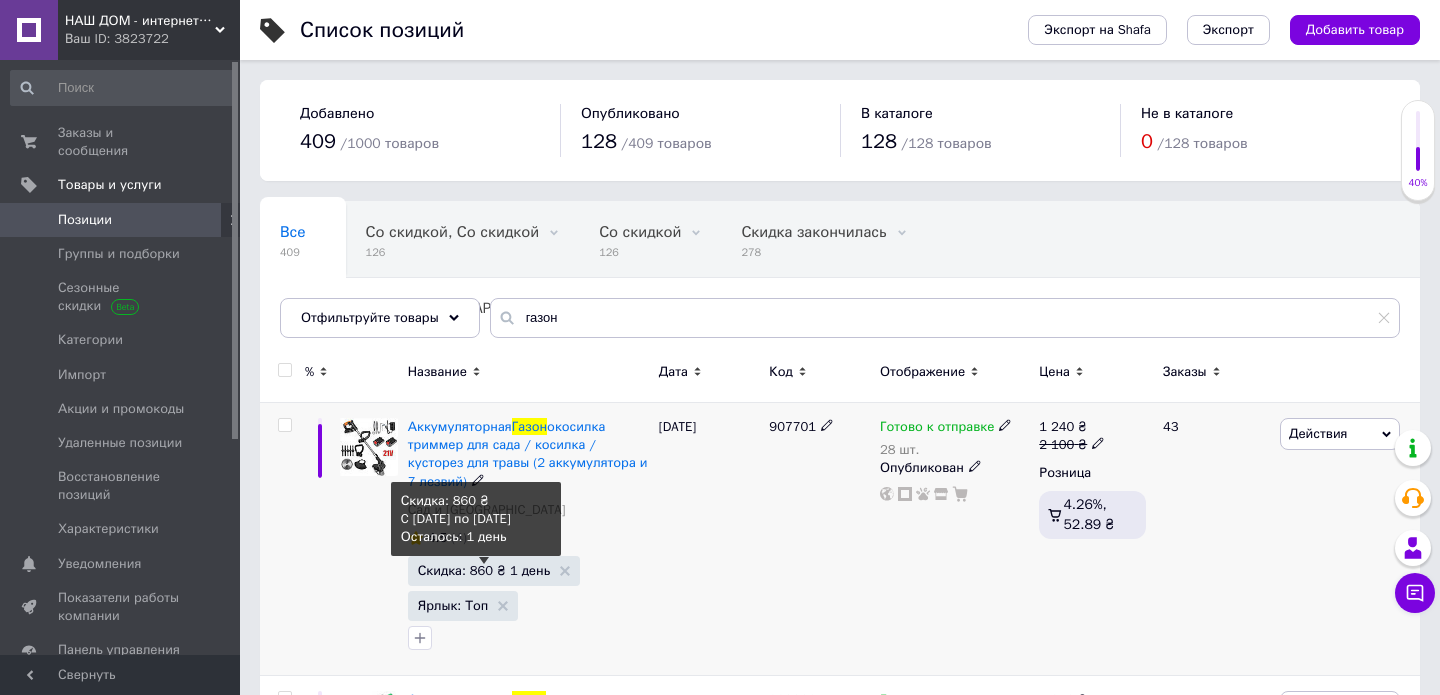 click on "Скидка: 860 ₴ 1 день" at bounding box center (484, 570) 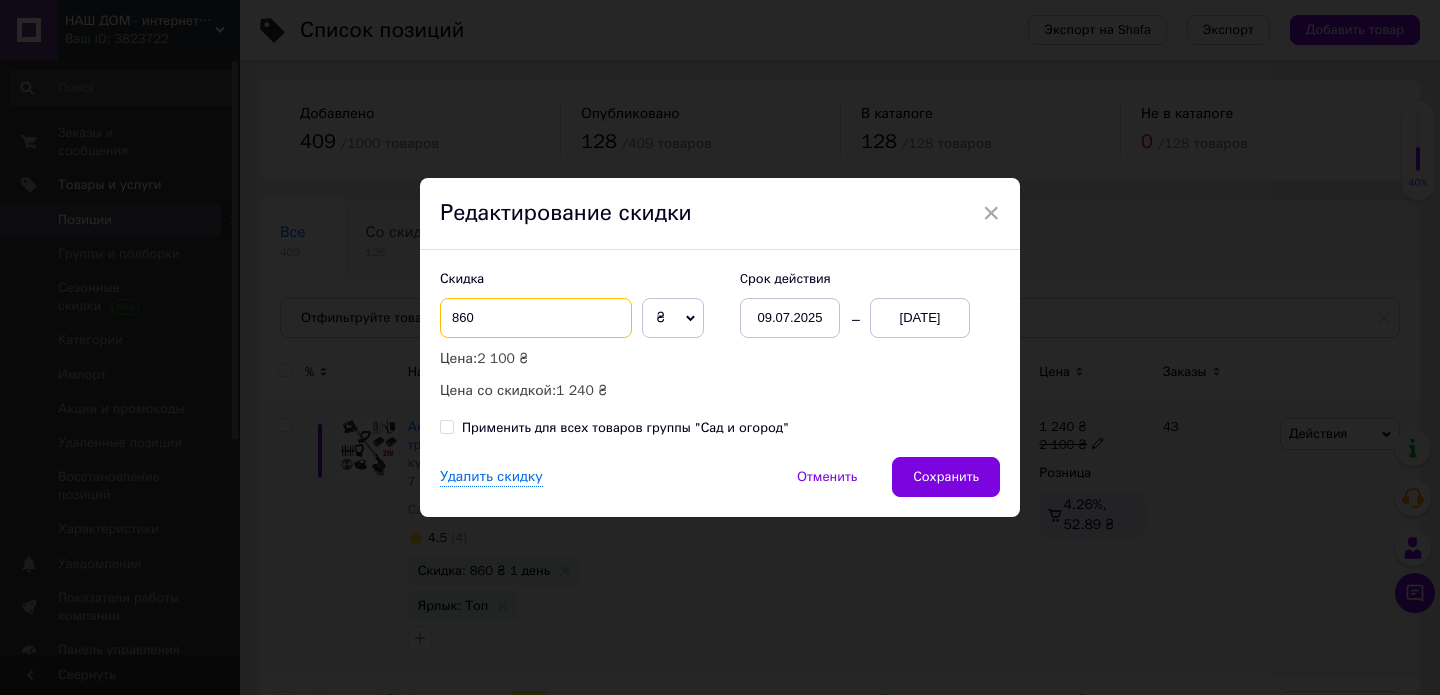 drag, startPoint x: 462, startPoint y: 324, endPoint x: 441, endPoint y: 311, distance: 24.698177 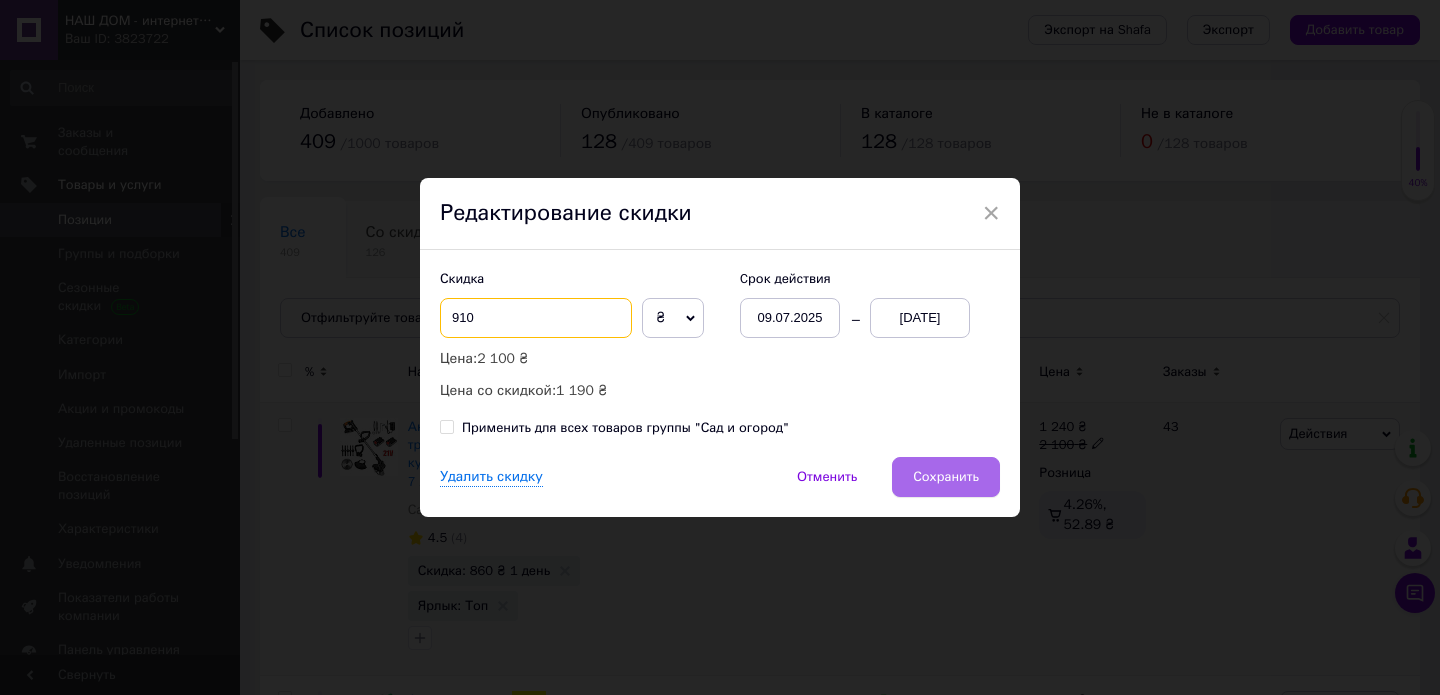 type on "910" 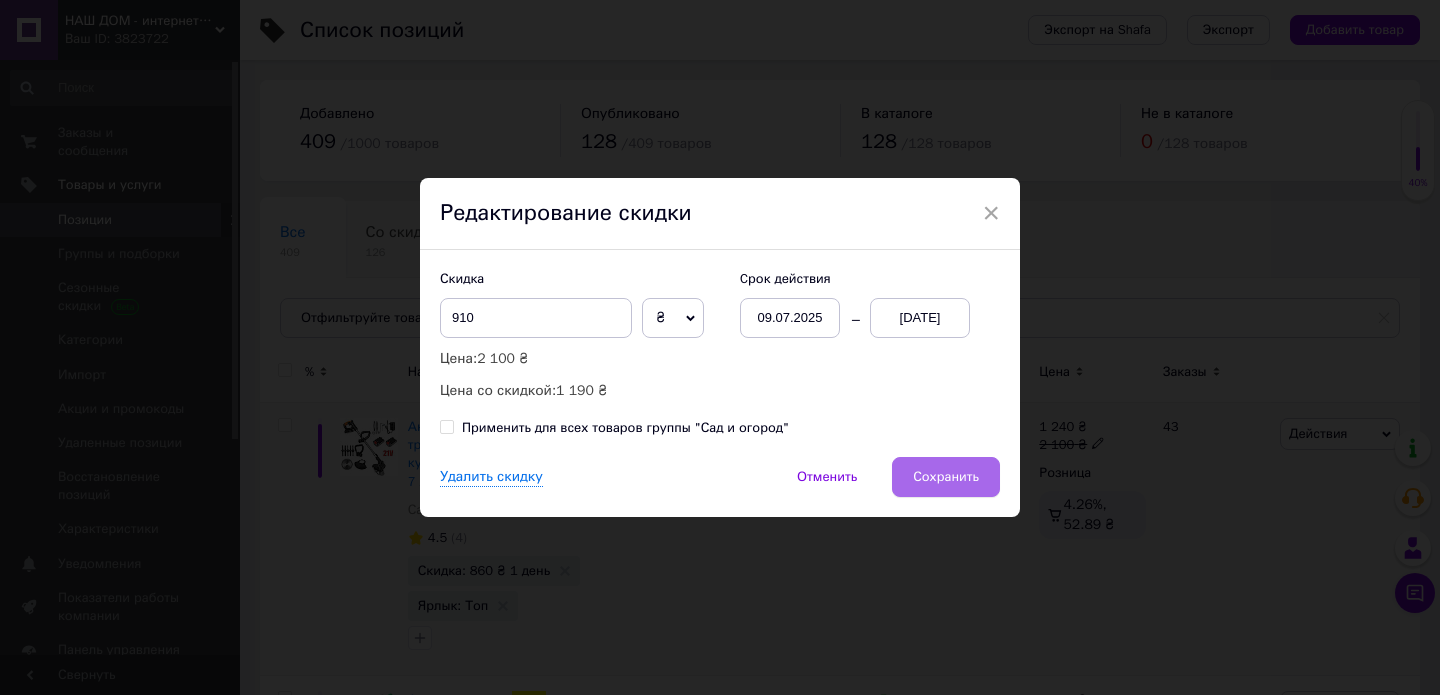click on "Сохранить" at bounding box center [946, 477] 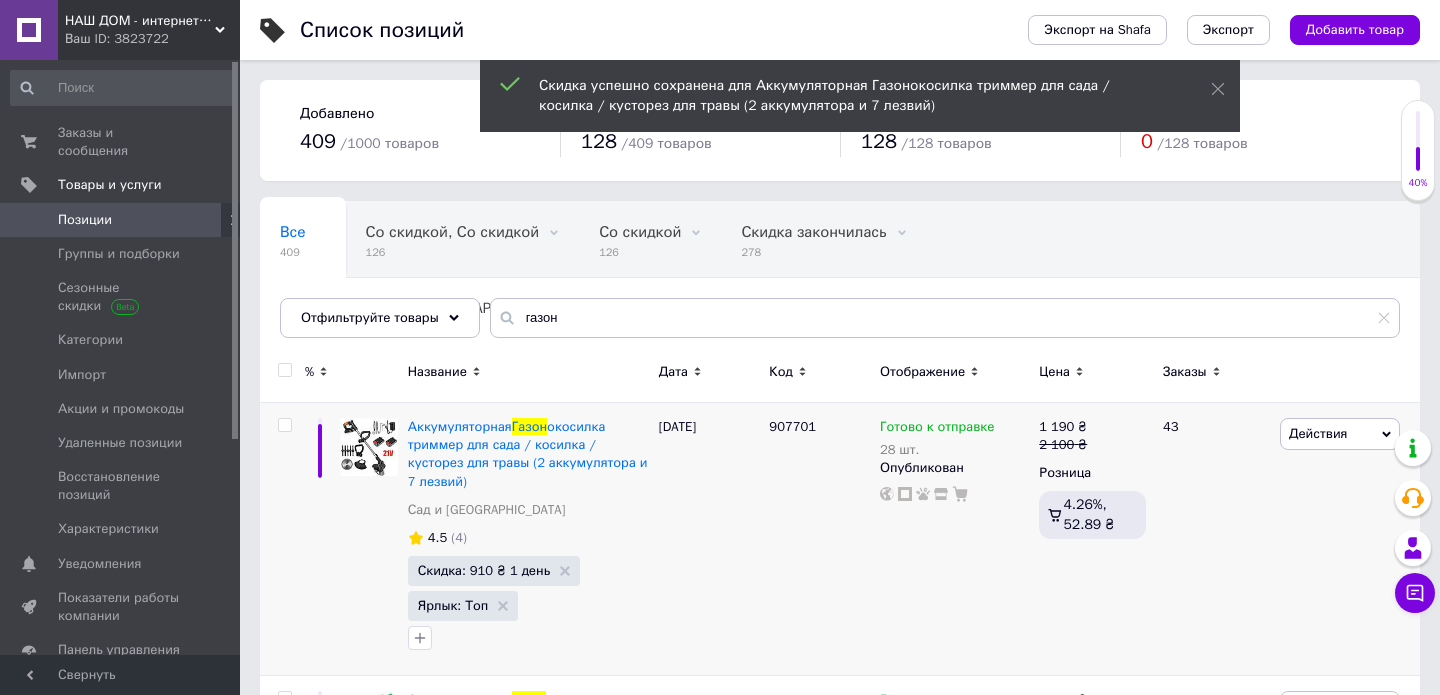 click on "НАШ ДОМ - интернет-магазин для всей семьи Ваш ID: 3823722" at bounding box center [149, 30] 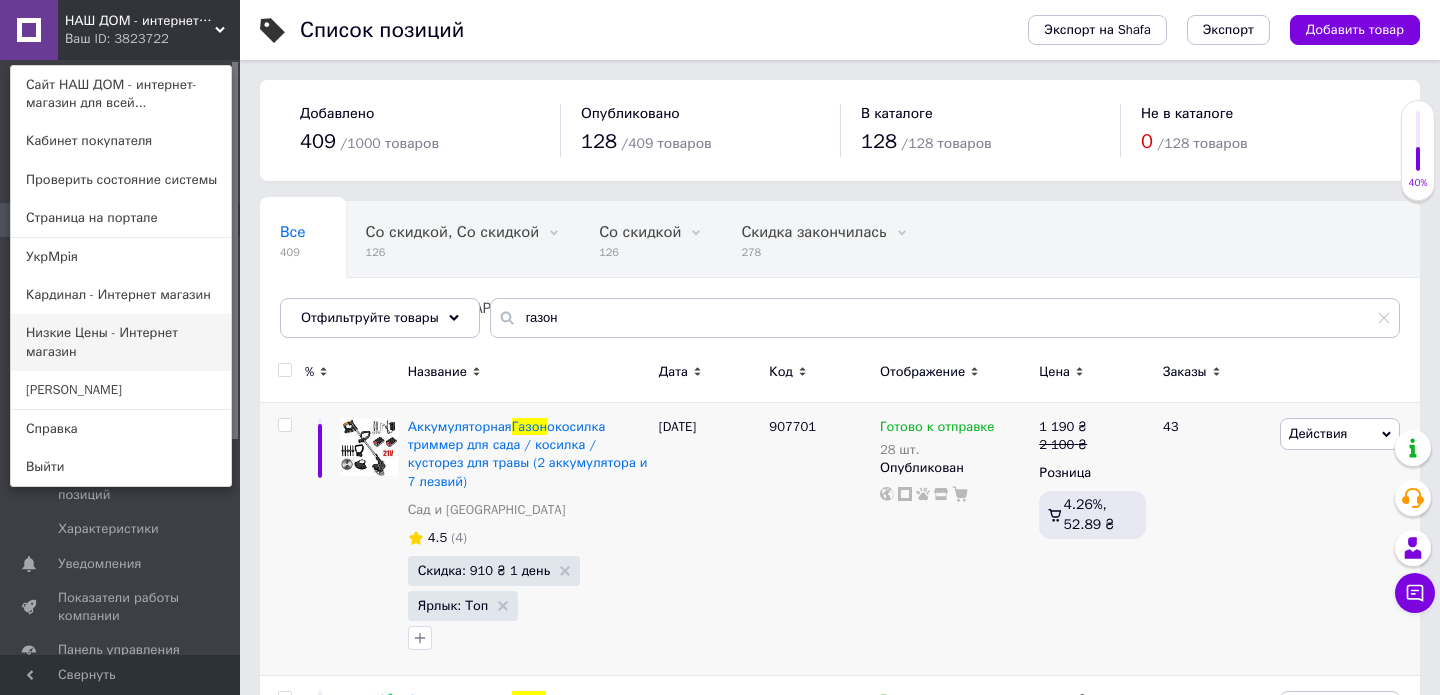 click on "Низкие Цены - Интернет магазин" at bounding box center [121, 342] 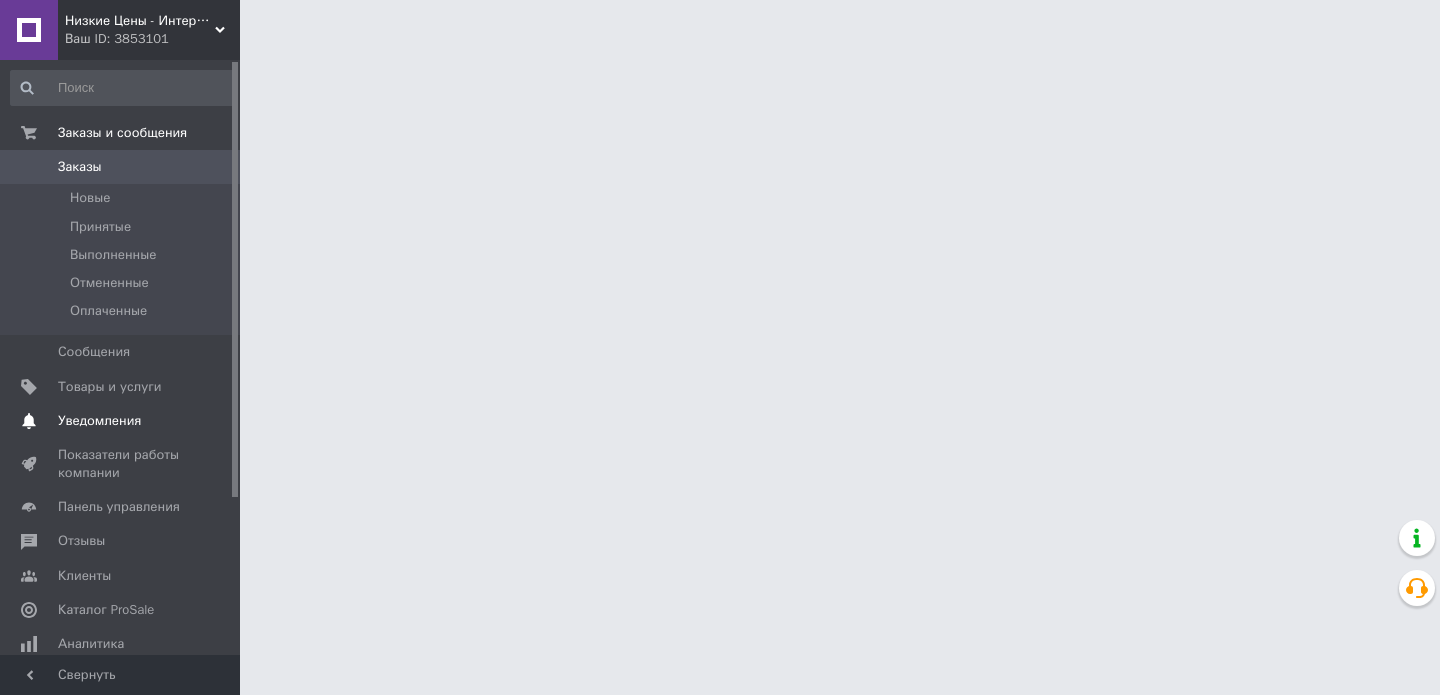 scroll, scrollTop: 0, scrollLeft: 0, axis: both 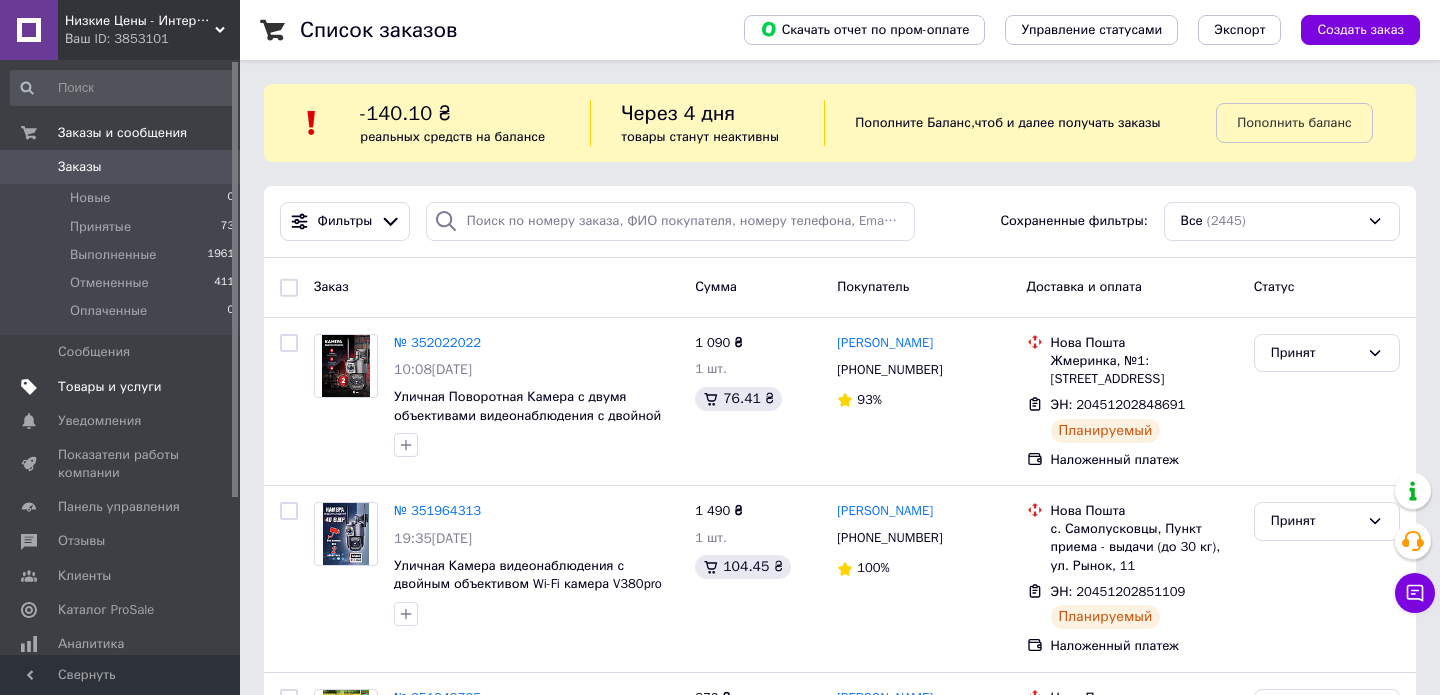 click on "Товары и услуги" at bounding box center (110, 387) 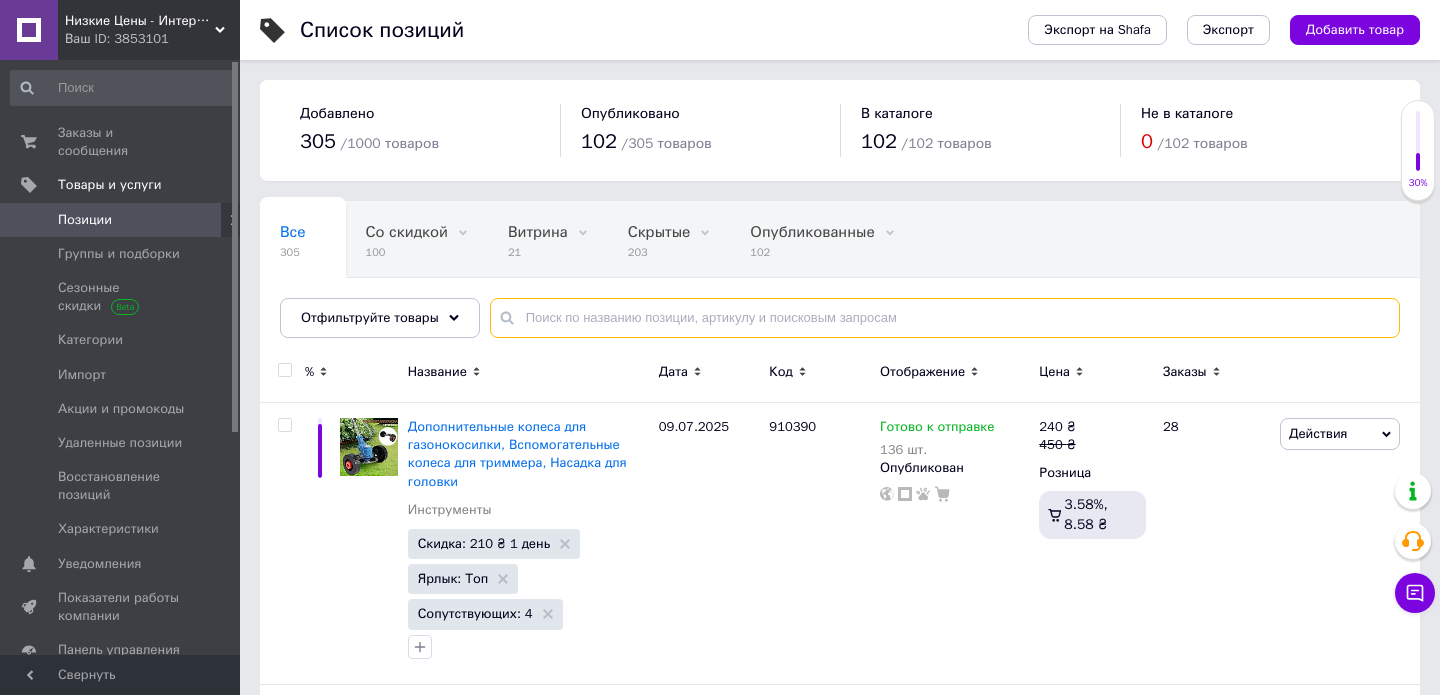 click at bounding box center [945, 318] 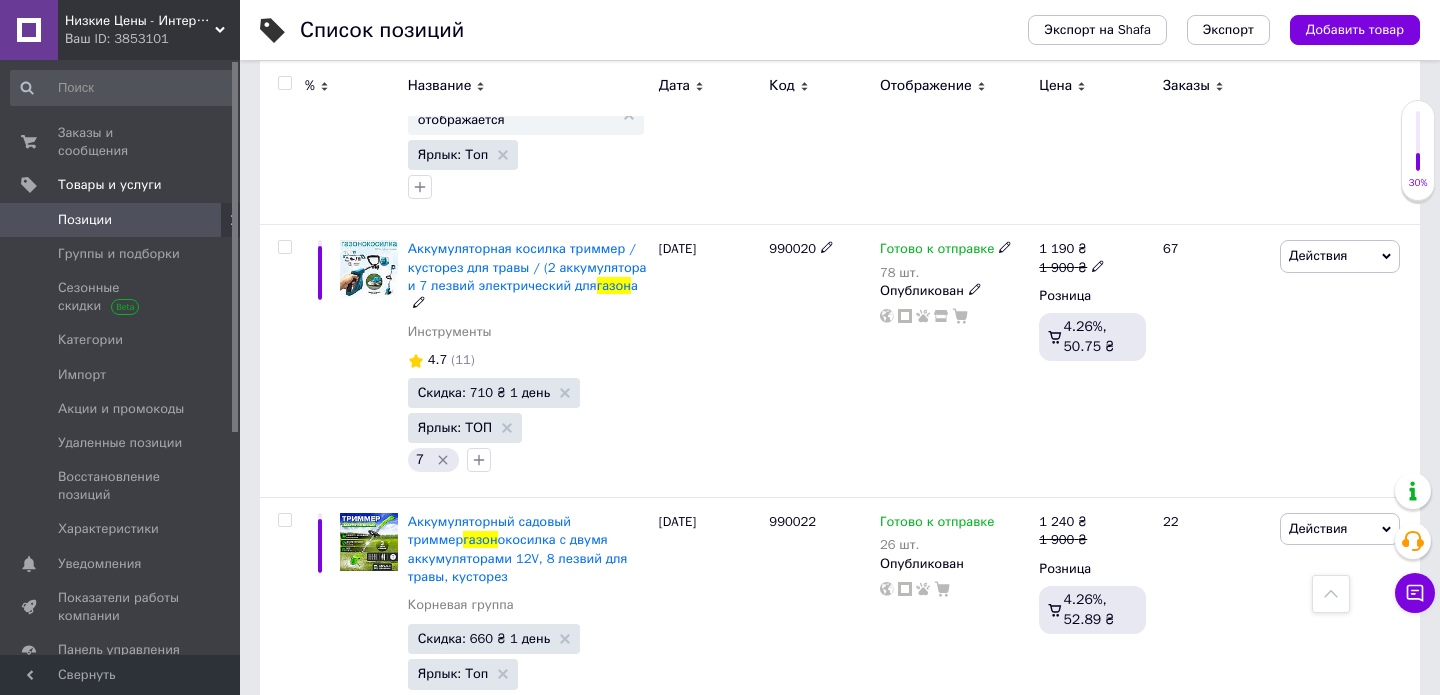 scroll, scrollTop: 1937, scrollLeft: 0, axis: vertical 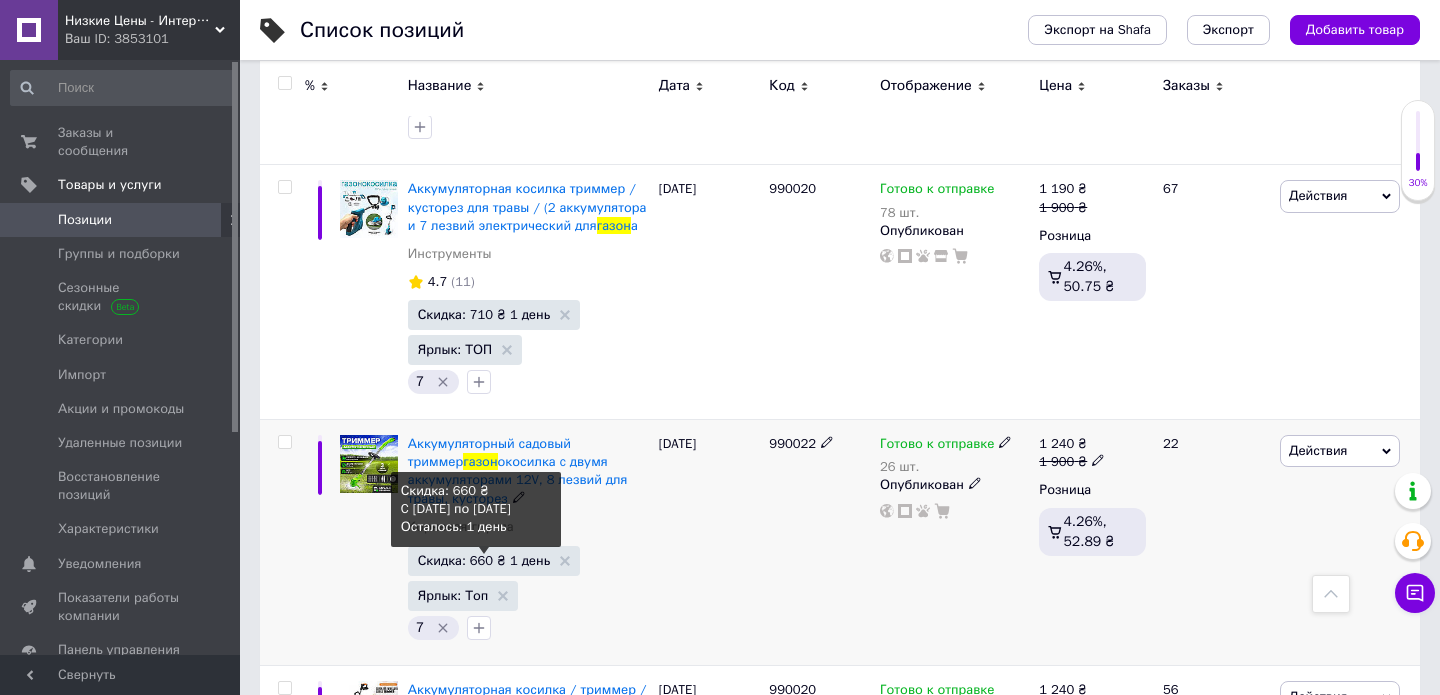 type on "газон" 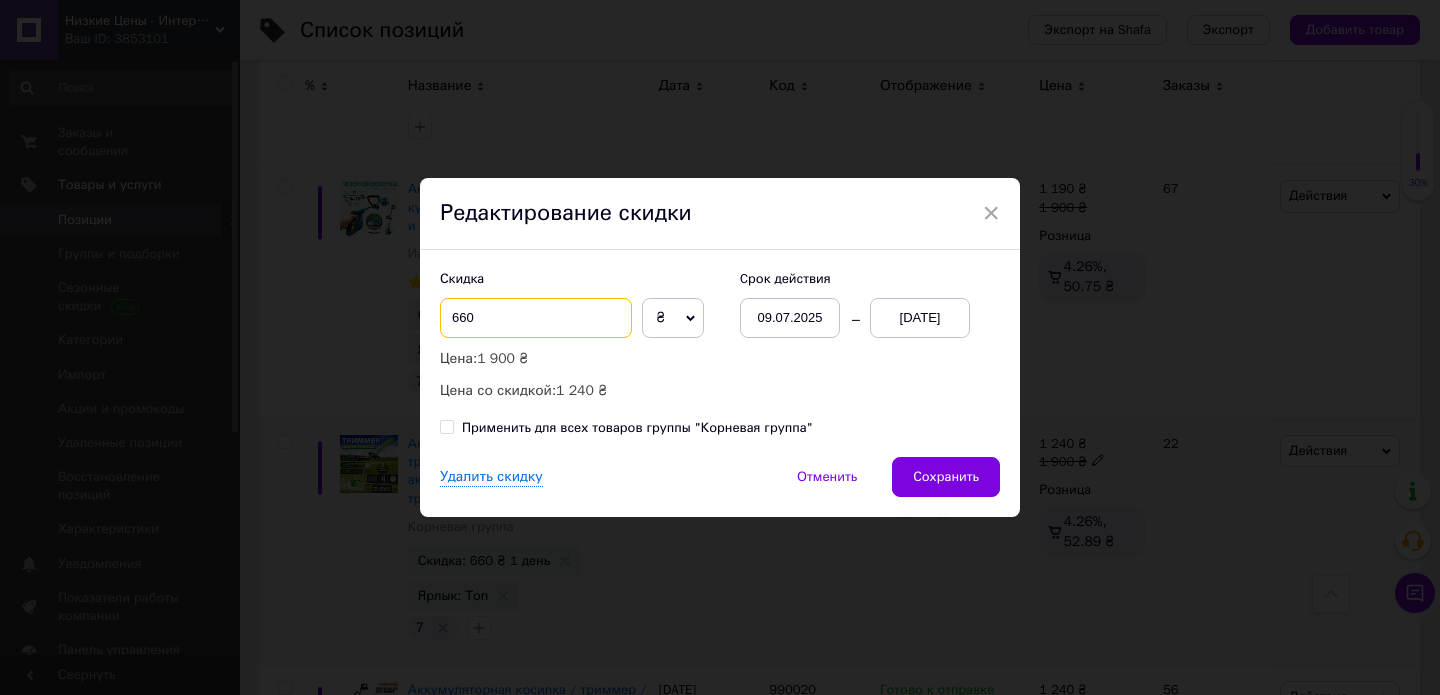 drag, startPoint x: 465, startPoint y: 318, endPoint x: 415, endPoint y: 304, distance: 51.92302 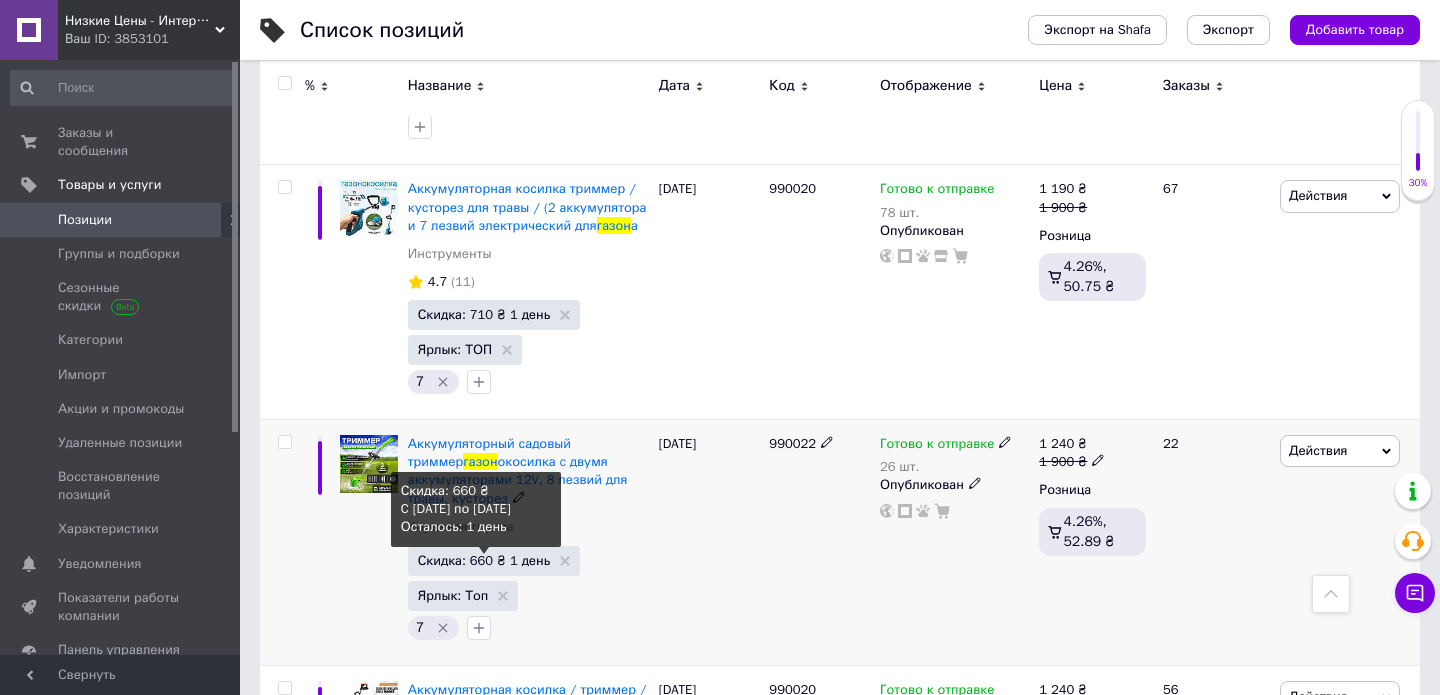click on "Скидка: 660 ₴ 1 день" at bounding box center [484, 560] 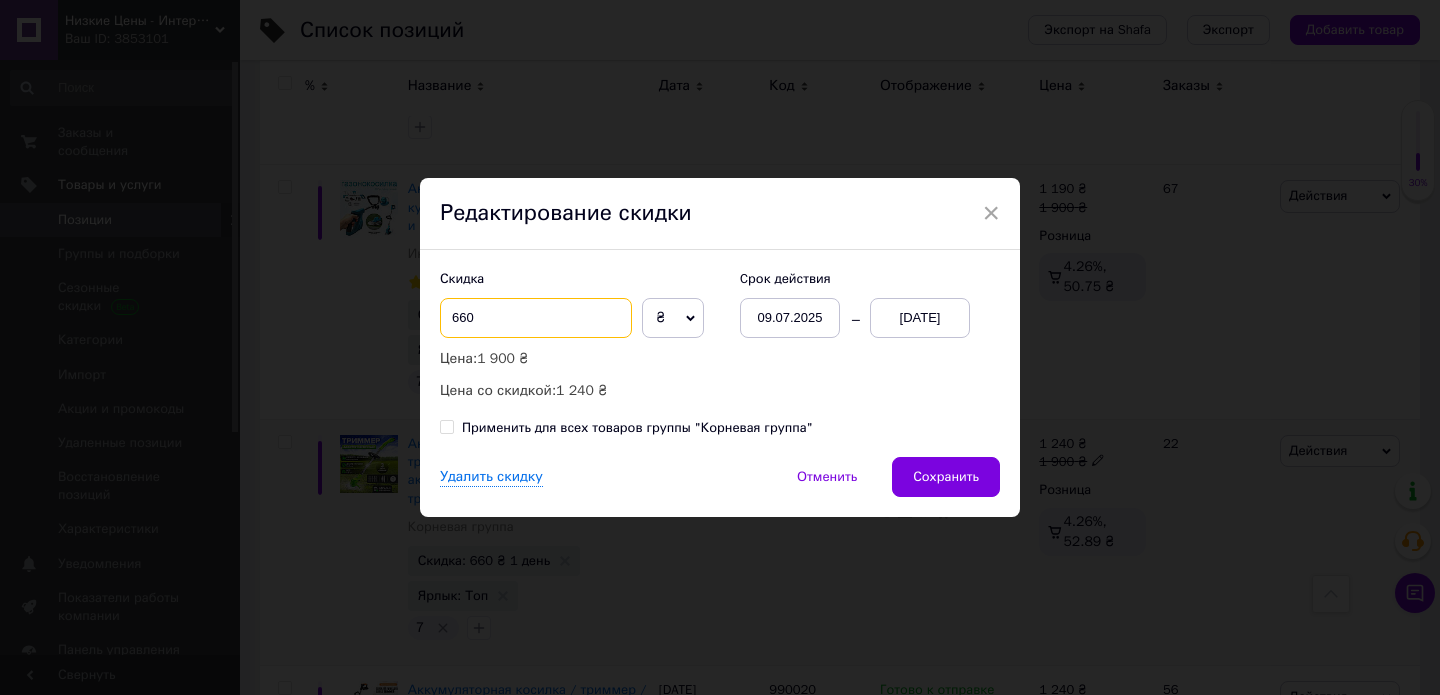 drag, startPoint x: 460, startPoint y: 316, endPoint x: 449, endPoint y: 314, distance: 11.18034 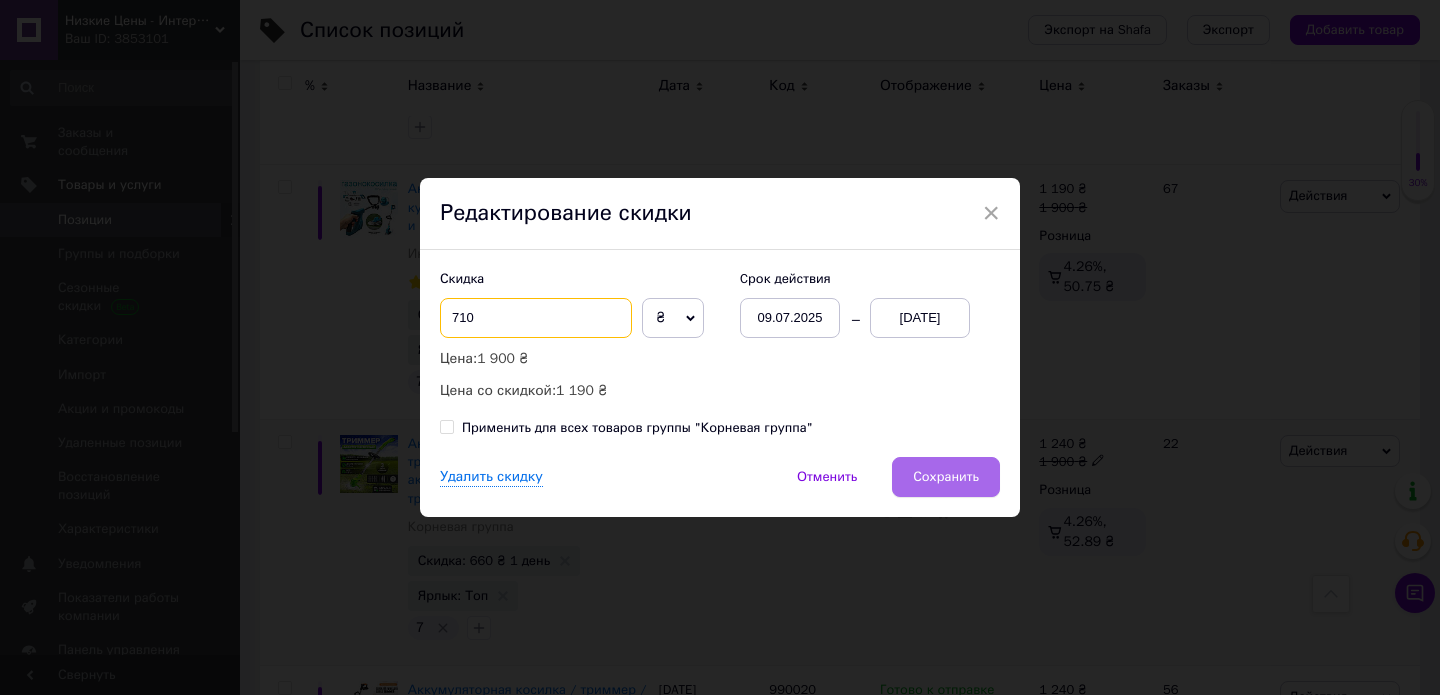 type on "710" 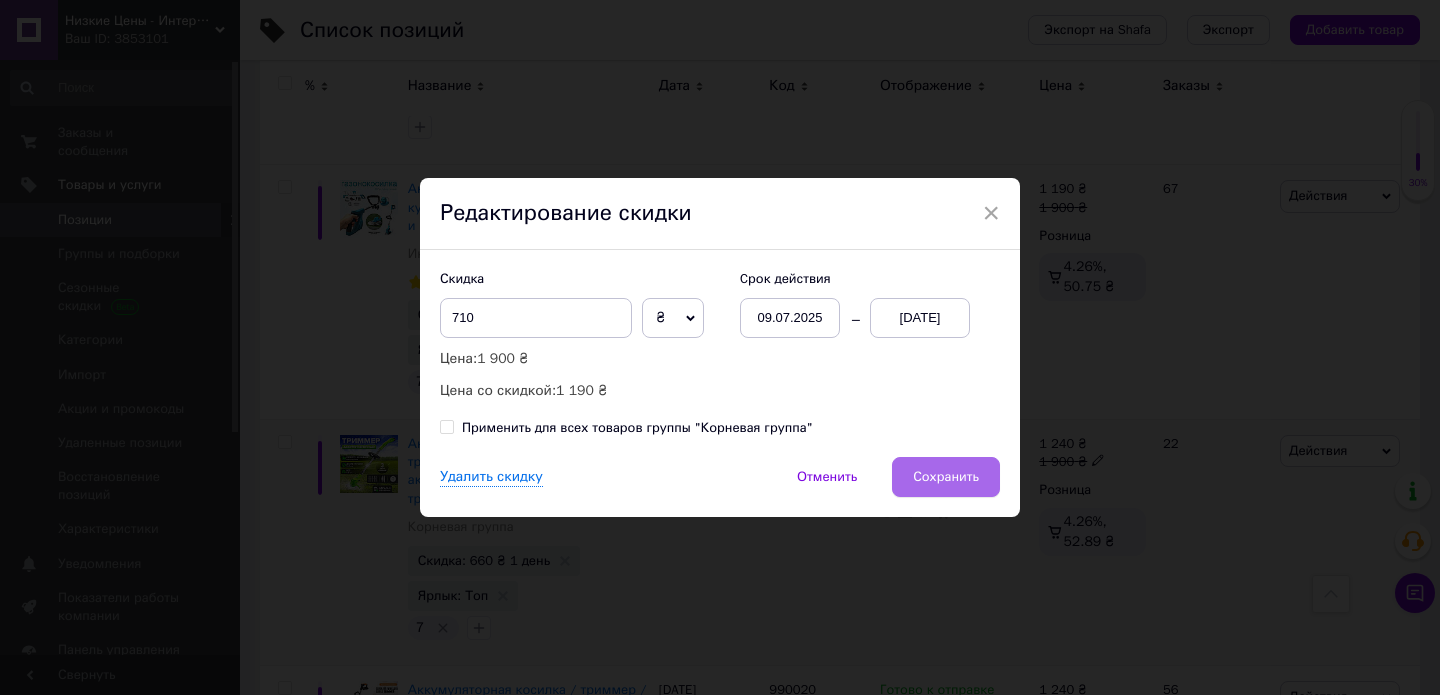 click on "Сохранить" at bounding box center [946, 477] 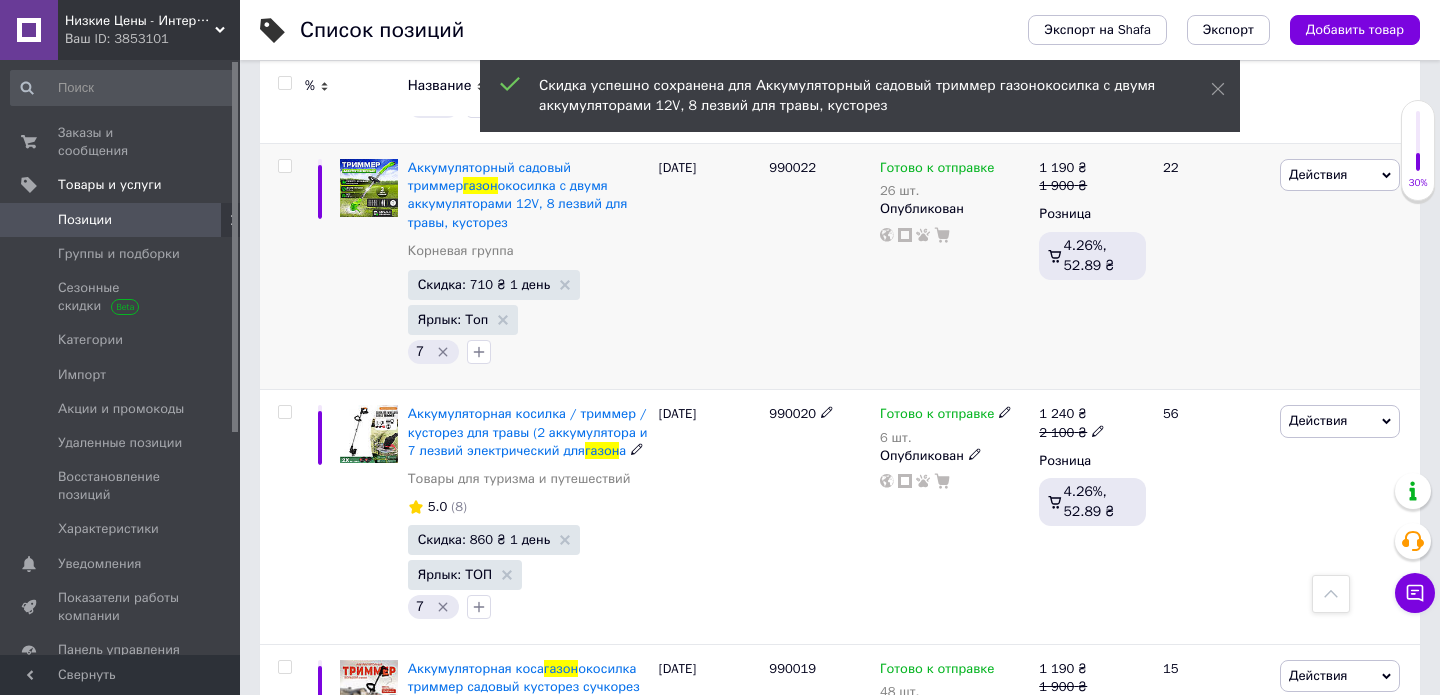 scroll, scrollTop: 2235, scrollLeft: 0, axis: vertical 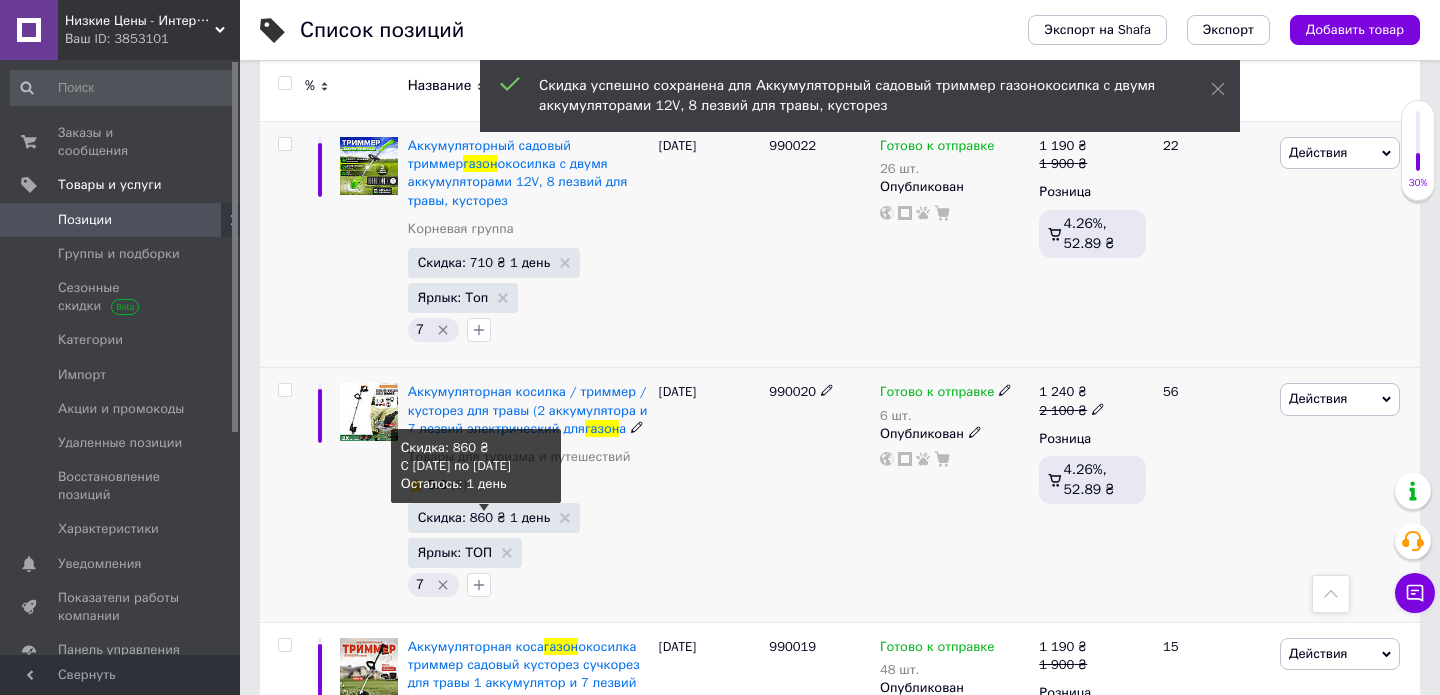 click on "Скидка: 860 ₴ 1 день" at bounding box center [484, 517] 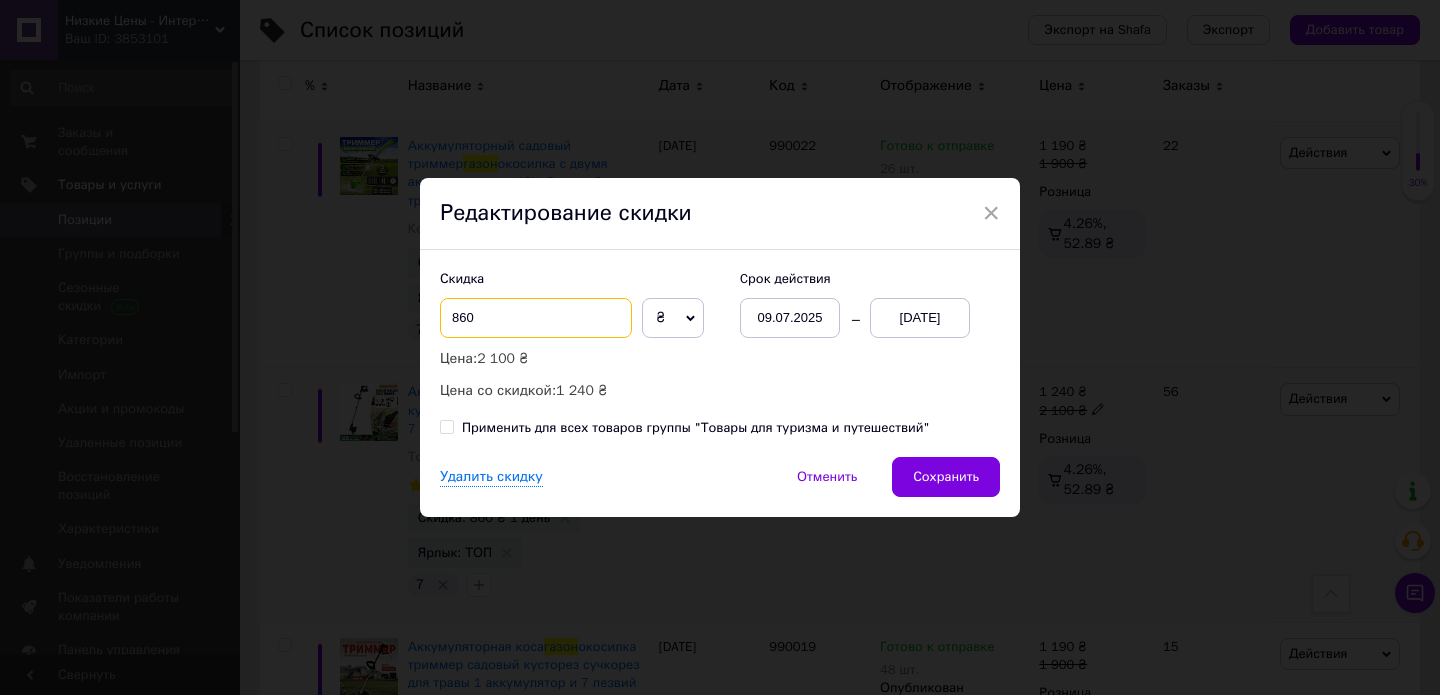 drag, startPoint x: 463, startPoint y: 319, endPoint x: 449, endPoint y: 316, distance: 14.3178215 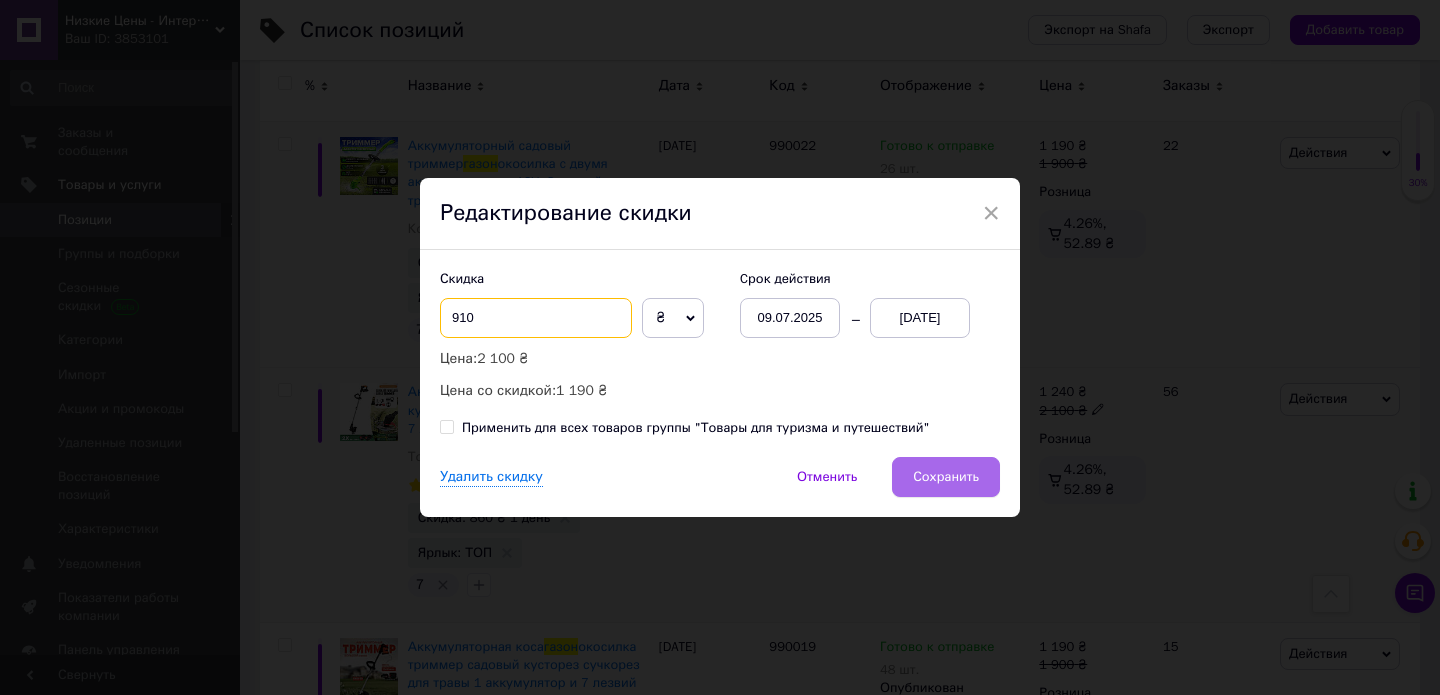 type on "910" 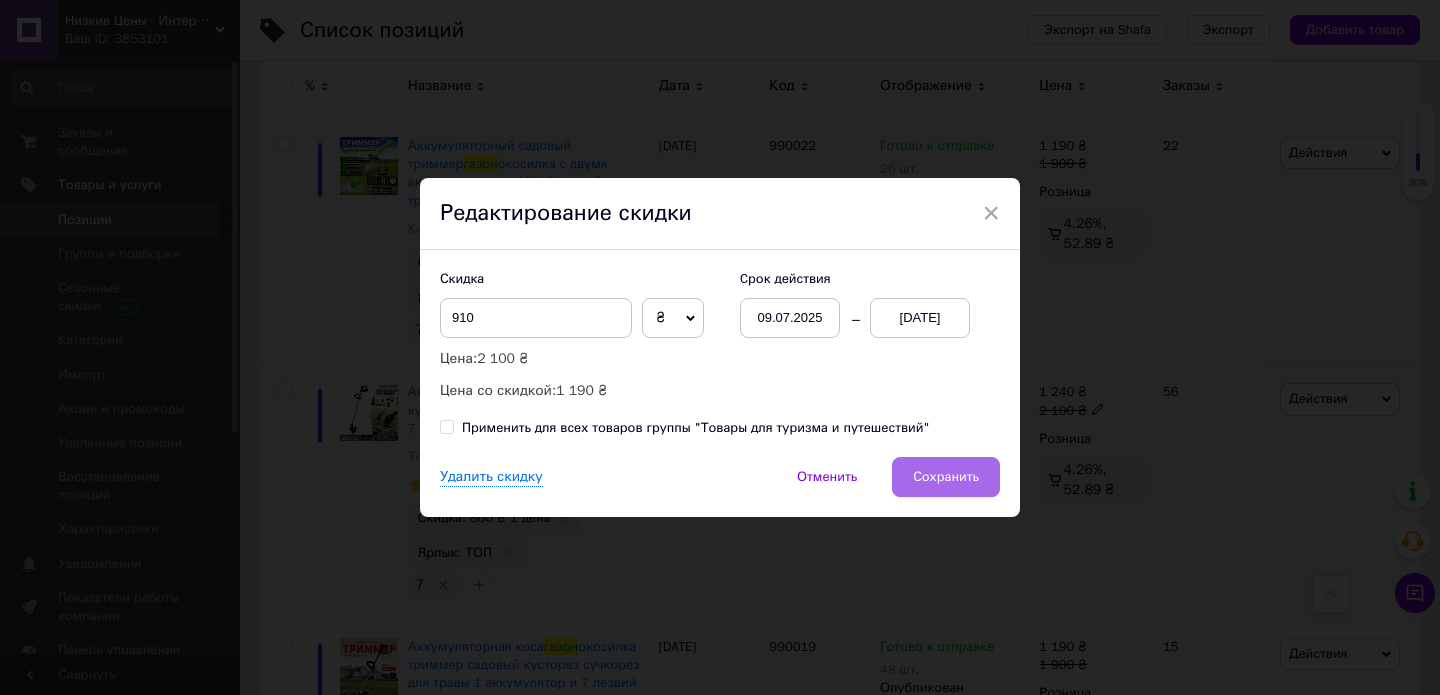 click on "Сохранить" at bounding box center (946, 477) 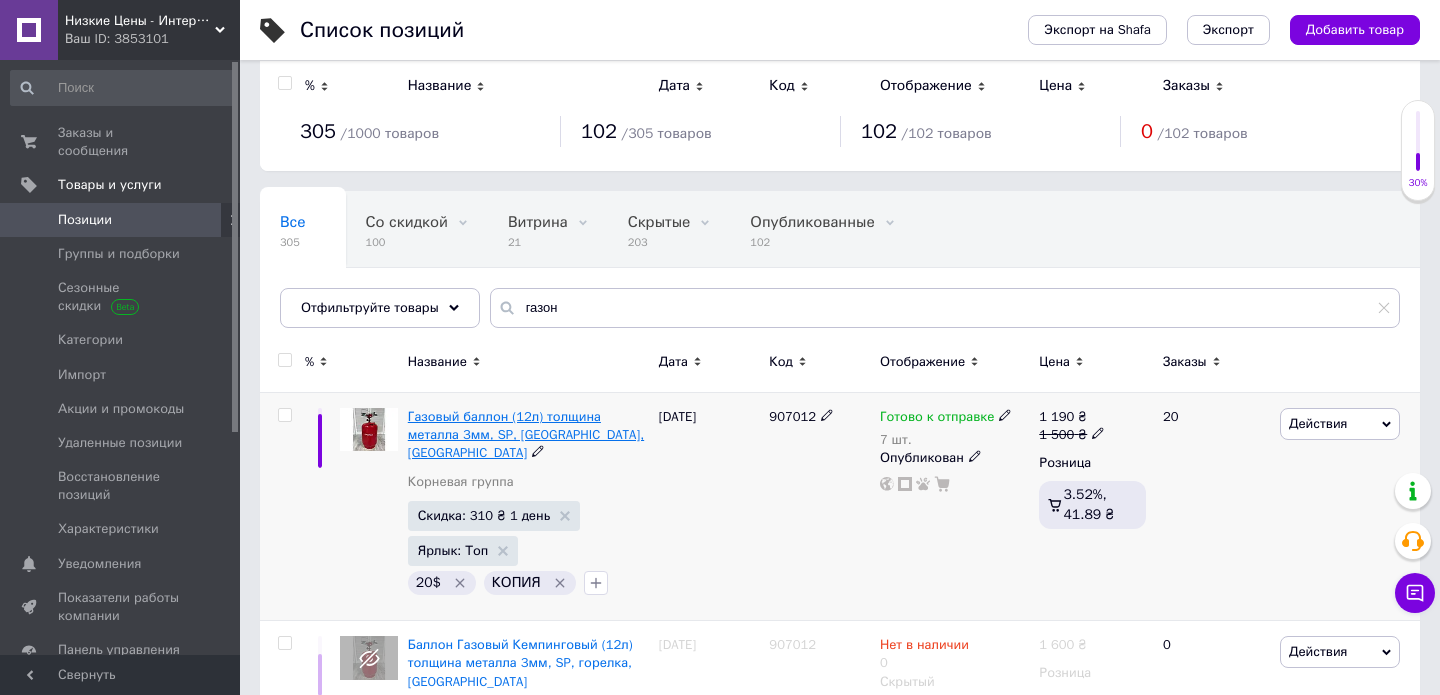 scroll, scrollTop: 0, scrollLeft: 0, axis: both 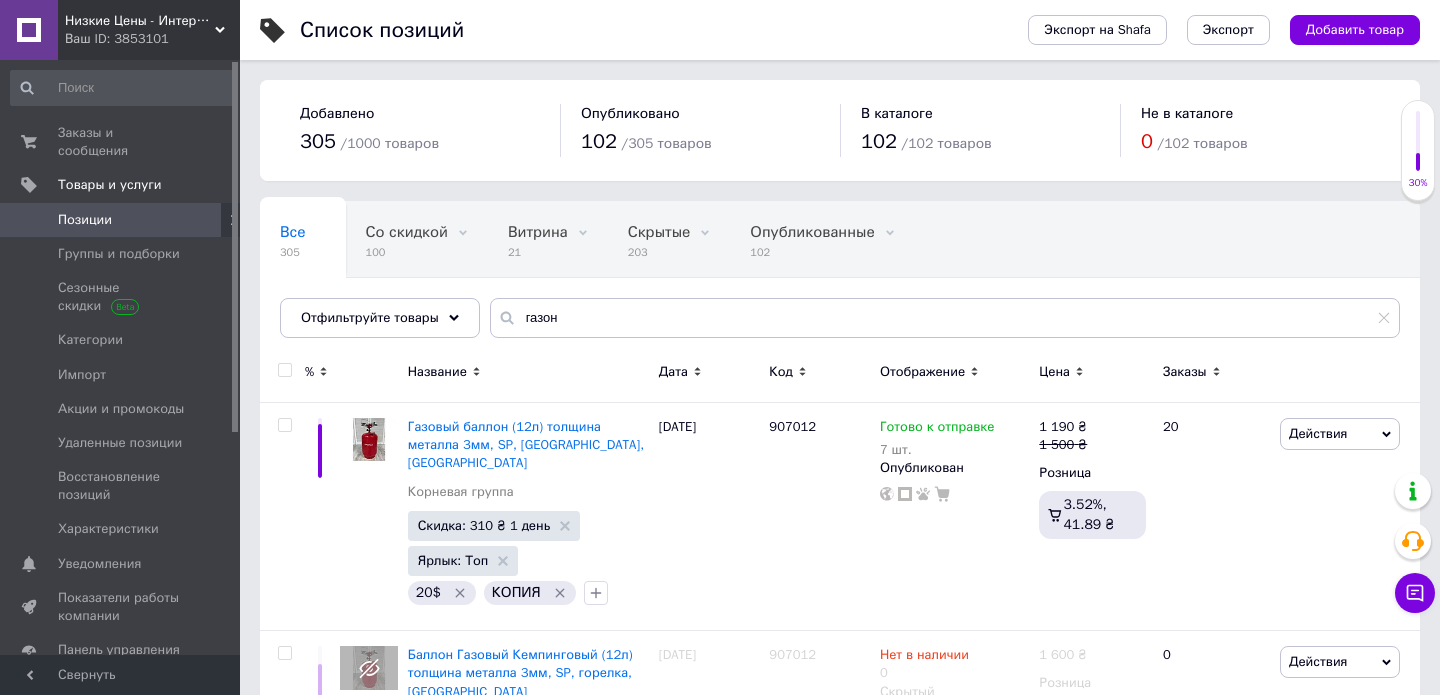click on "Низкие Цены - Интернет магазин" at bounding box center (140, 21) 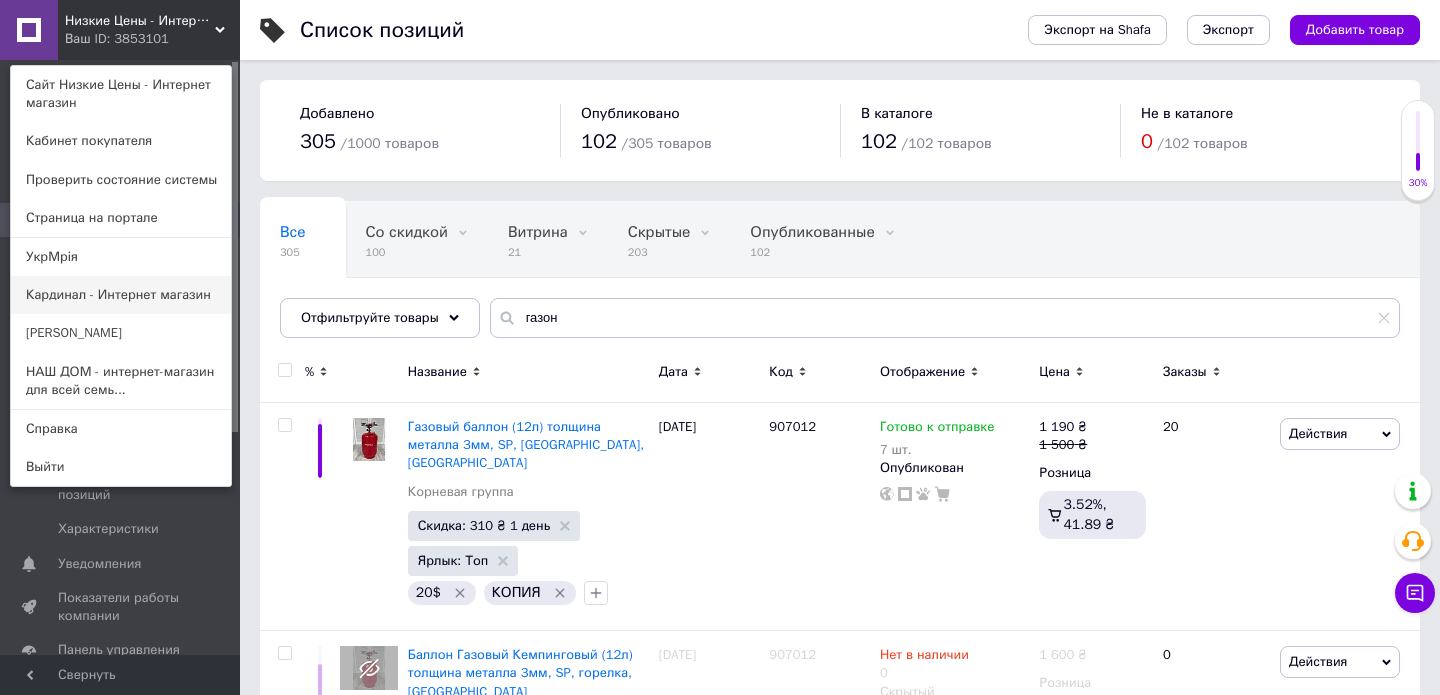 click on "Кардинал - Интернет магазин" at bounding box center (121, 295) 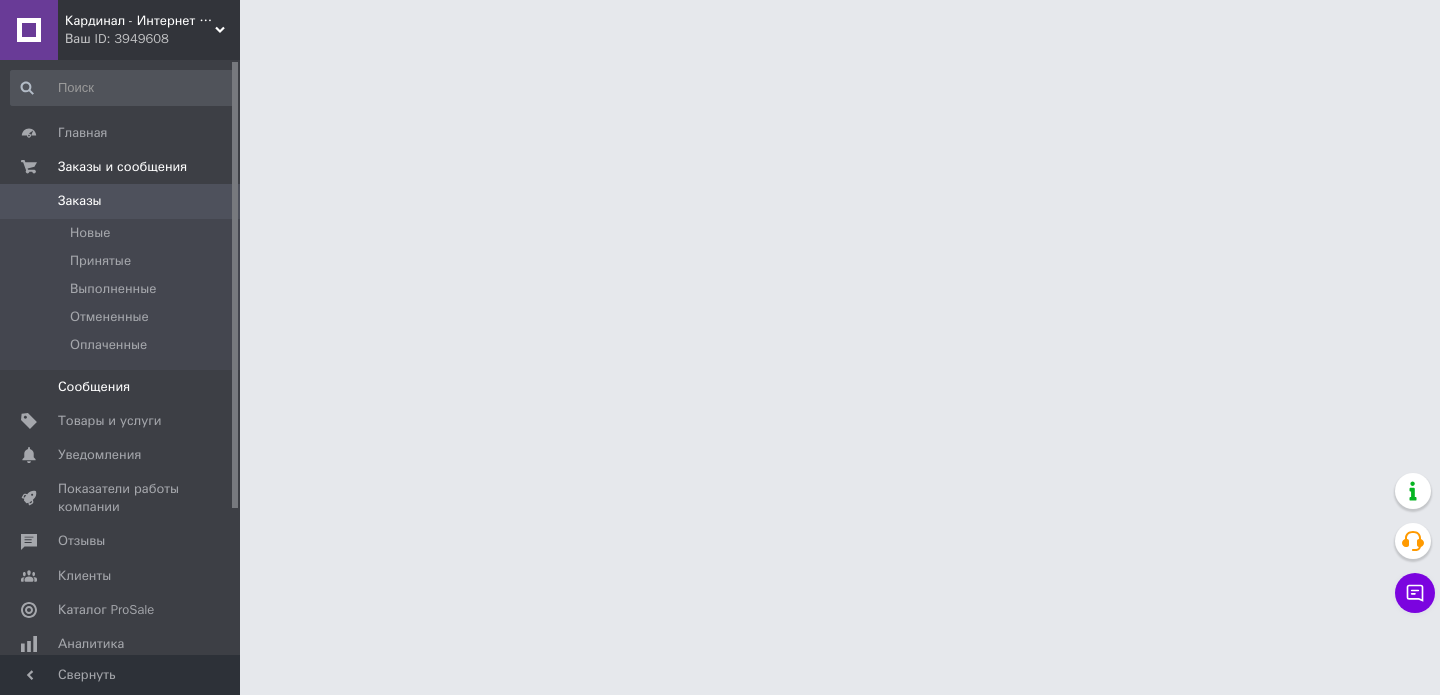 scroll, scrollTop: 0, scrollLeft: 0, axis: both 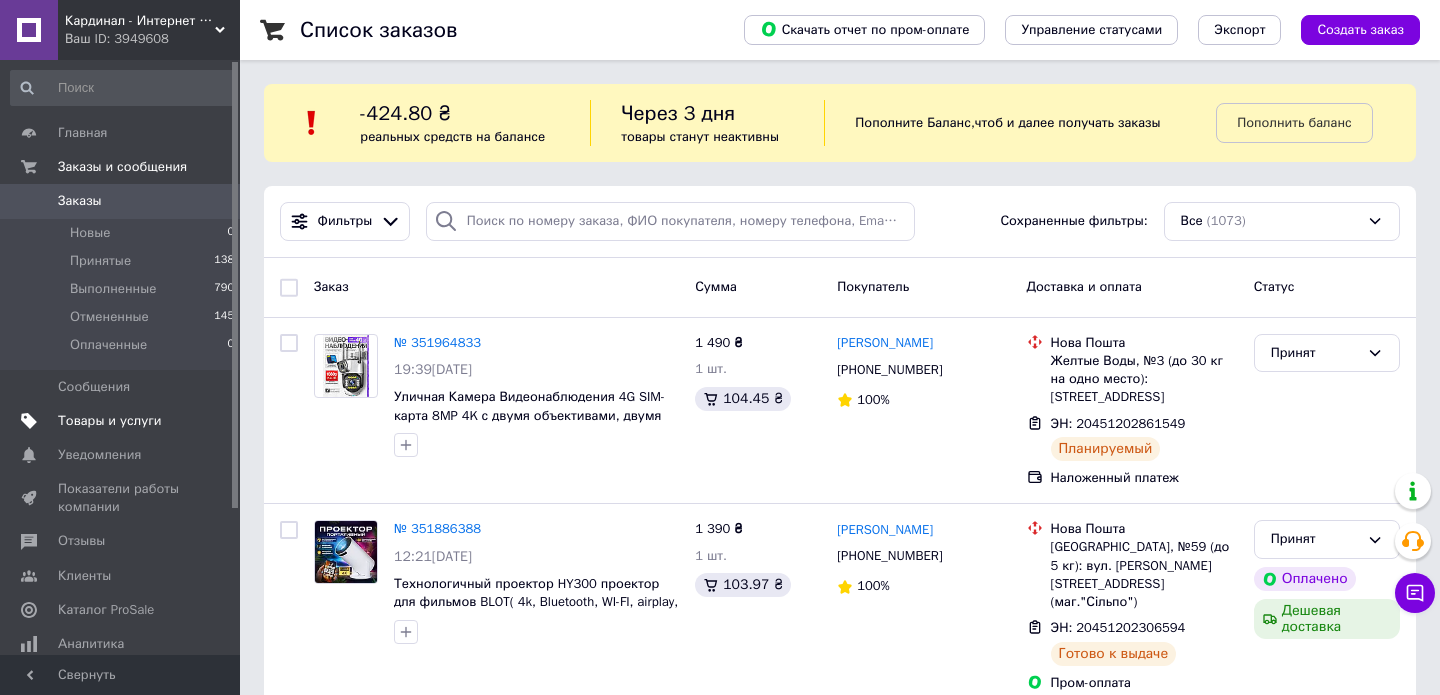 click on "Товары и услуги" at bounding box center (110, 421) 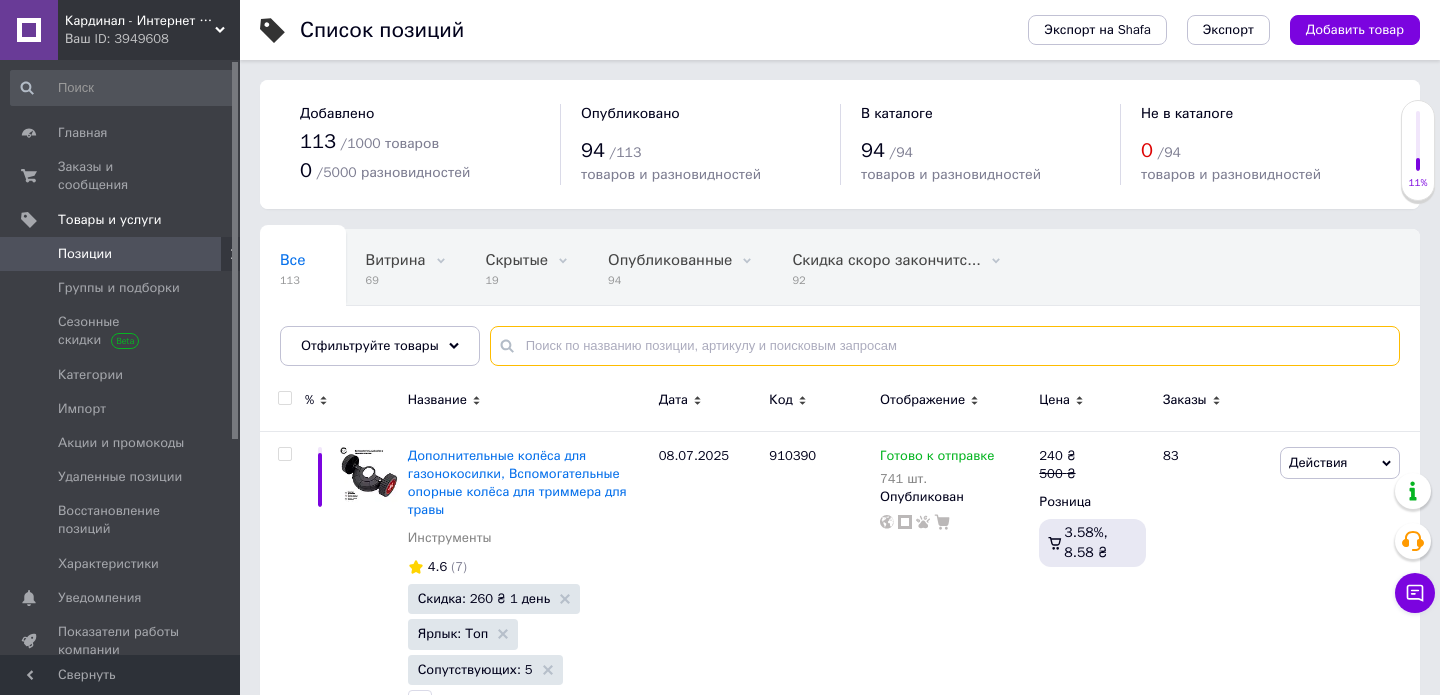 click at bounding box center (945, 346) 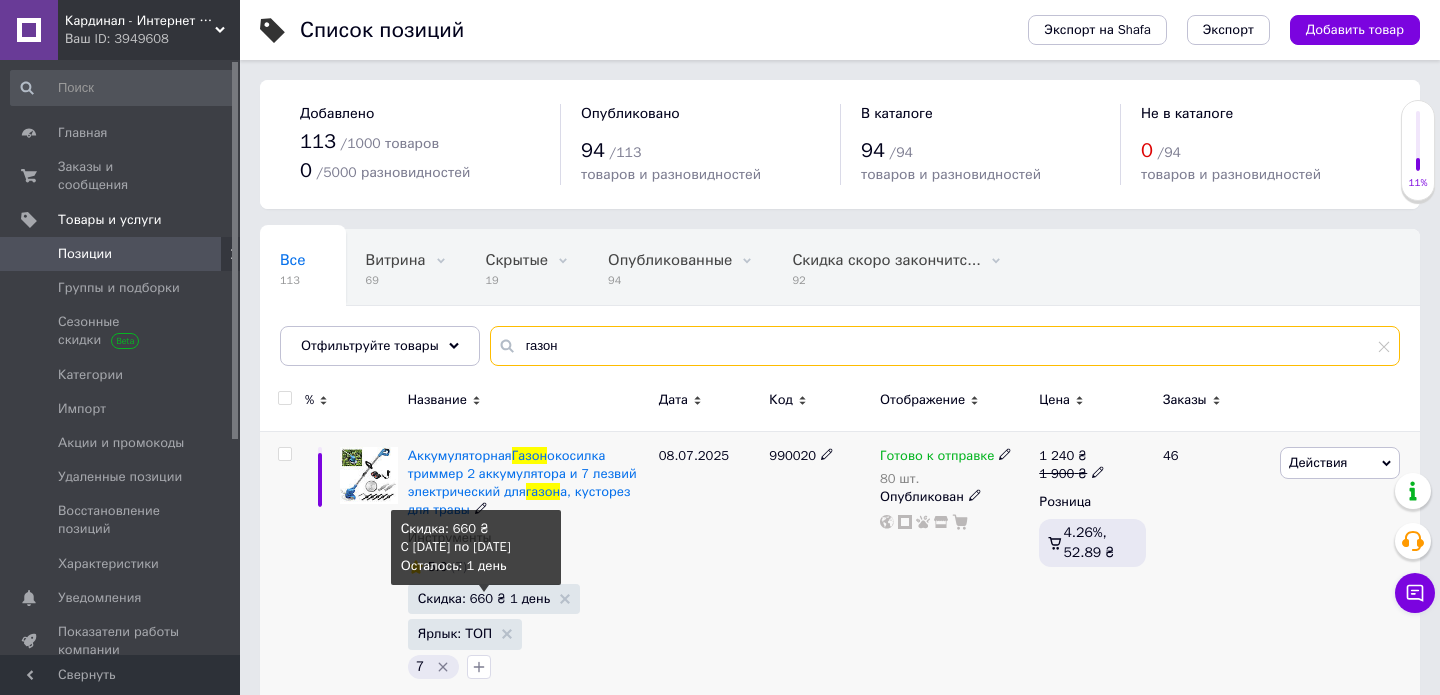 type on "газон" 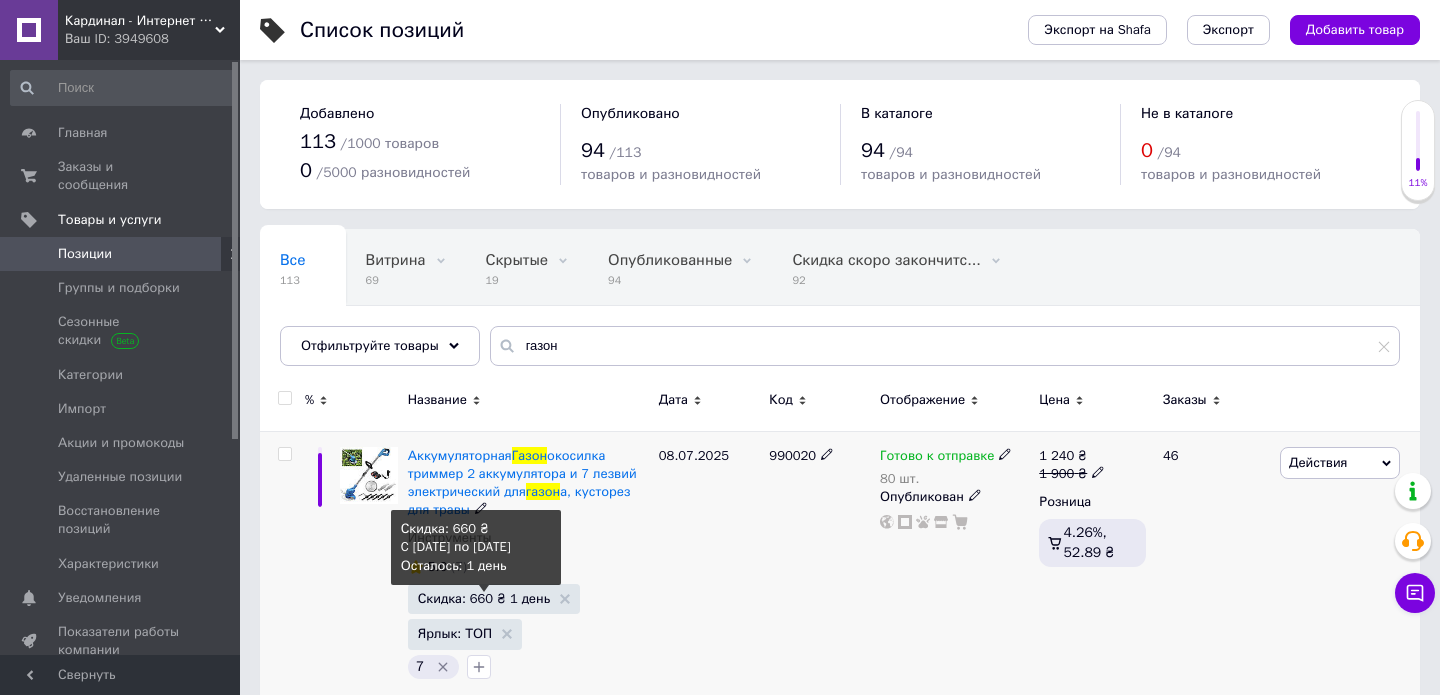 click on "Скидка: 660 ₴ 1 день" at bounding box center (484, 598) 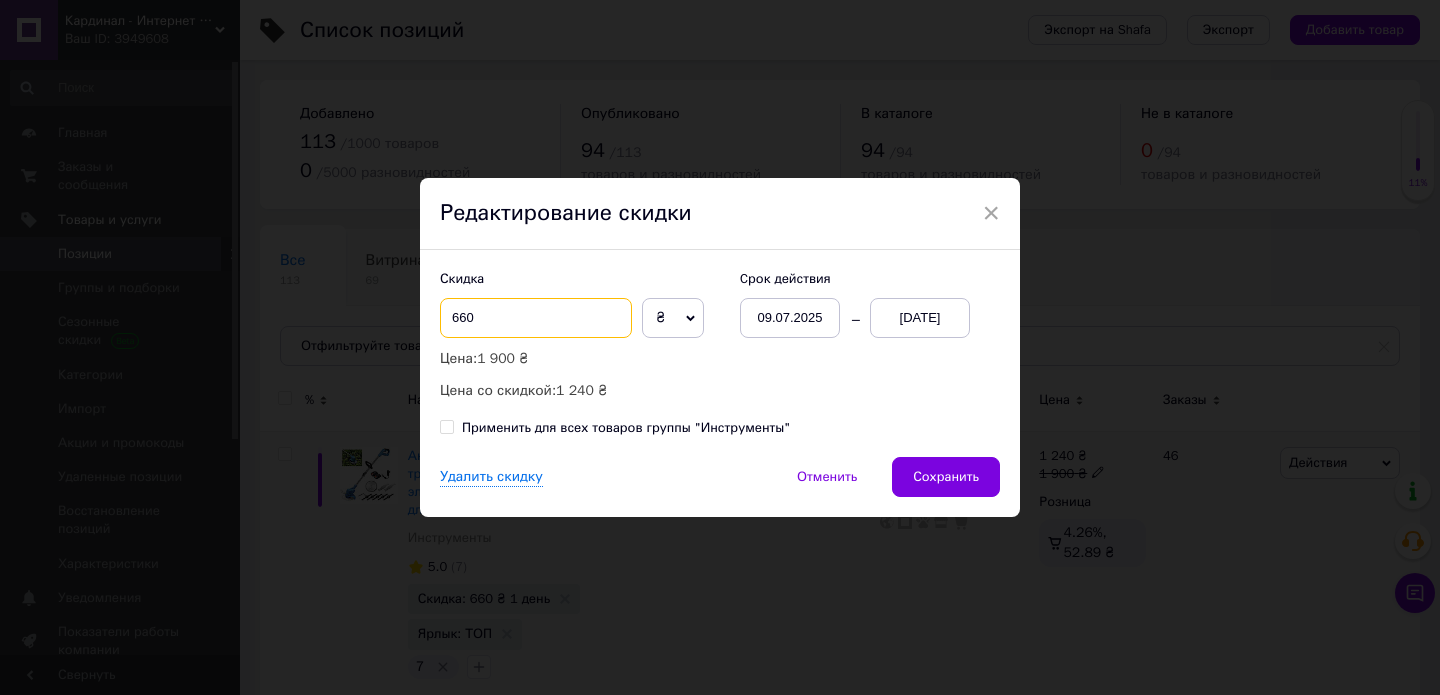 drag, startPoint x: 462, startPoint y: 321, endPoint x: 441, endPoint y: 318, distance: 21.213203 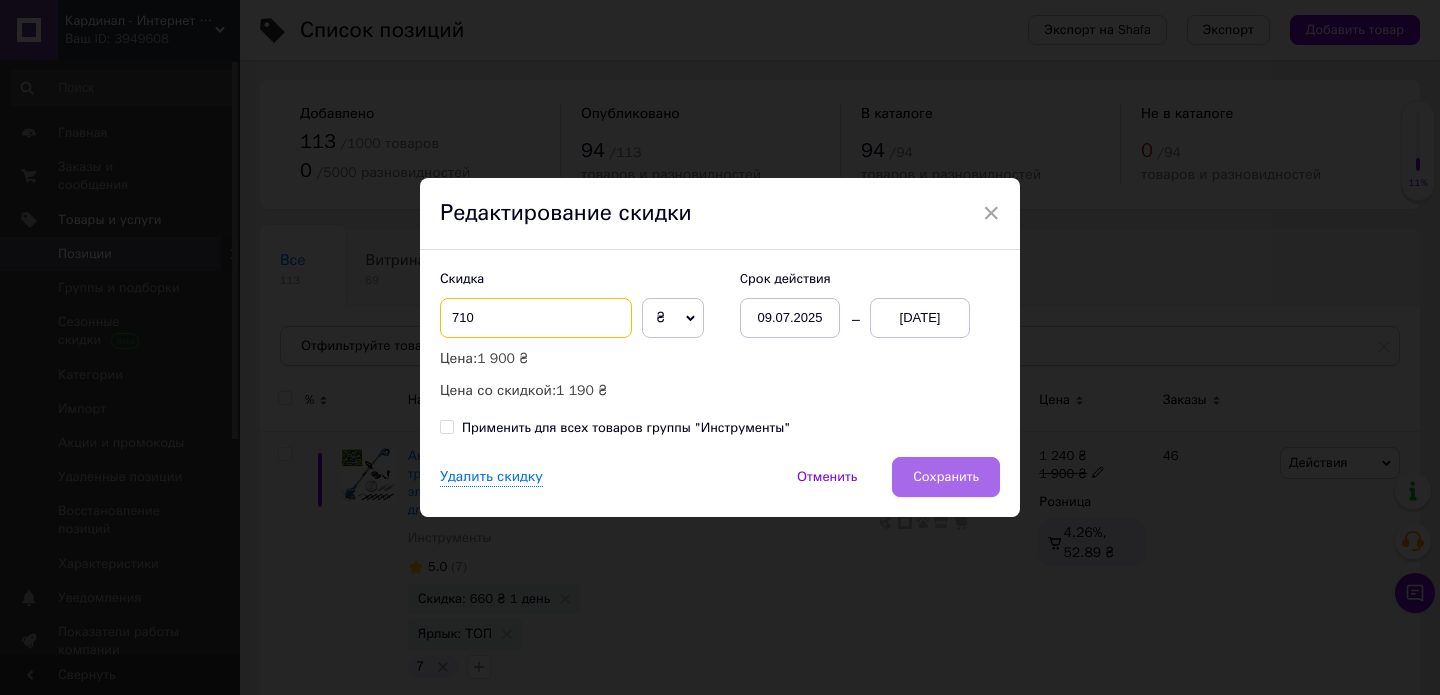 type on "710" 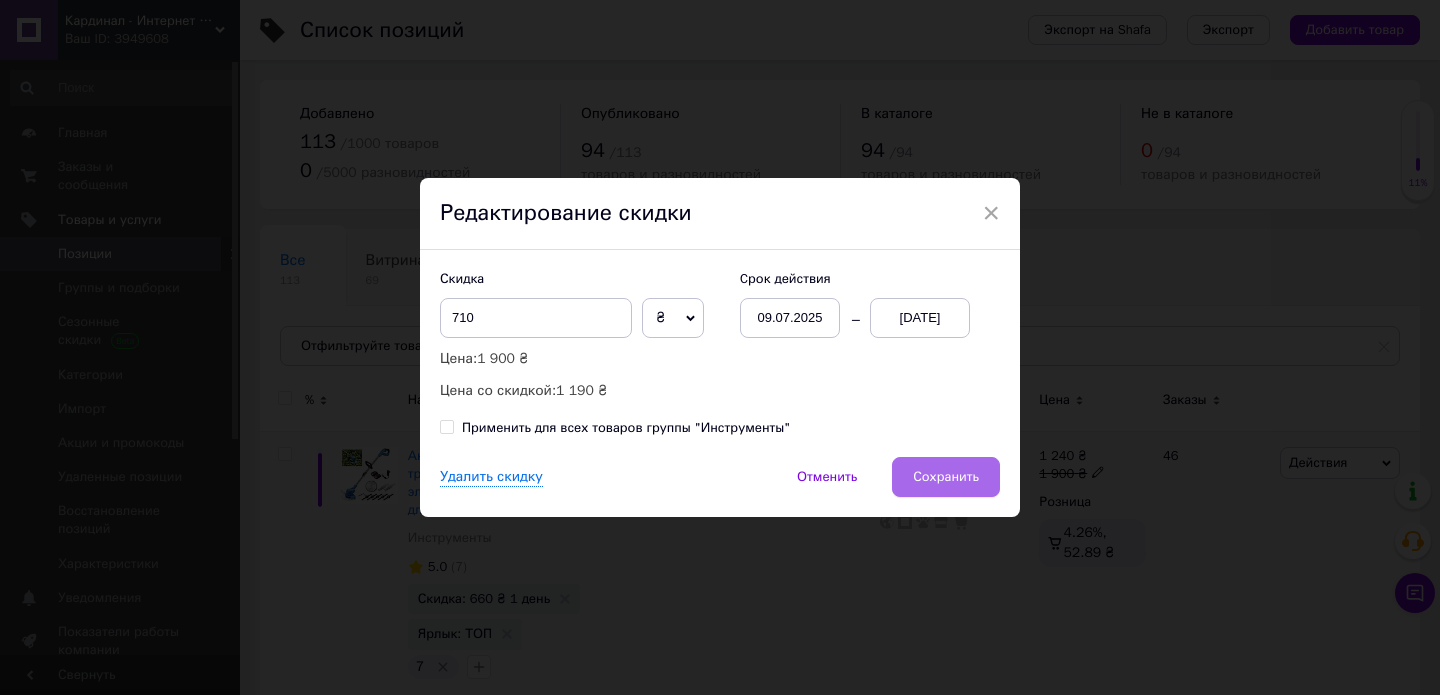 click on "Сохранить" at bounding box center [946, 477] 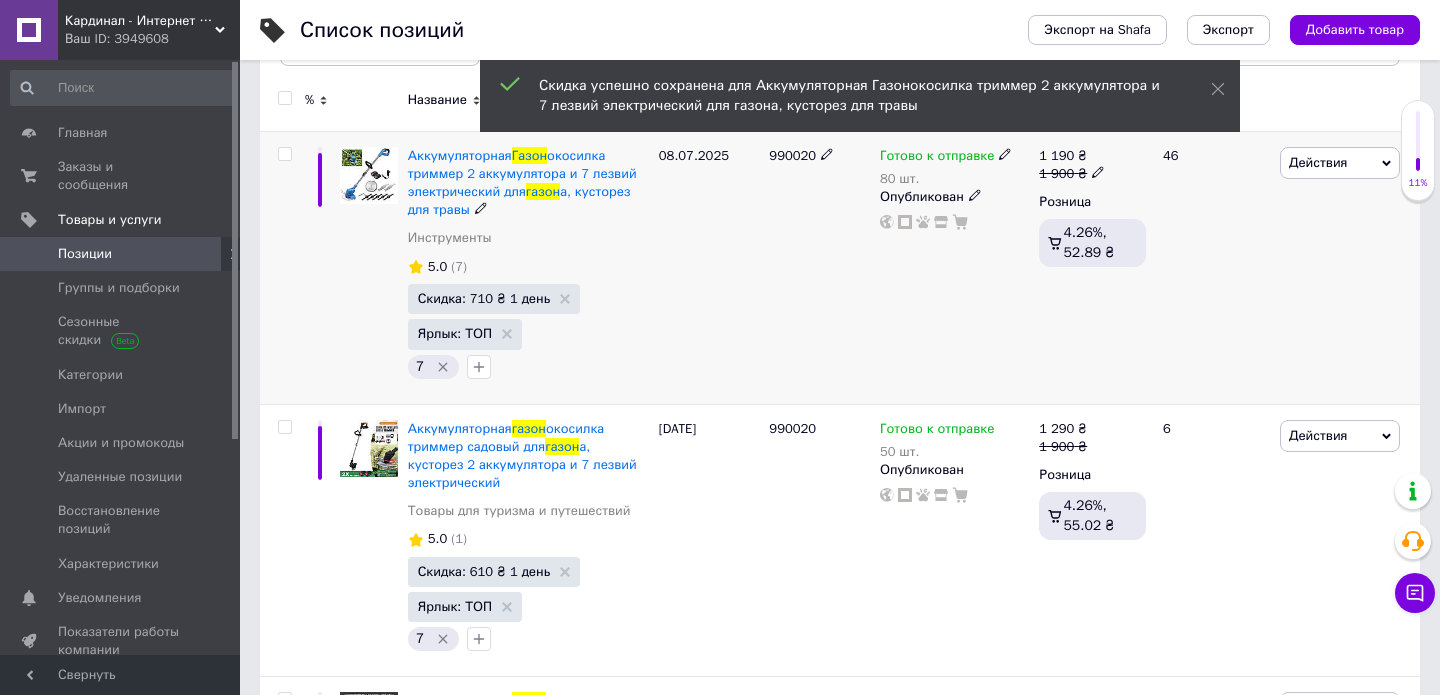 scroll, scrollTop: 302, scrollLeft: 0, axis: vertical 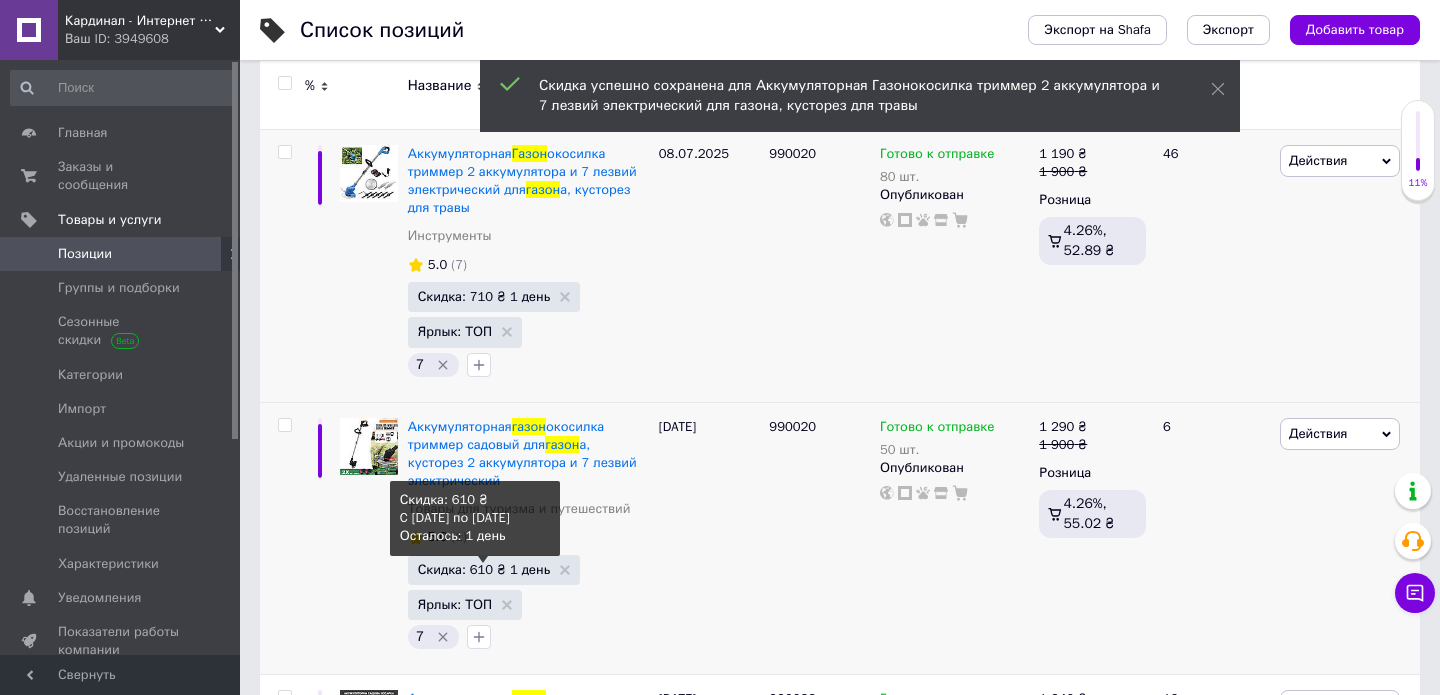 click on "Скидка: 610 ₴ 1 день" at bounding box center [484, 569] 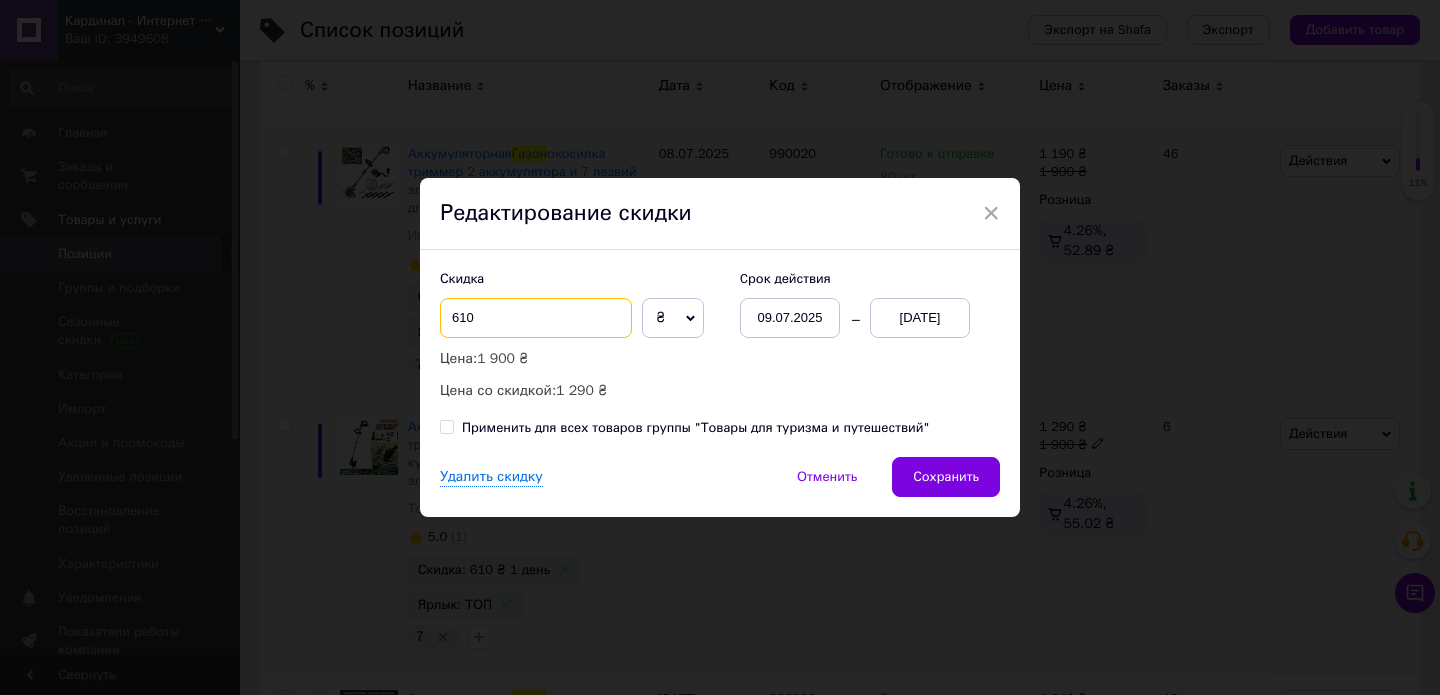 drag, startPoint x: 455, startPoint y: 316, endPoint x: 441, endPoint y: 316, distance: 14 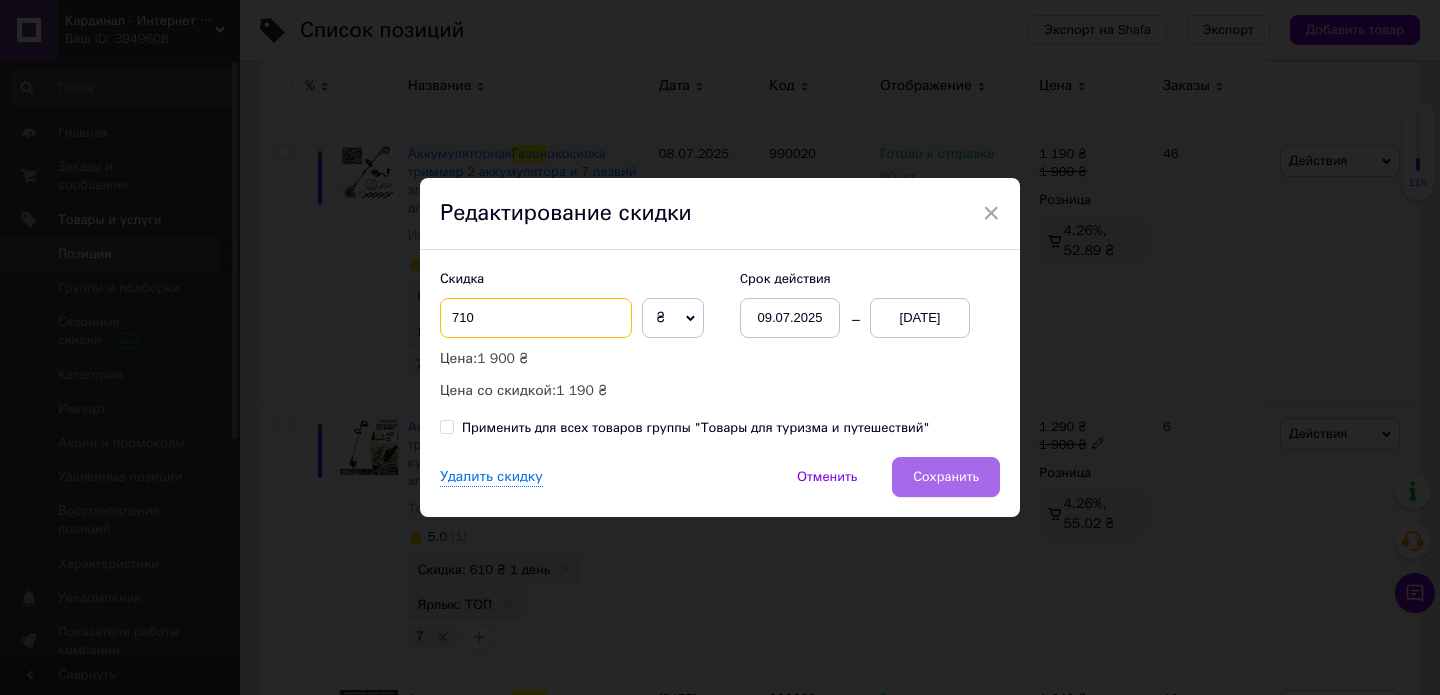 type on "710" 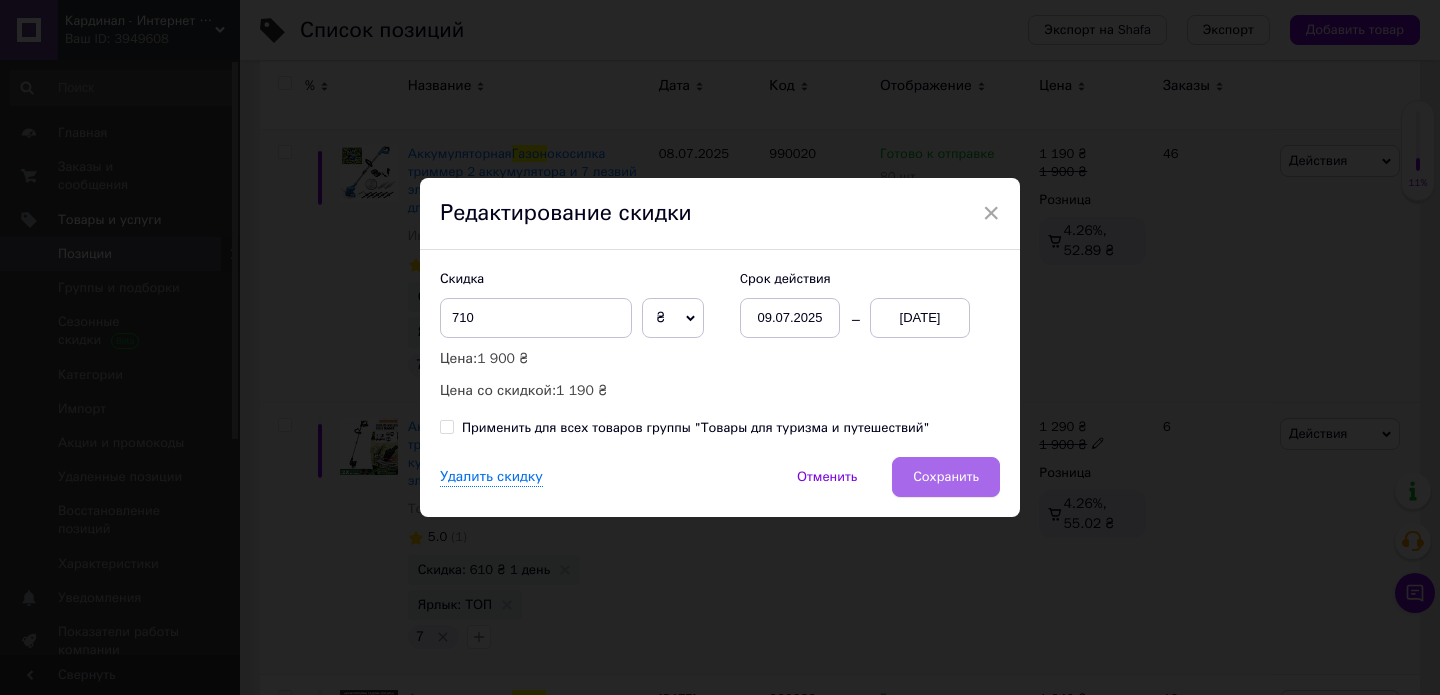 click on "Сохранить" at bounding box center [946, 477] 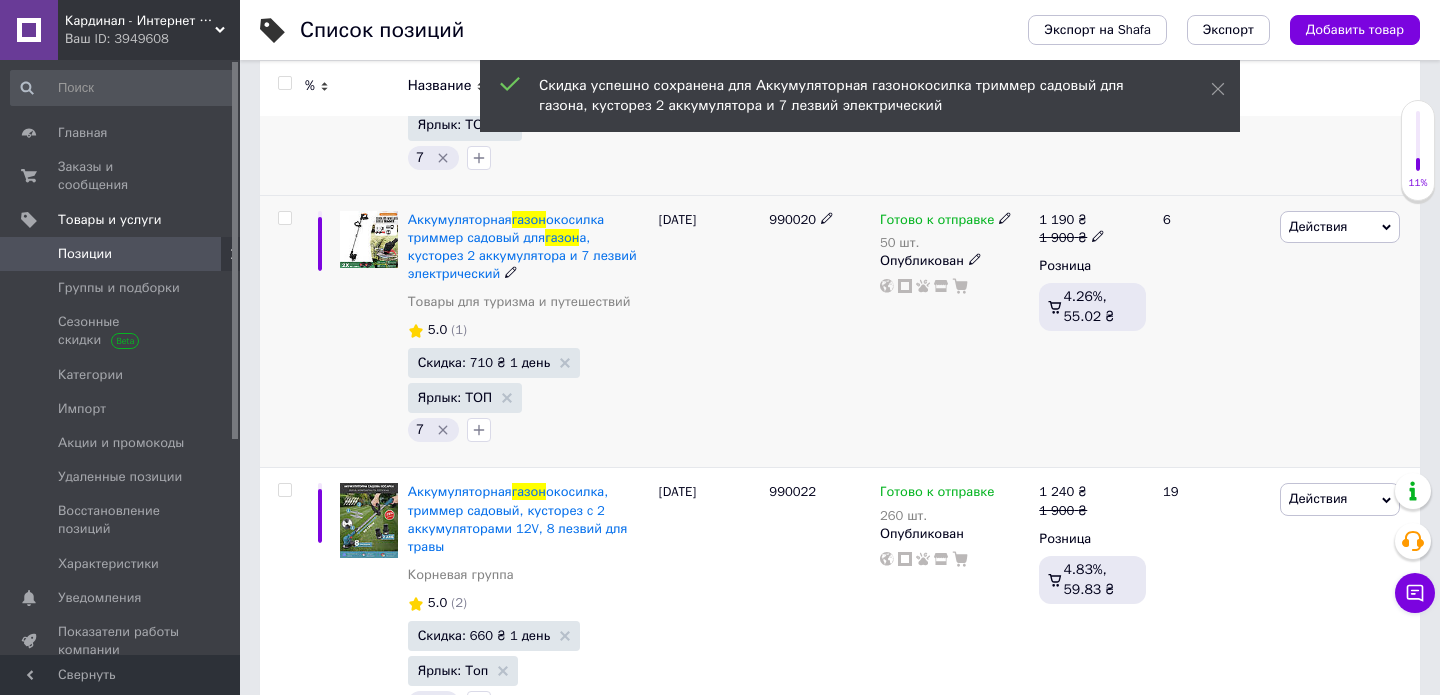 scroll, scrollTop: 513, scrollLeft: 0, axis: vertical 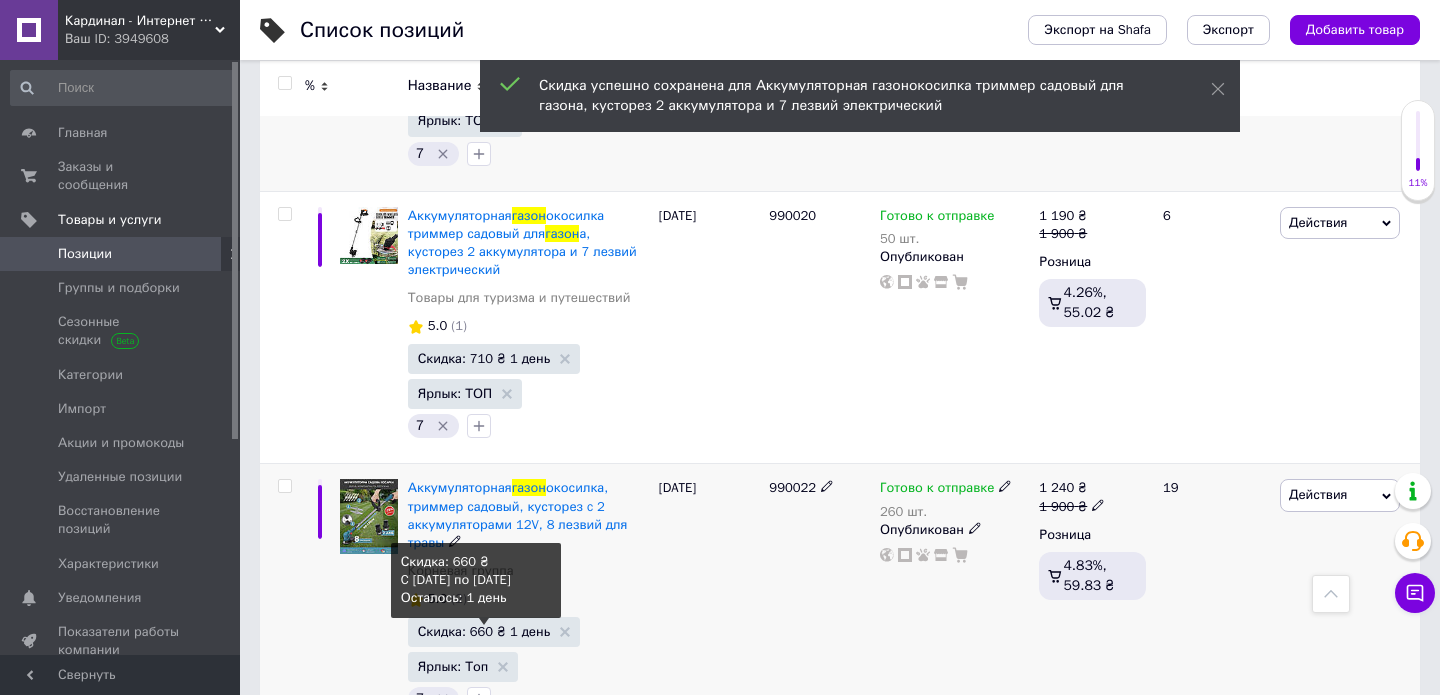 click on "Скидка: 660 ₴ 1 день" at bounding box center (484, 631) 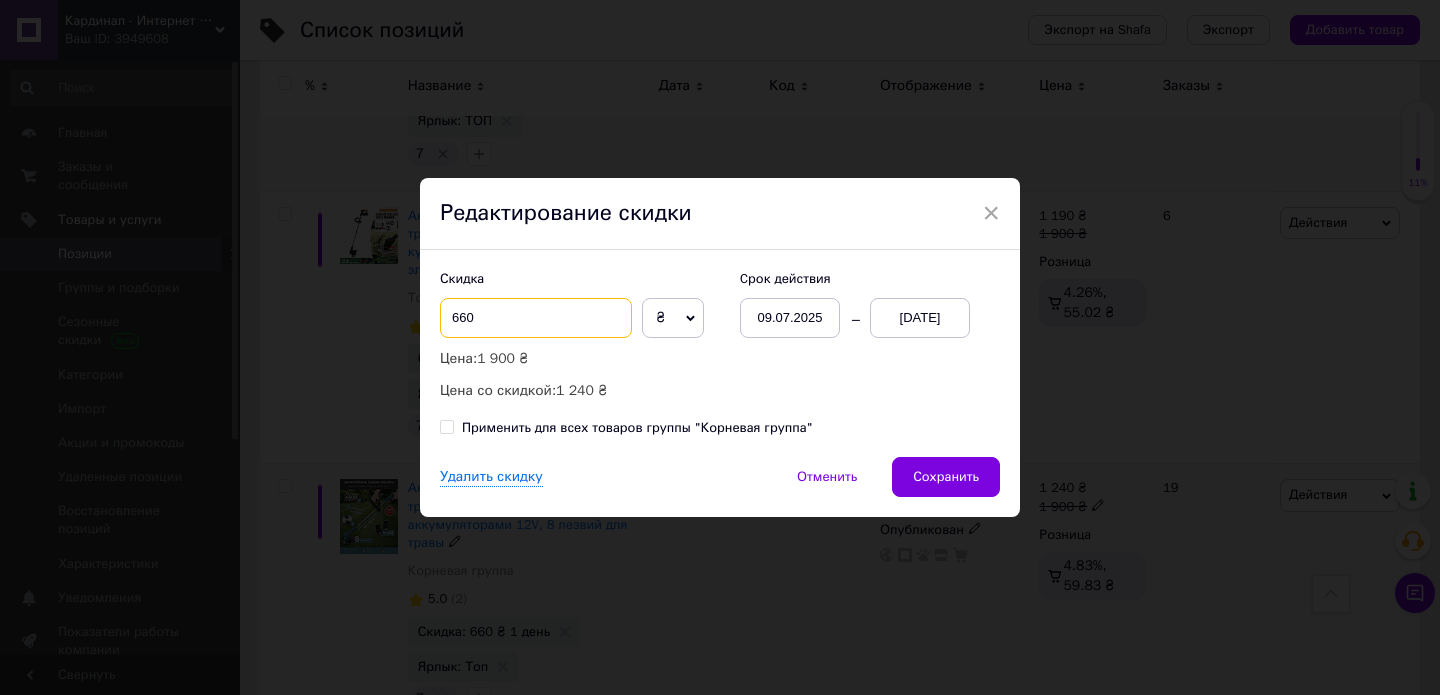 drag, startPoint x: 461, startPoint y: 313, endPoint x: 443, endPoint y: 309, distance: 18.439089 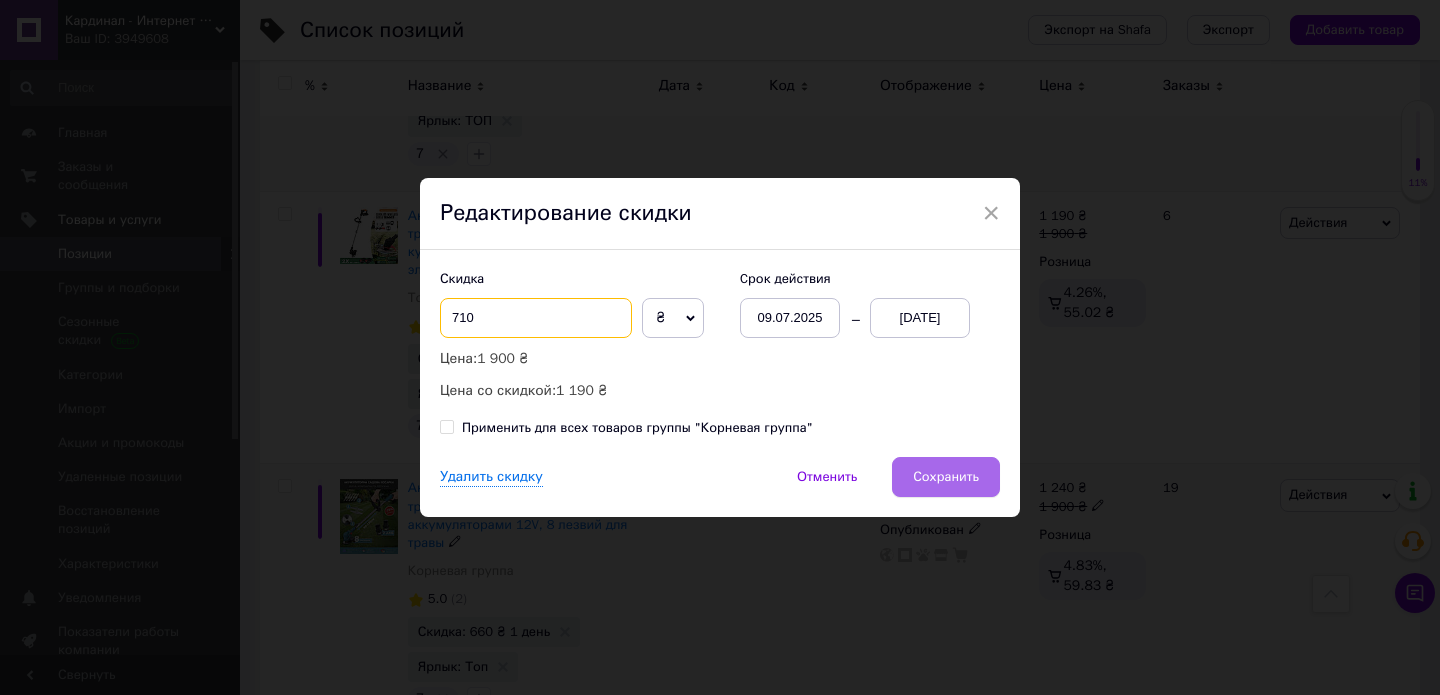 type on "710" 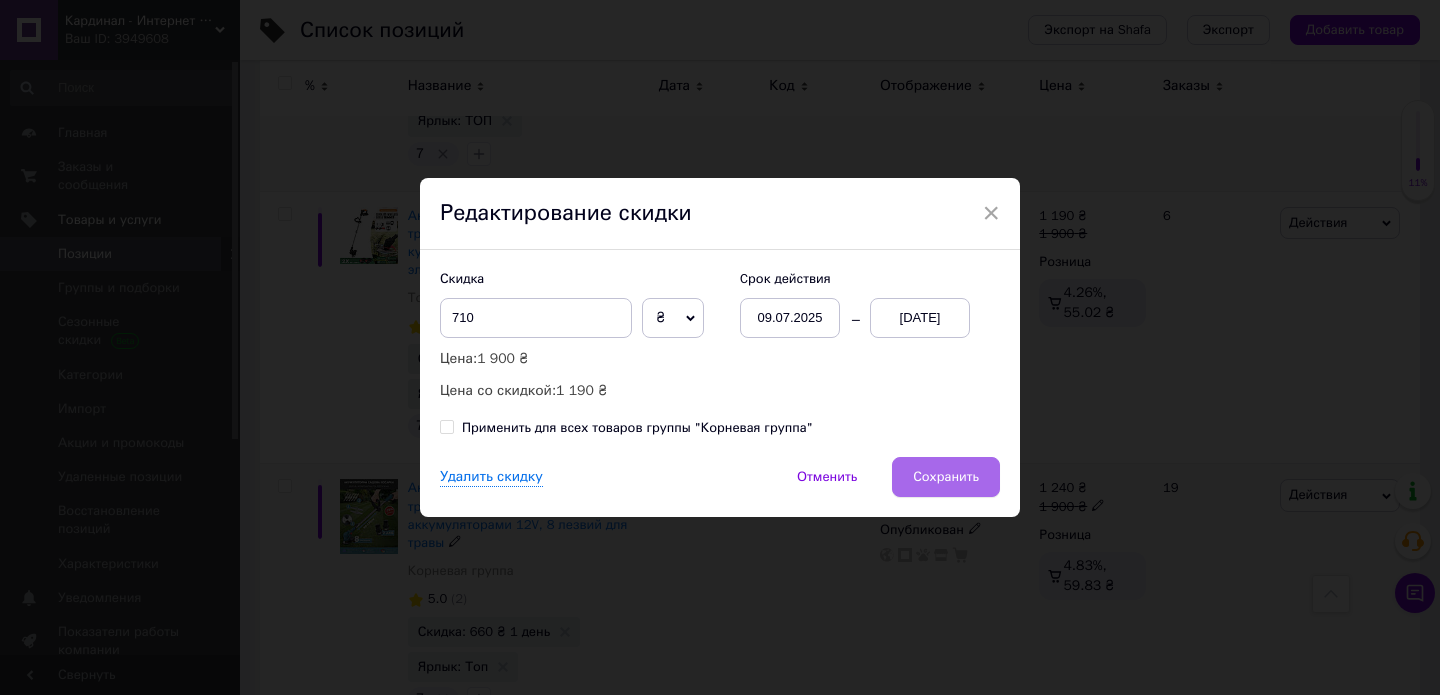 click on "Сохранить" at bounding box center [946, 477] 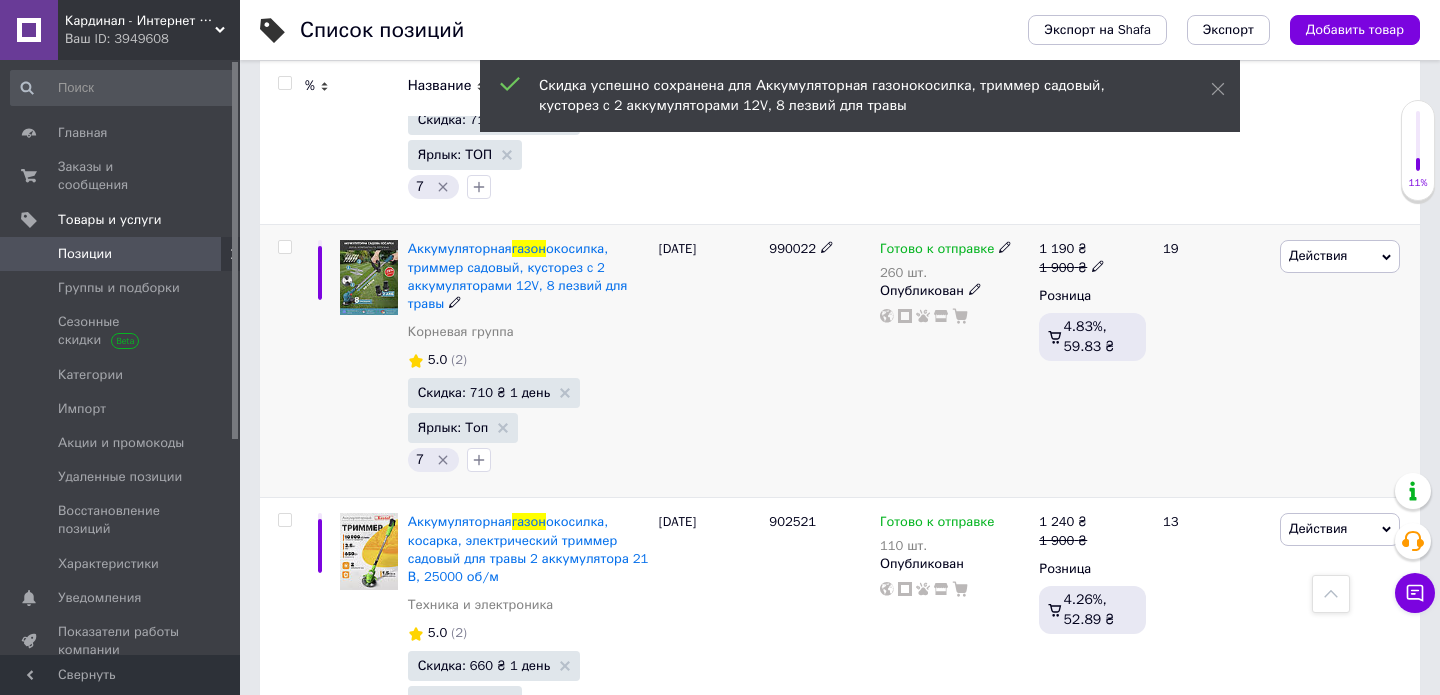 scroll, scrollTop: 864, scrollLeft: 0, axis: vertical 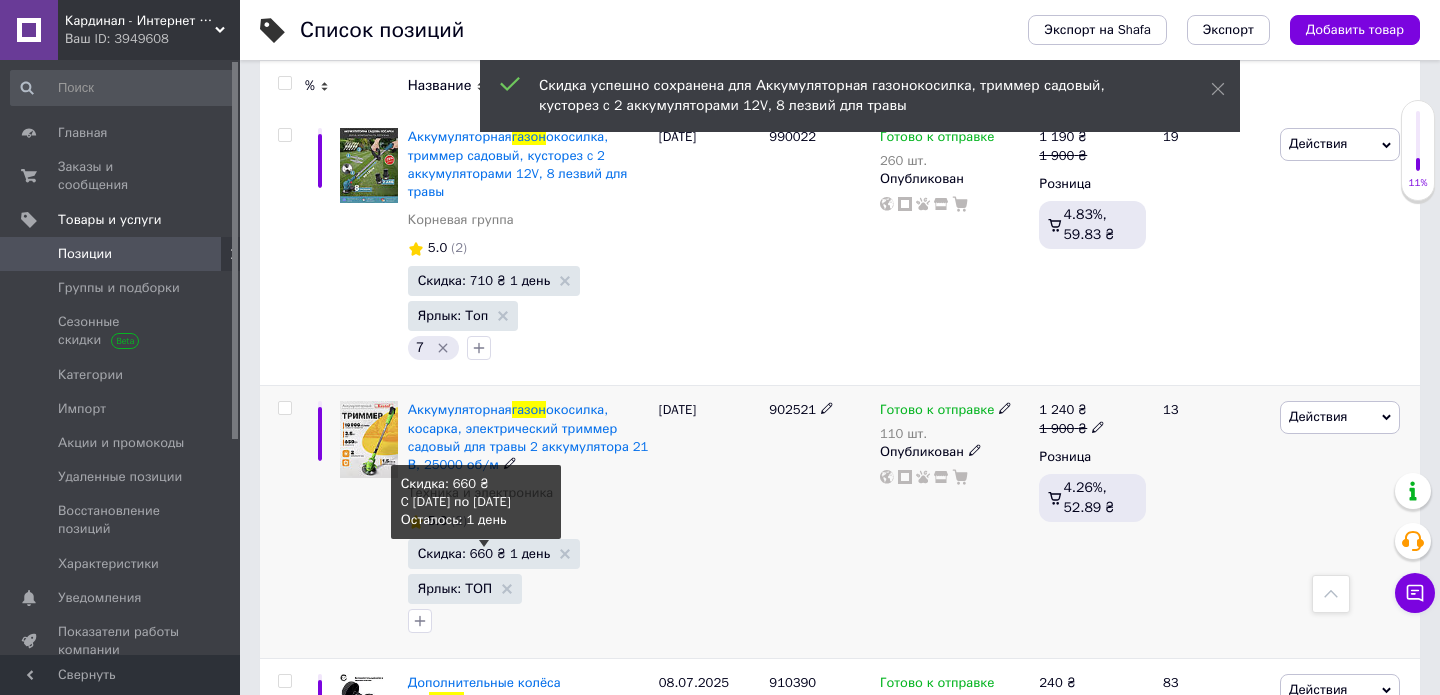 click on "Скидка: 660 ₴ 1 день" at bounding box center (484, 553) 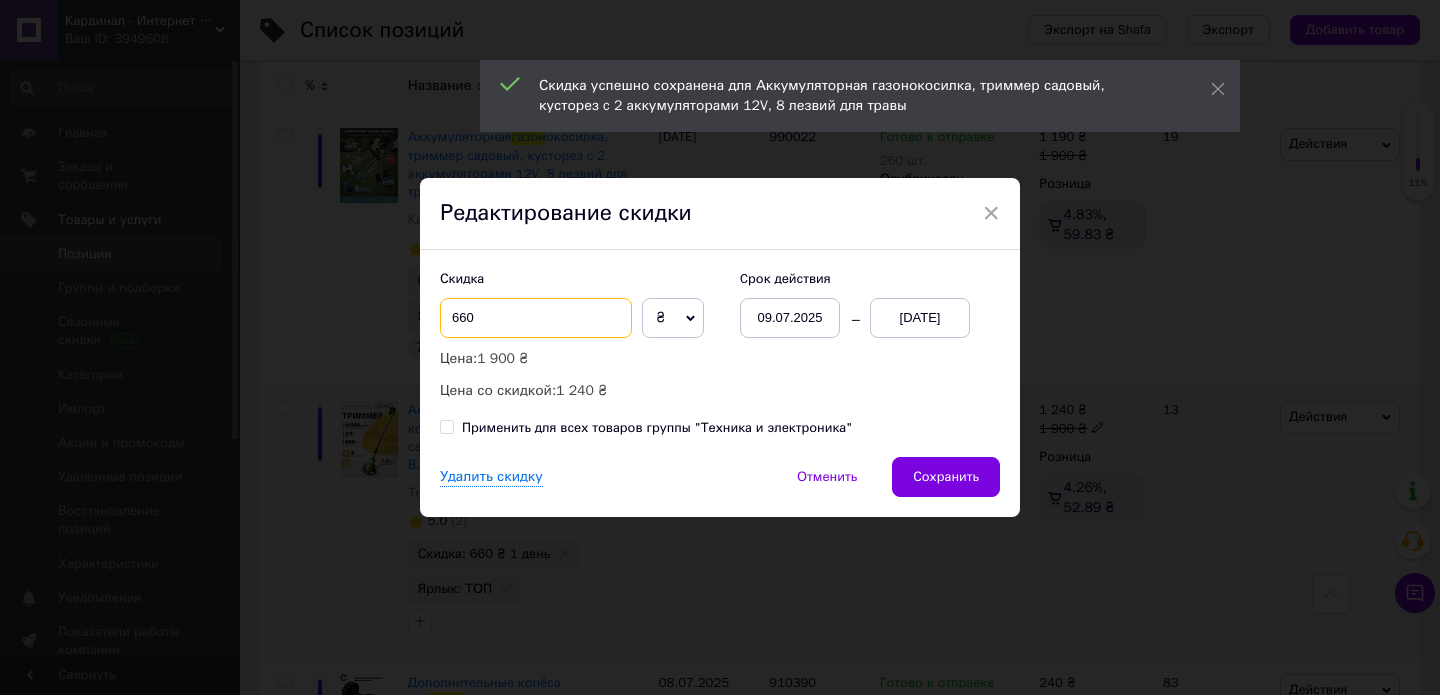 drag, startPoint x: 463, startPoint y: 318, endPoint x: 430, endPoint y: 311, distance: 33.734257 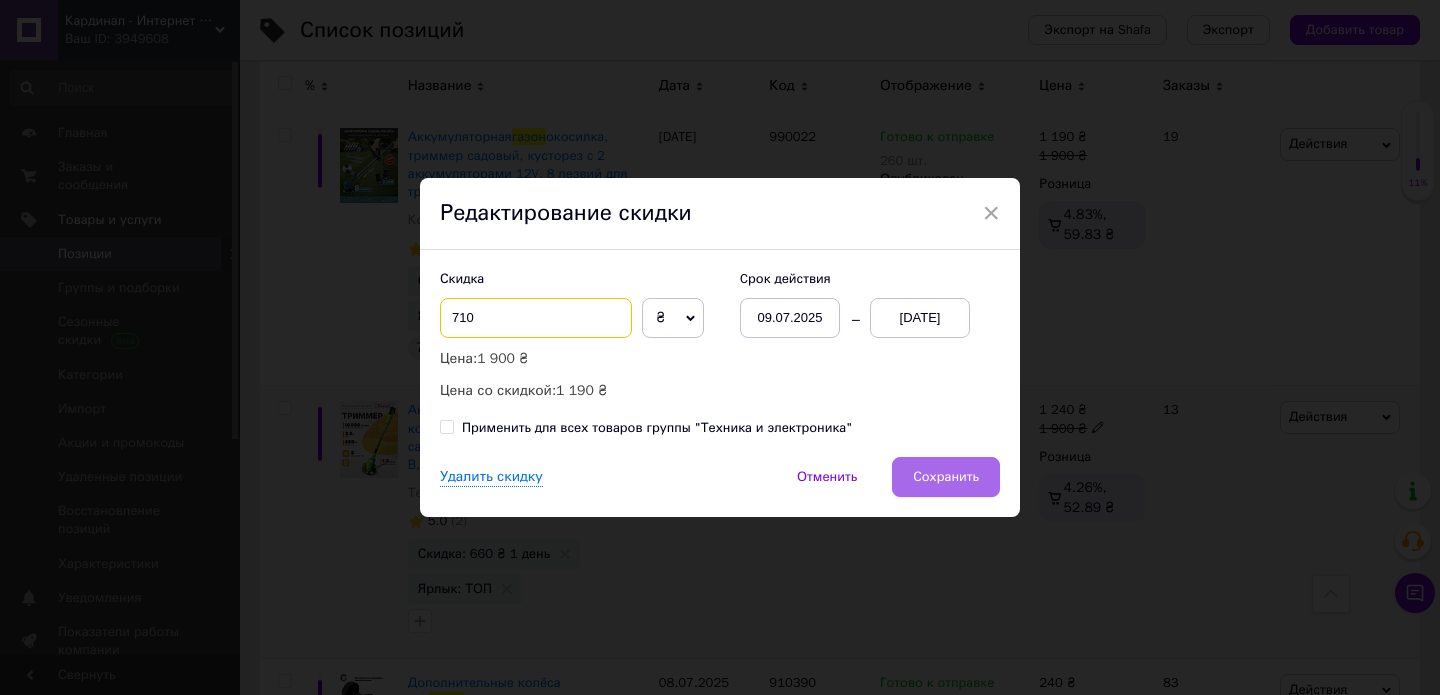 type on "710" 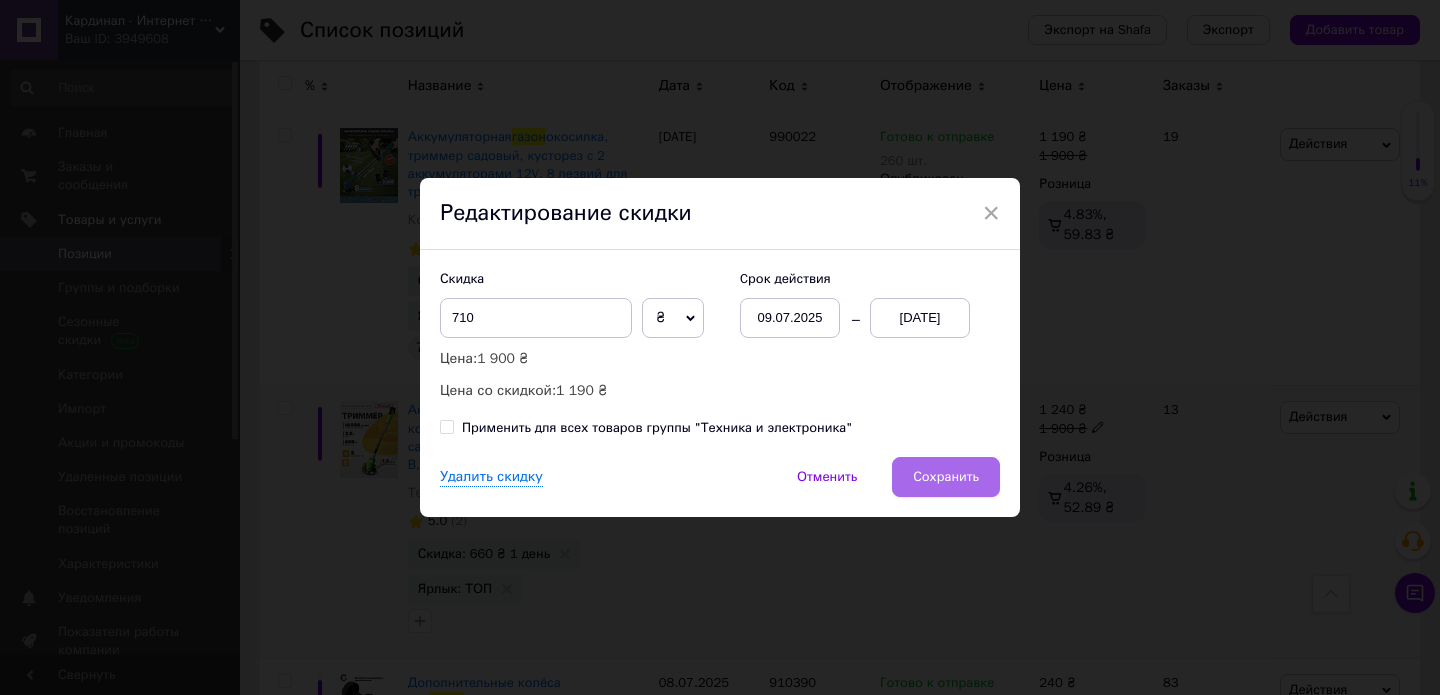 click on "Сохранить" at bounding box center (946, 477) 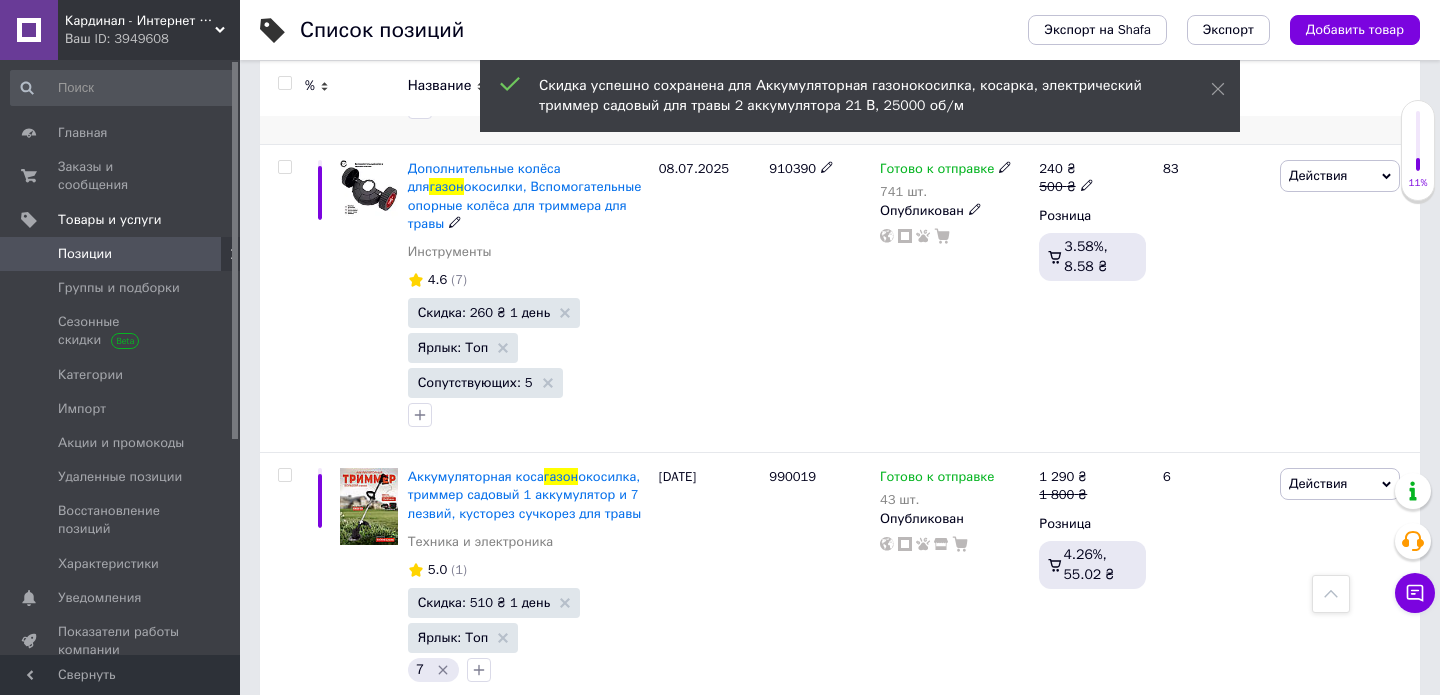 scroll, scrollTop: 1383, scrollLeft: 0, axis: vertical 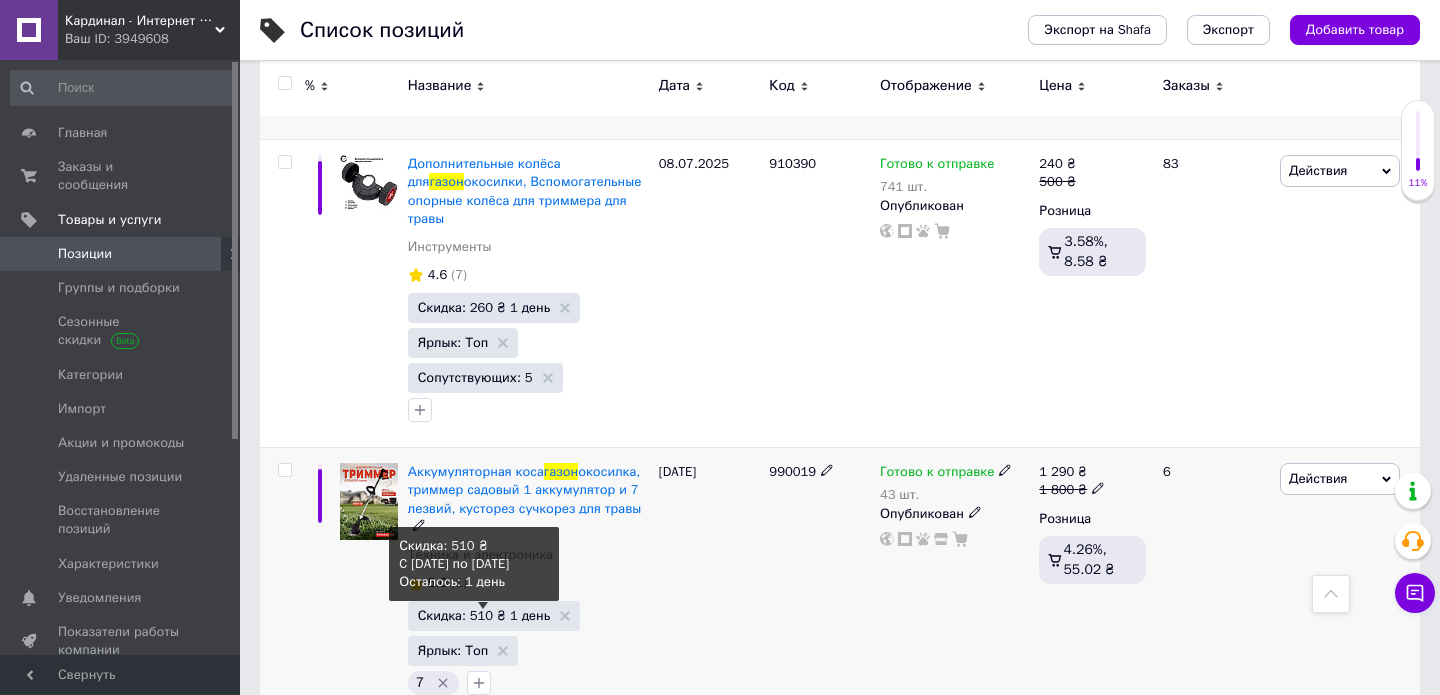 click on "Скидка: 510 ₴ 1 день" at bounding box center (484, 615) 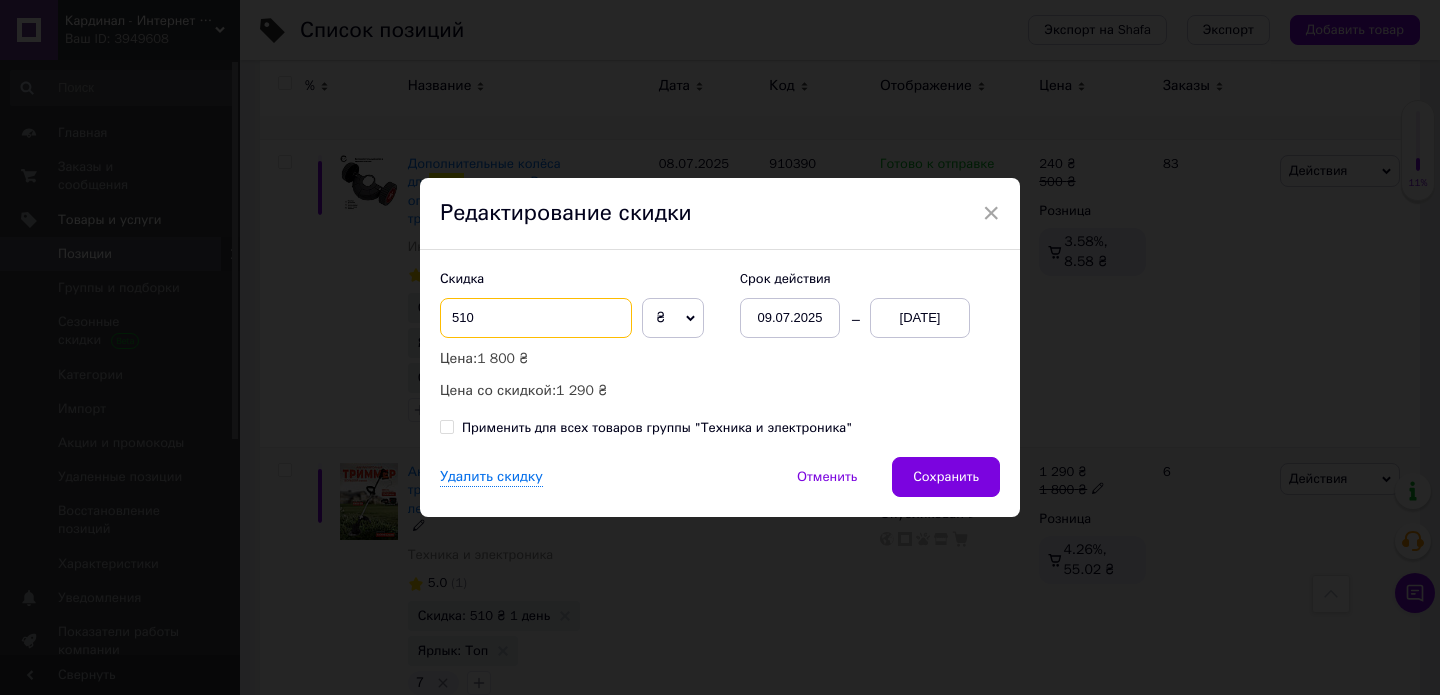 drag, startPoint x: 455, startPoint y: 319, endPoint x: 434, endPoint y: 317, distance: 21.095022 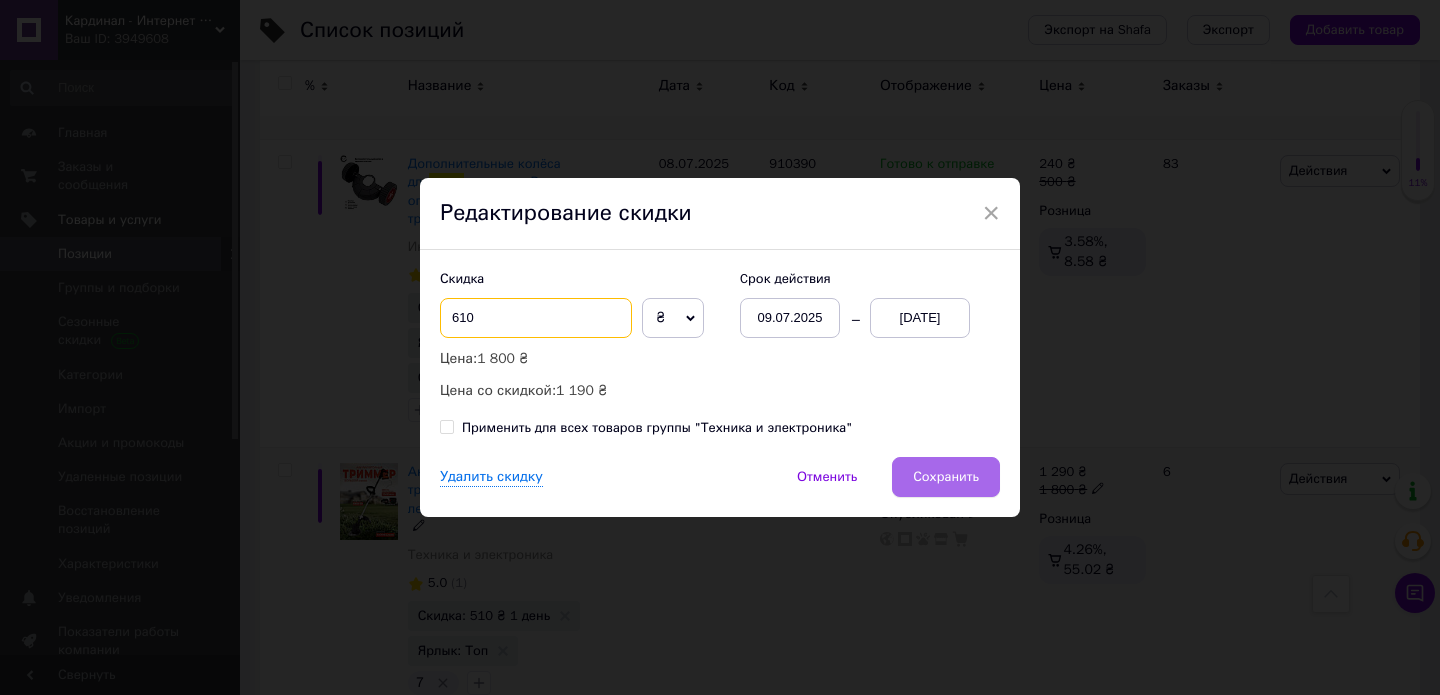 type on "610" 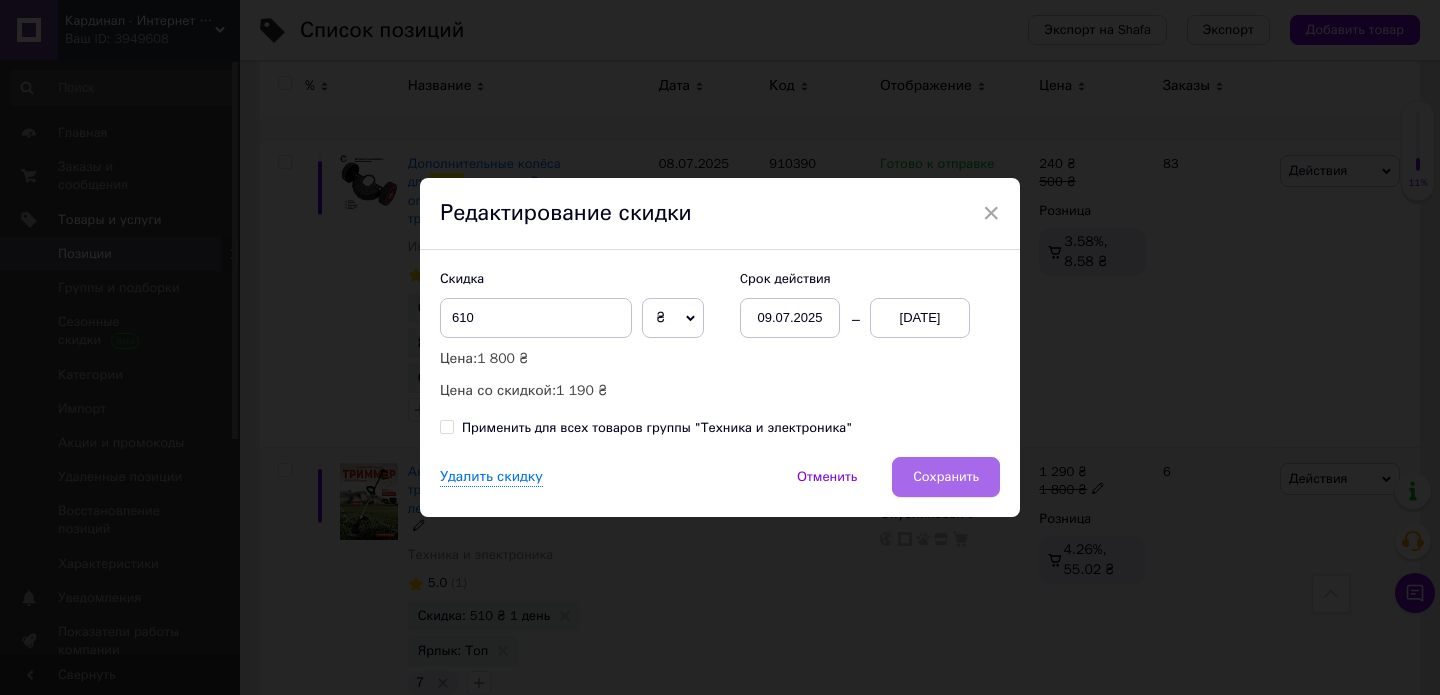 click on "Сохранить" at bounding box center (946, 477) 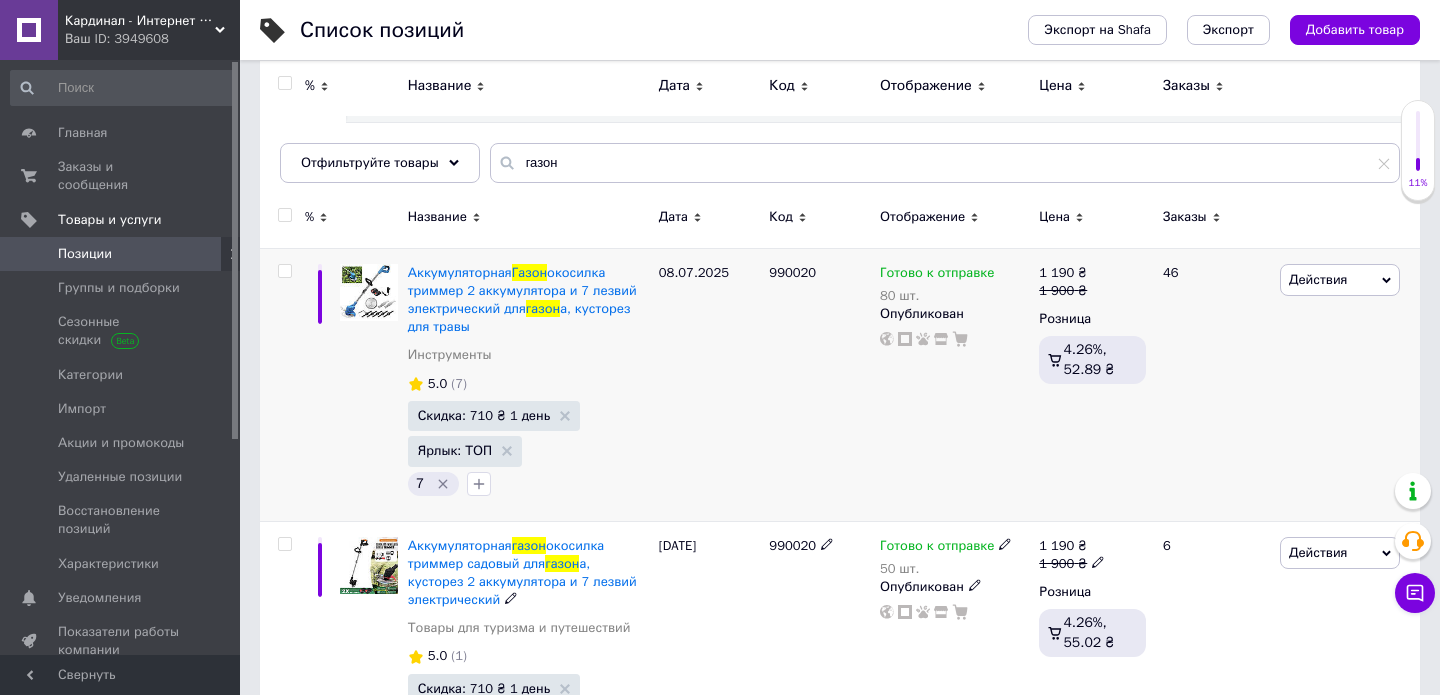 scroll, scrollTop: 0, scrollLeft: 0, axis: both 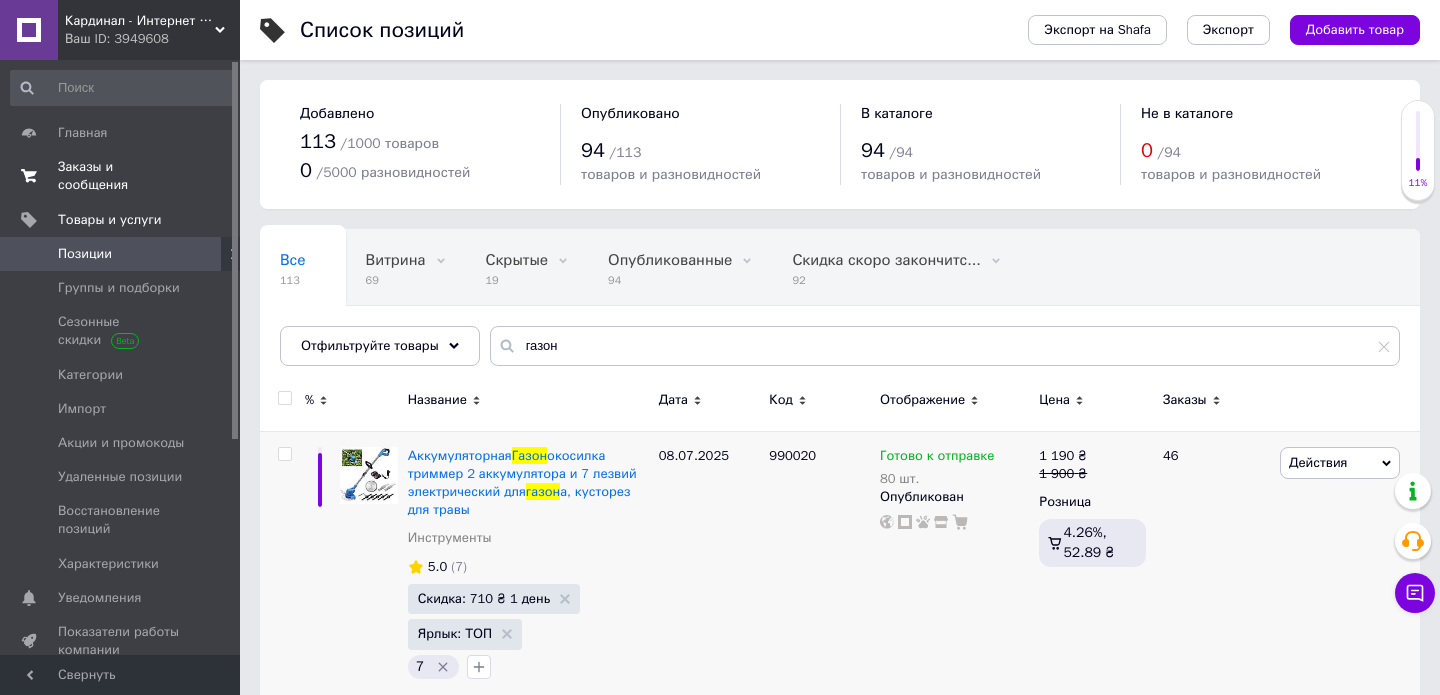 click on "Заказы и сообщения" at bounding box center (121, 176) 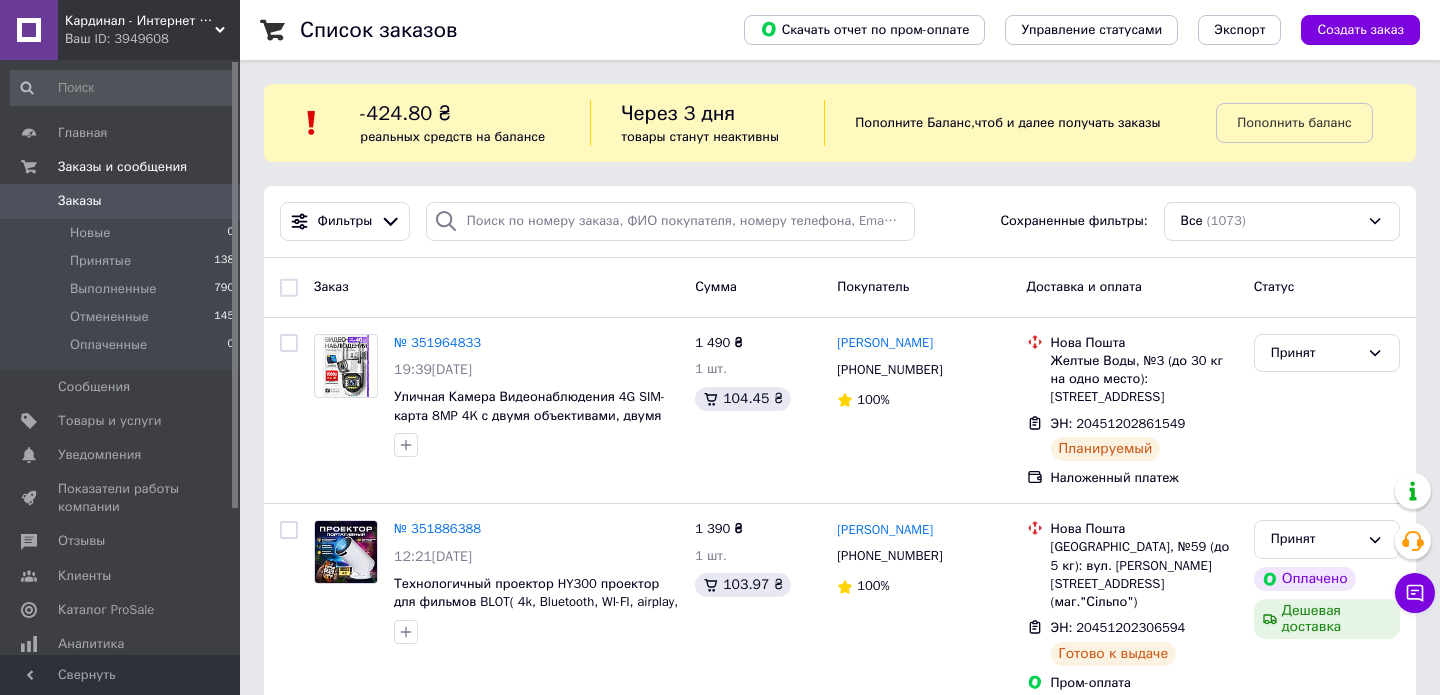 click on "Ваш ID: 3949608" at bounding box center [152, 39] 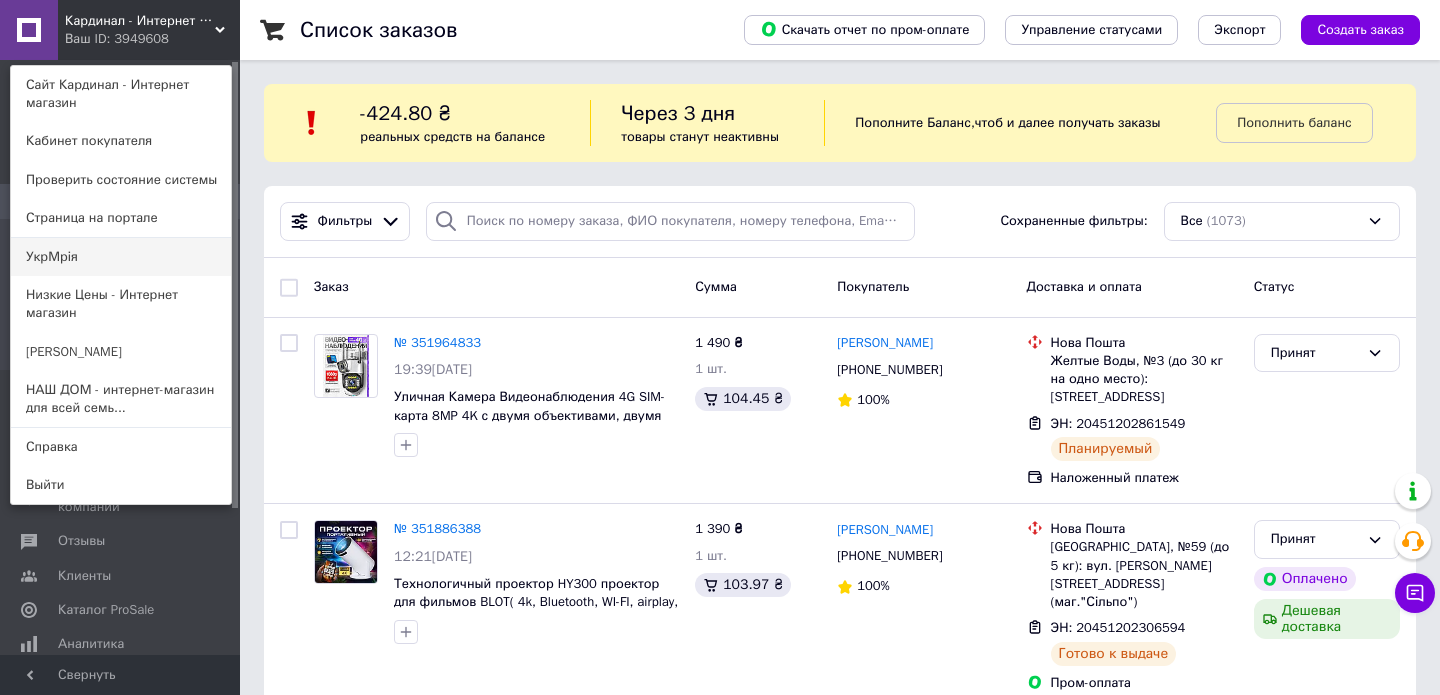 click on "УкрМрія" at bounding box center [121, 257] 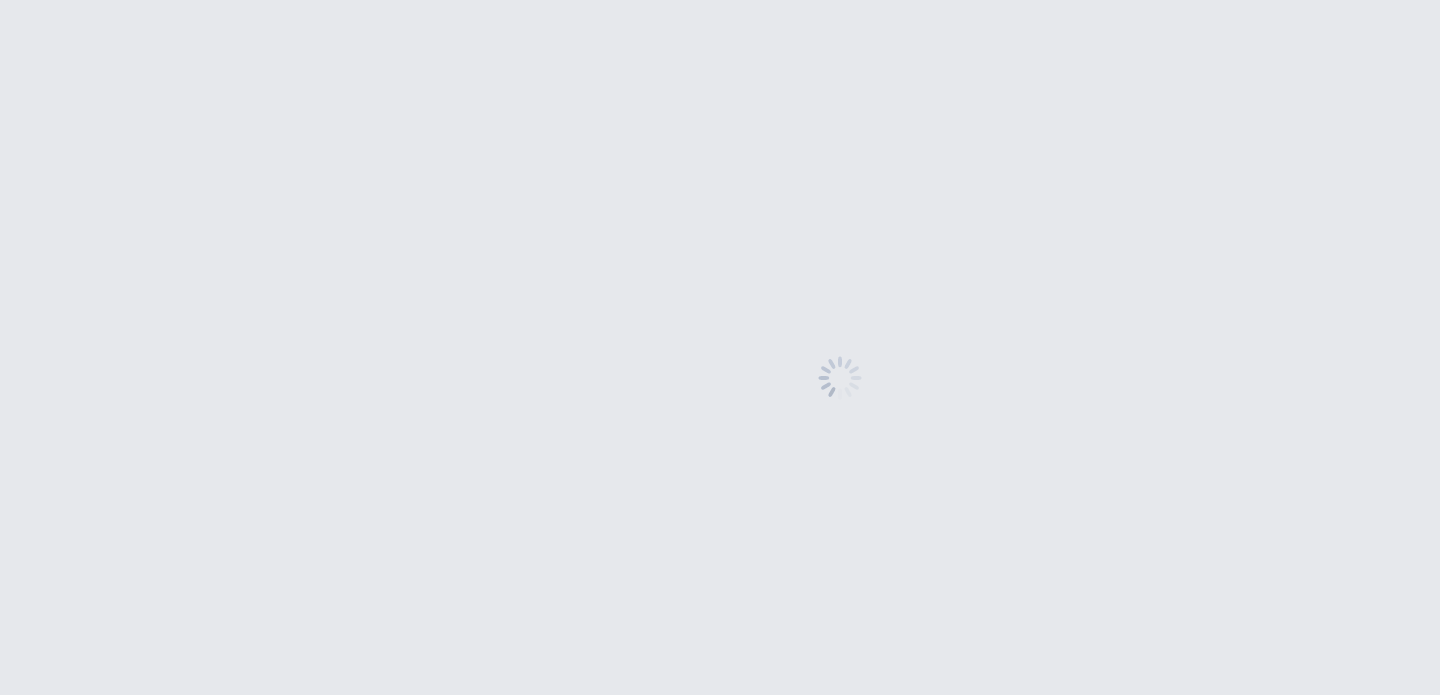 scroll, scrollTop: 0, scrollLeft: 0, axis: both 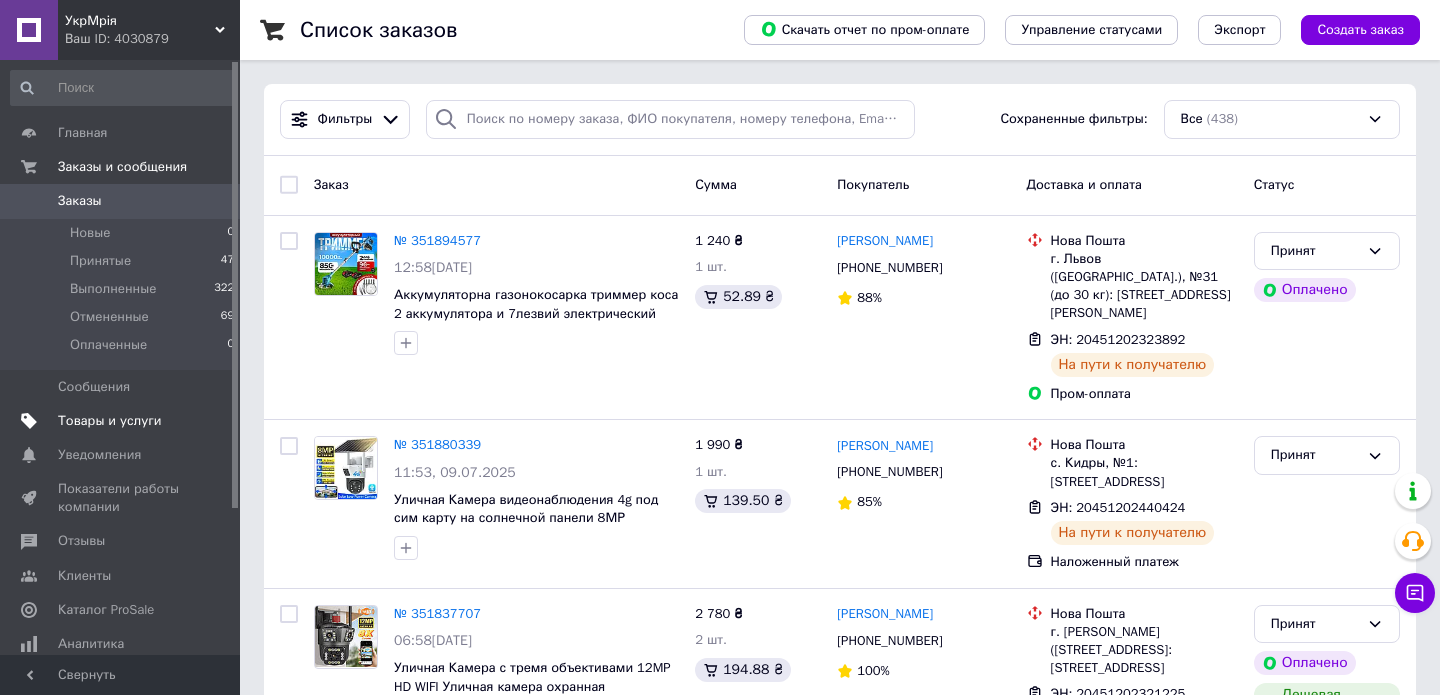 click on "Товары и услуги" at bounding box center (110, 421) 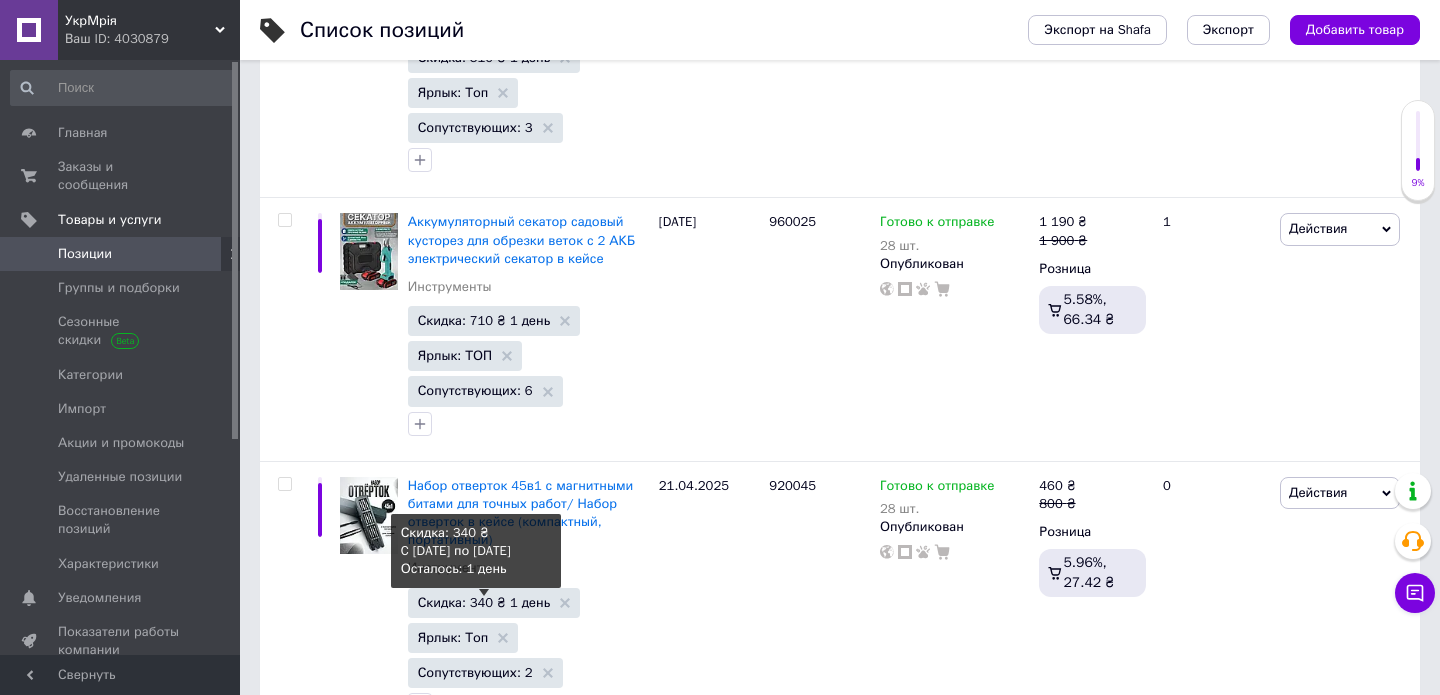 scroll, scrollTop: 1647, scrollLeft: 0, axis: vertical 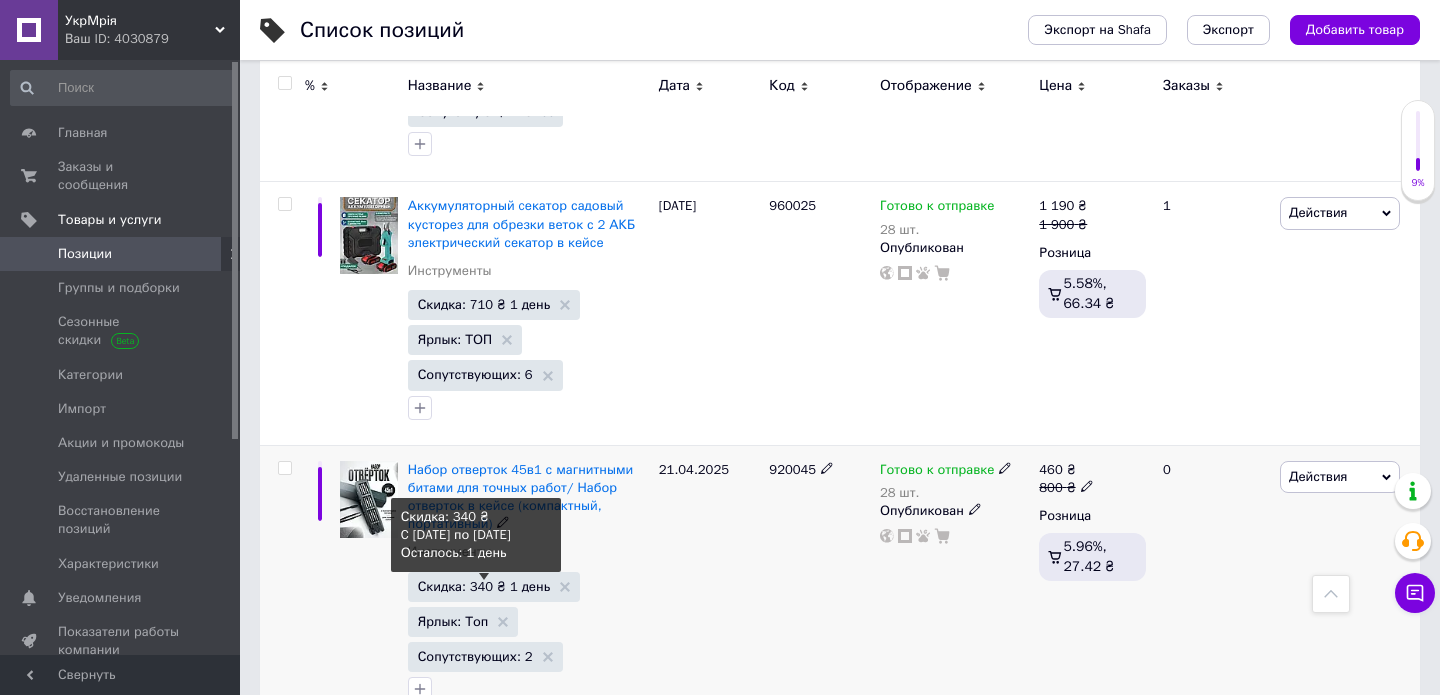 click on "Скидка: 340 ₴ 1 день" at bounding box center (484, 586) 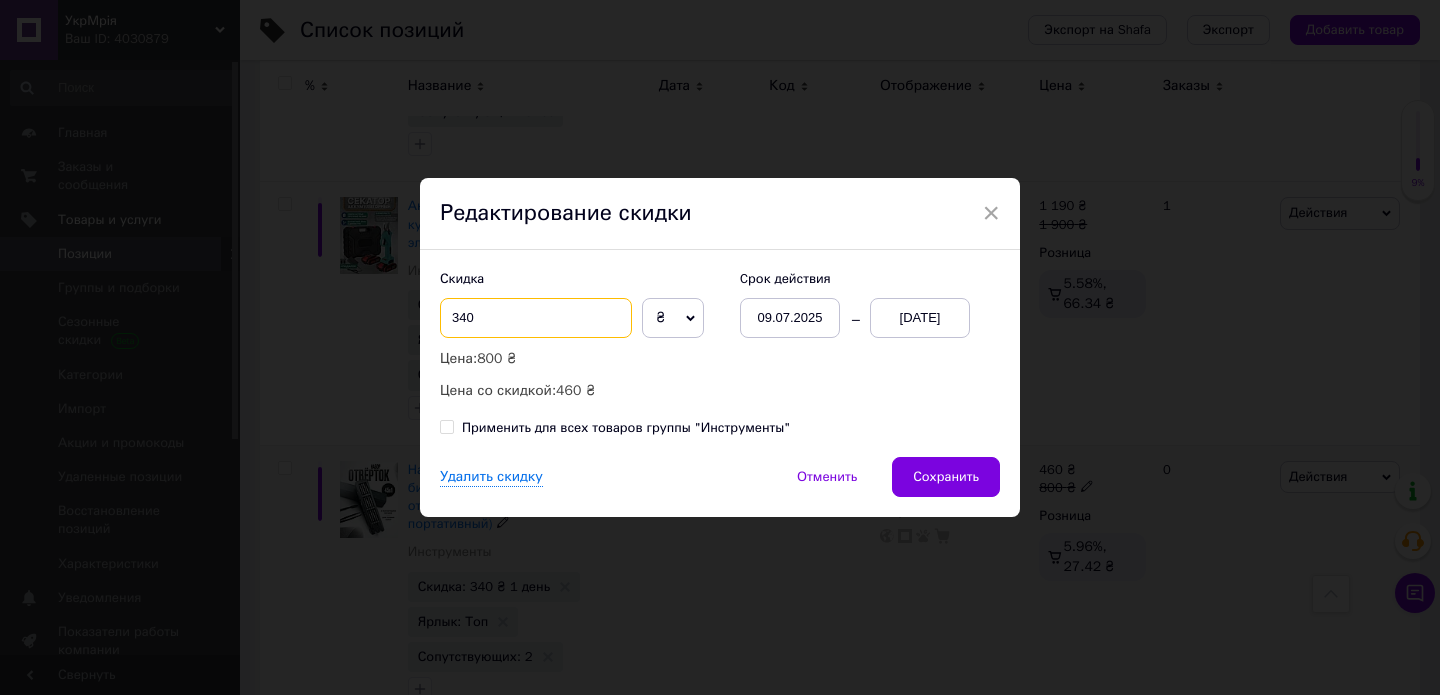 click on "340" at bounding box center [536, 318] 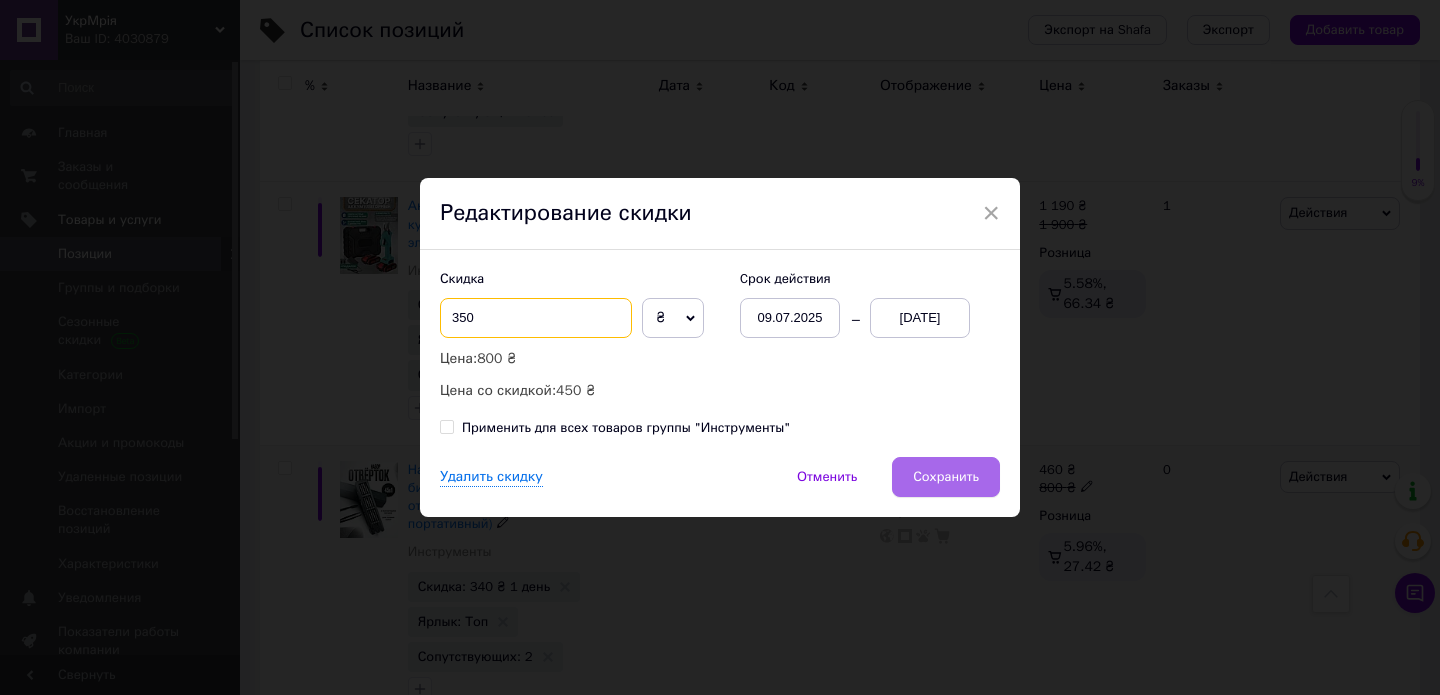 type on "350" 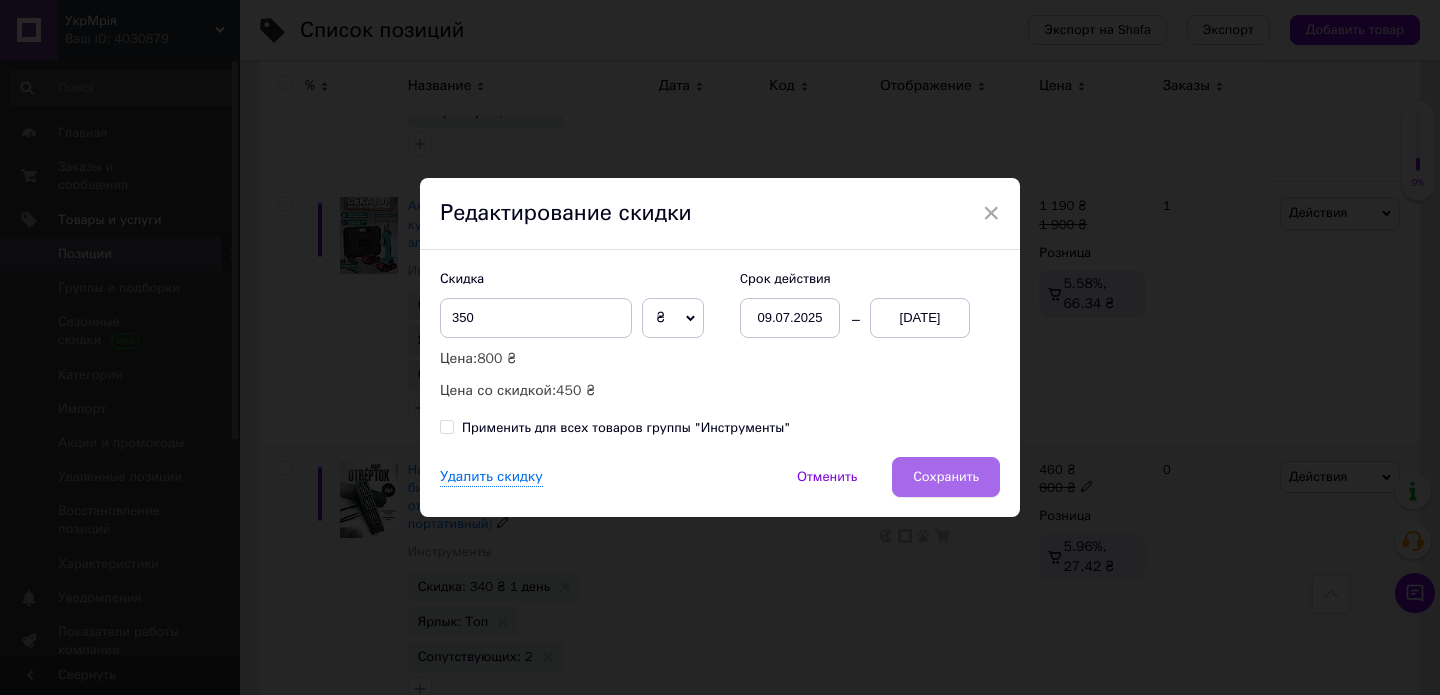 click on "Сохранить" at bounding box center (946, 477) 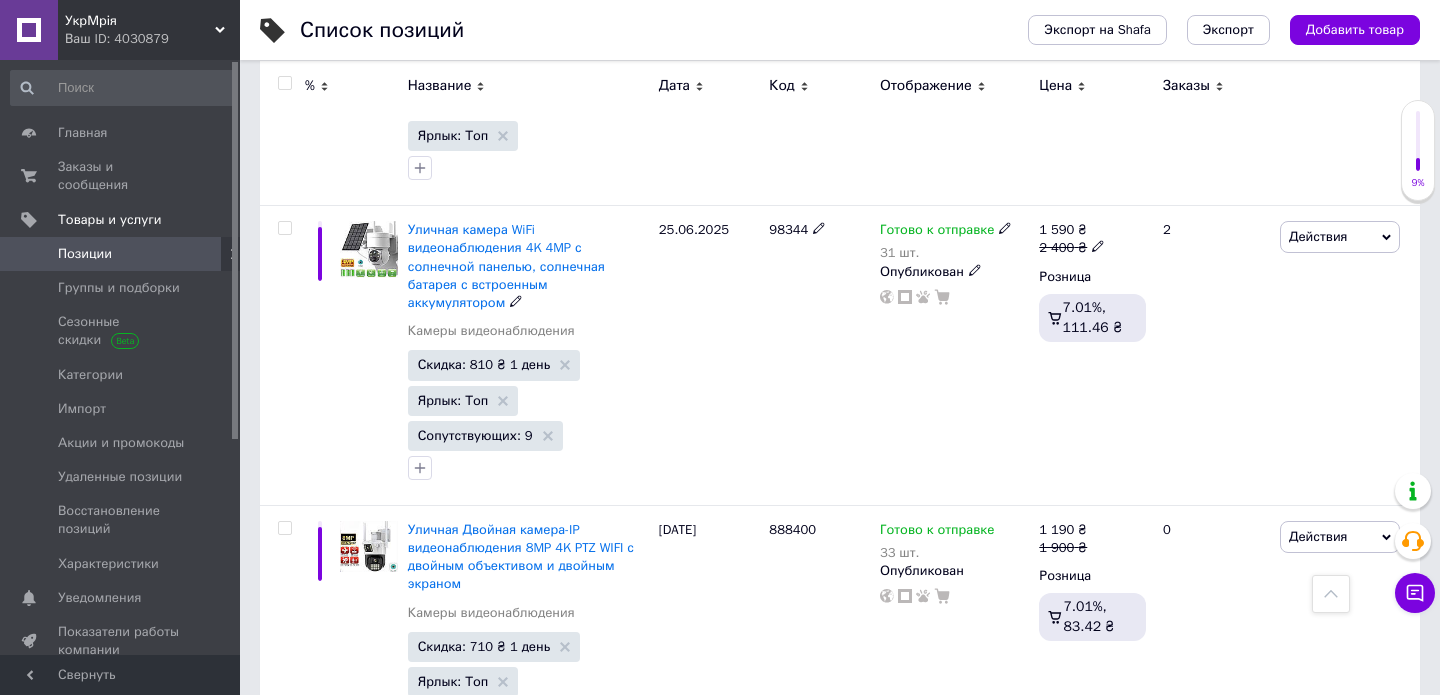scroll, scrollTop: 2679, scrollLeft: 0, axis: vertical 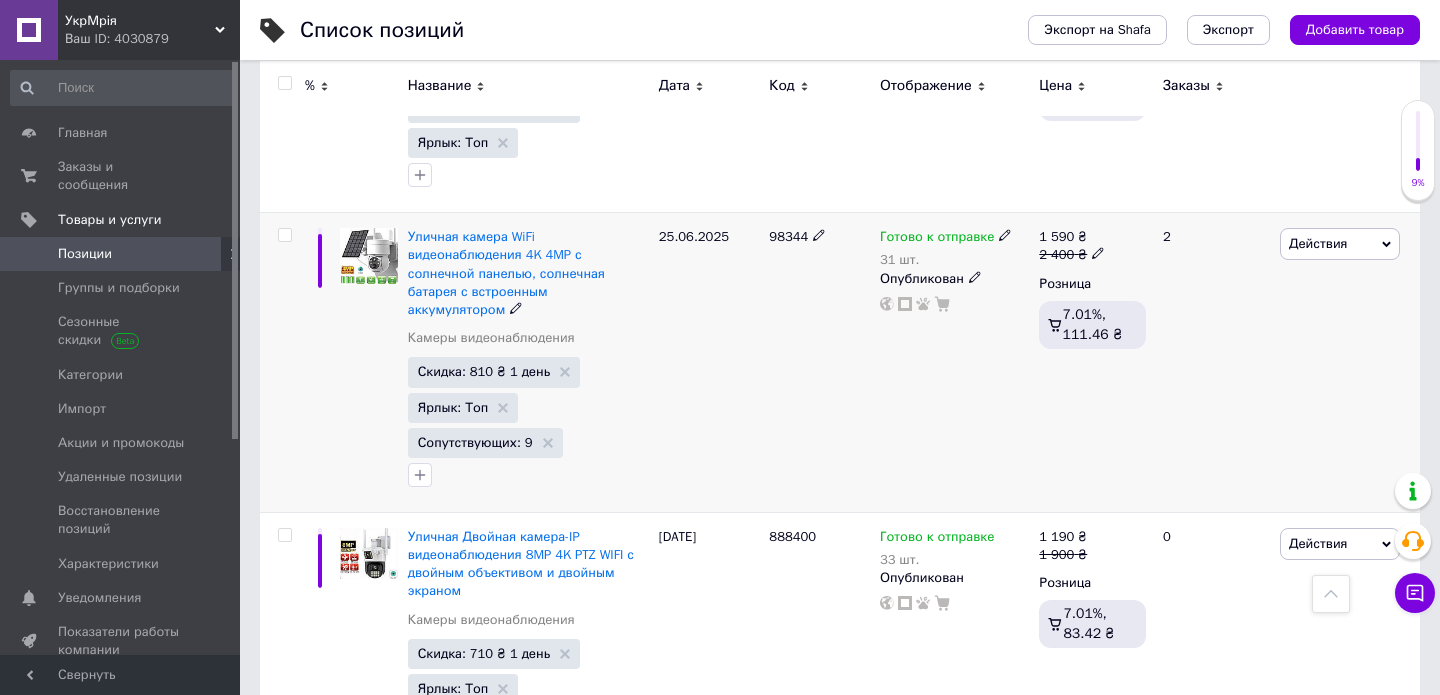 click on "2 400   ₴" at bounding box center [1072, 255] 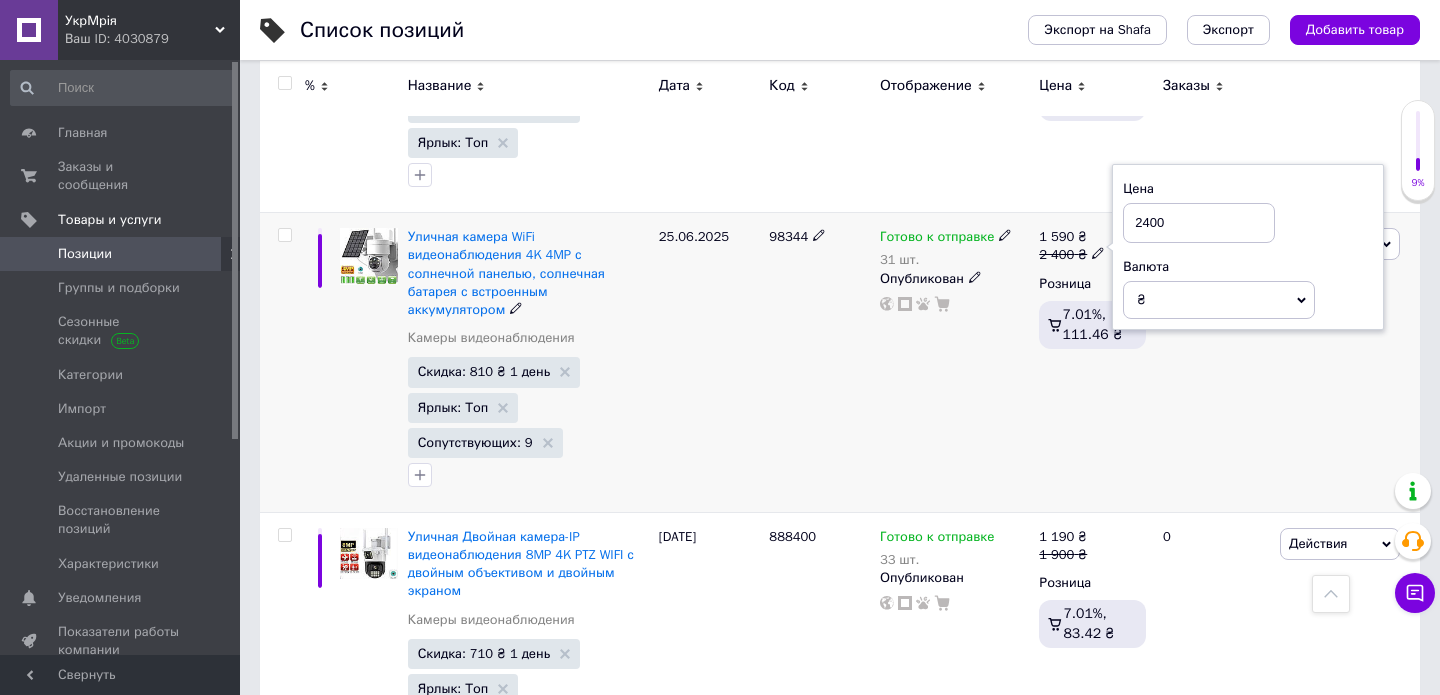 click on "2400" at bounding box center (1199, 223) 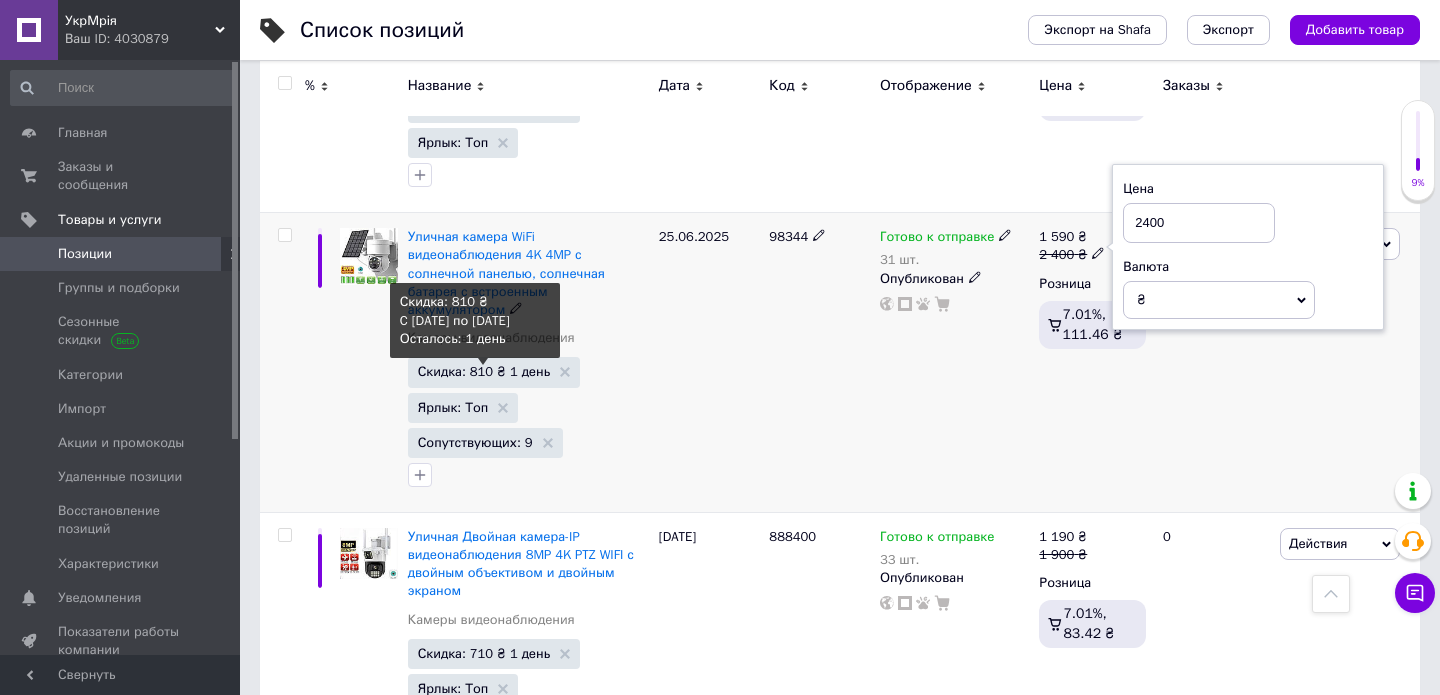 click on "Скидка: 810 ₴ 1 день Скидка: 810 ₴   C 09.07.2025 по 11.07.2025 Осталось: 1 день Ярлык: Топ Сопутствующих: 9" at bounding box center [528, 424] 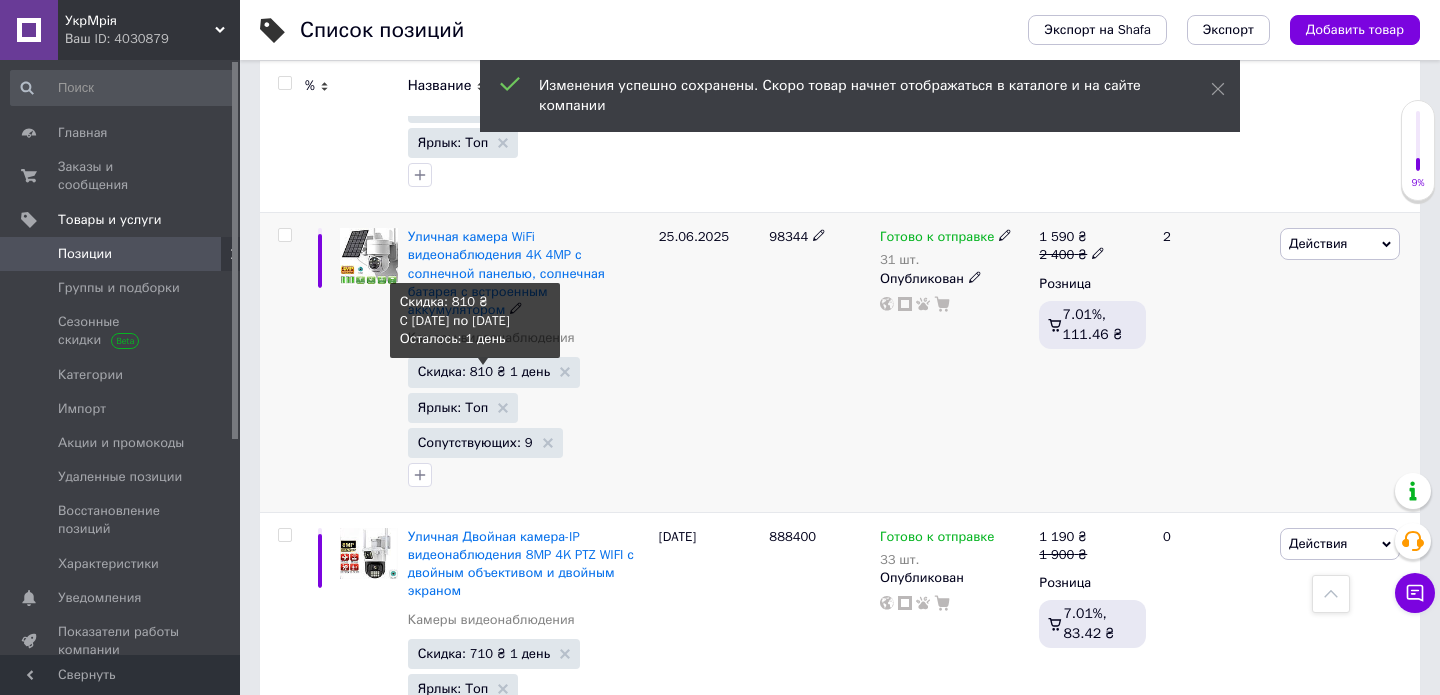click on "Скидка: 810 ₴ 1 день" at bounding box center (484, 371) 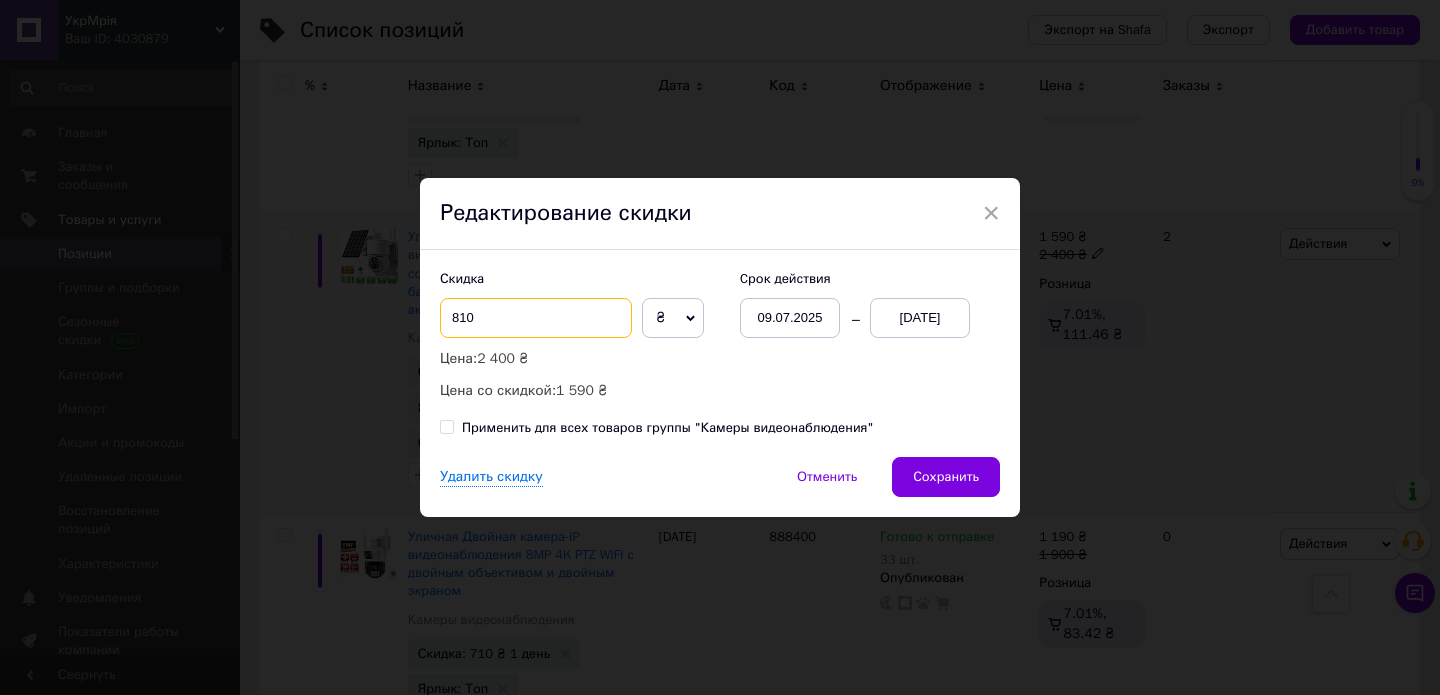 drag, startPoint x: 455, startPoint y: 317, endPoint x: 432, endPoint y: 315, distance: 23.086792 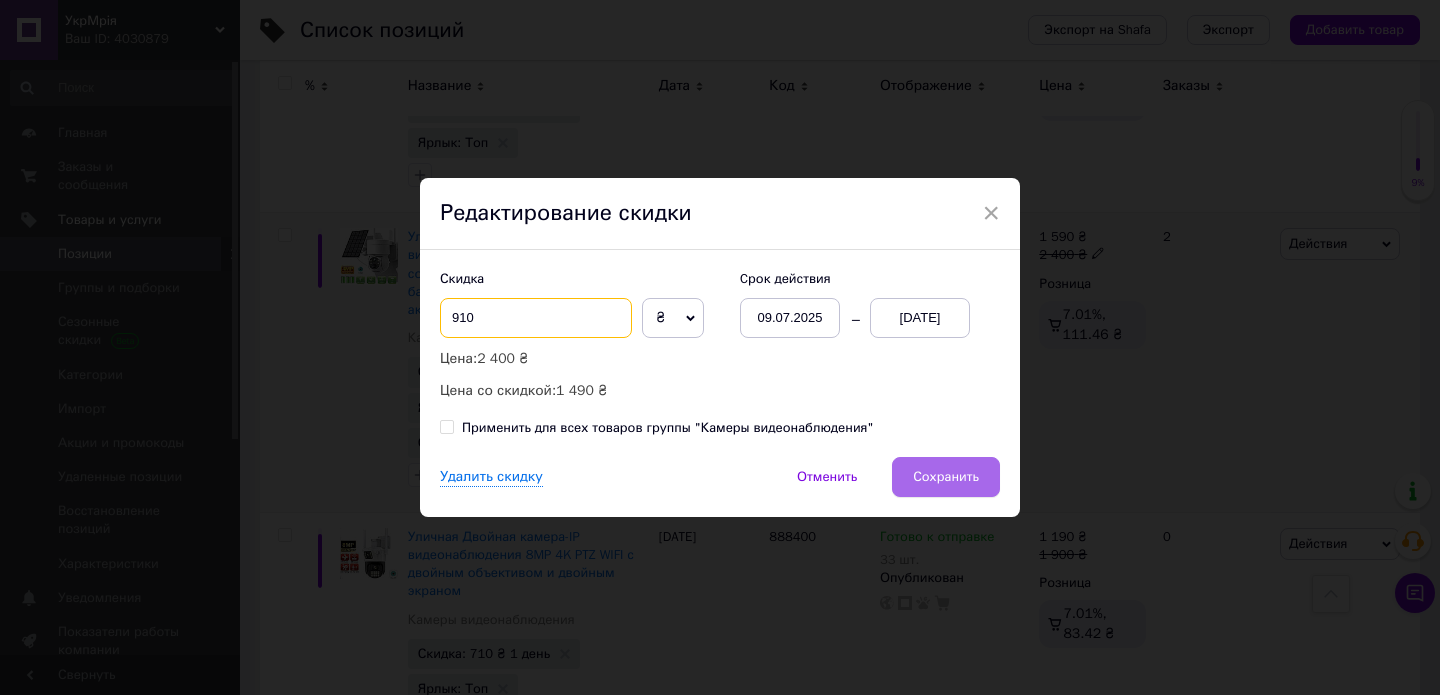 type on "910" 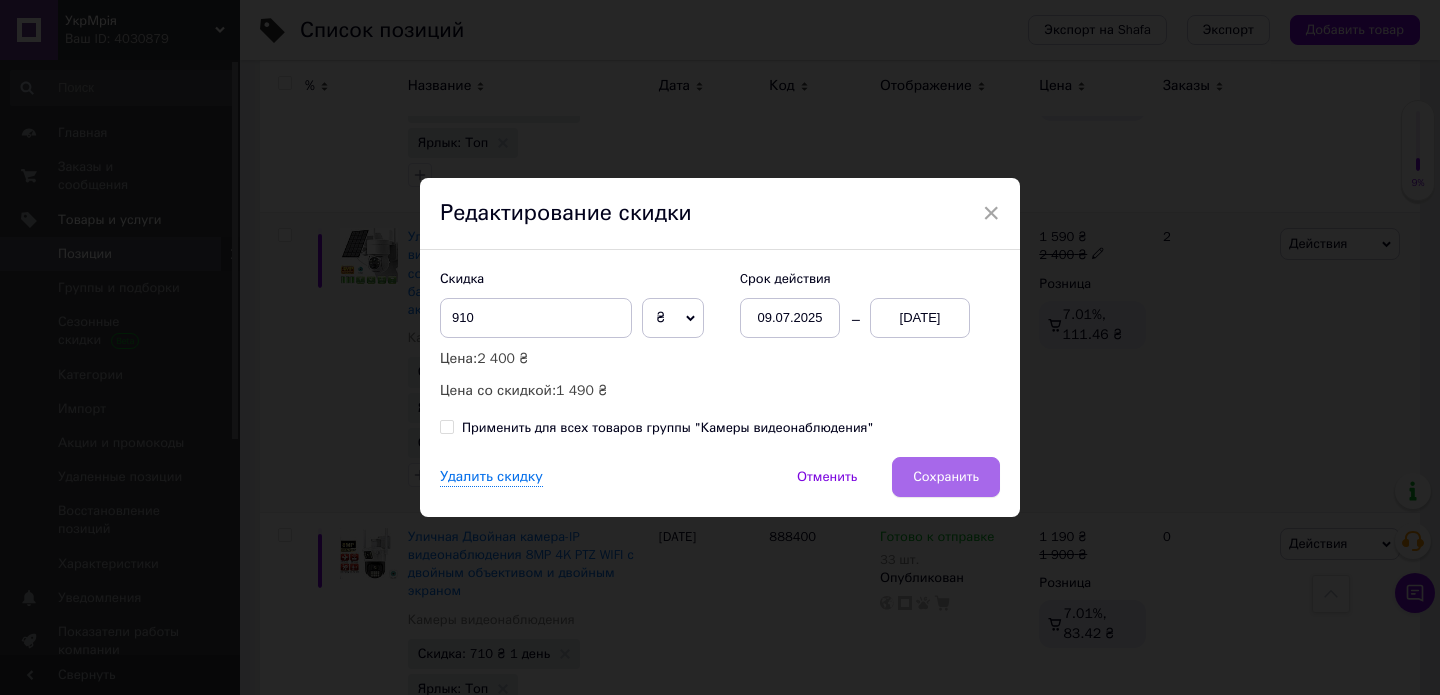 click on "Сохранить" at bounding box center [946, 477] 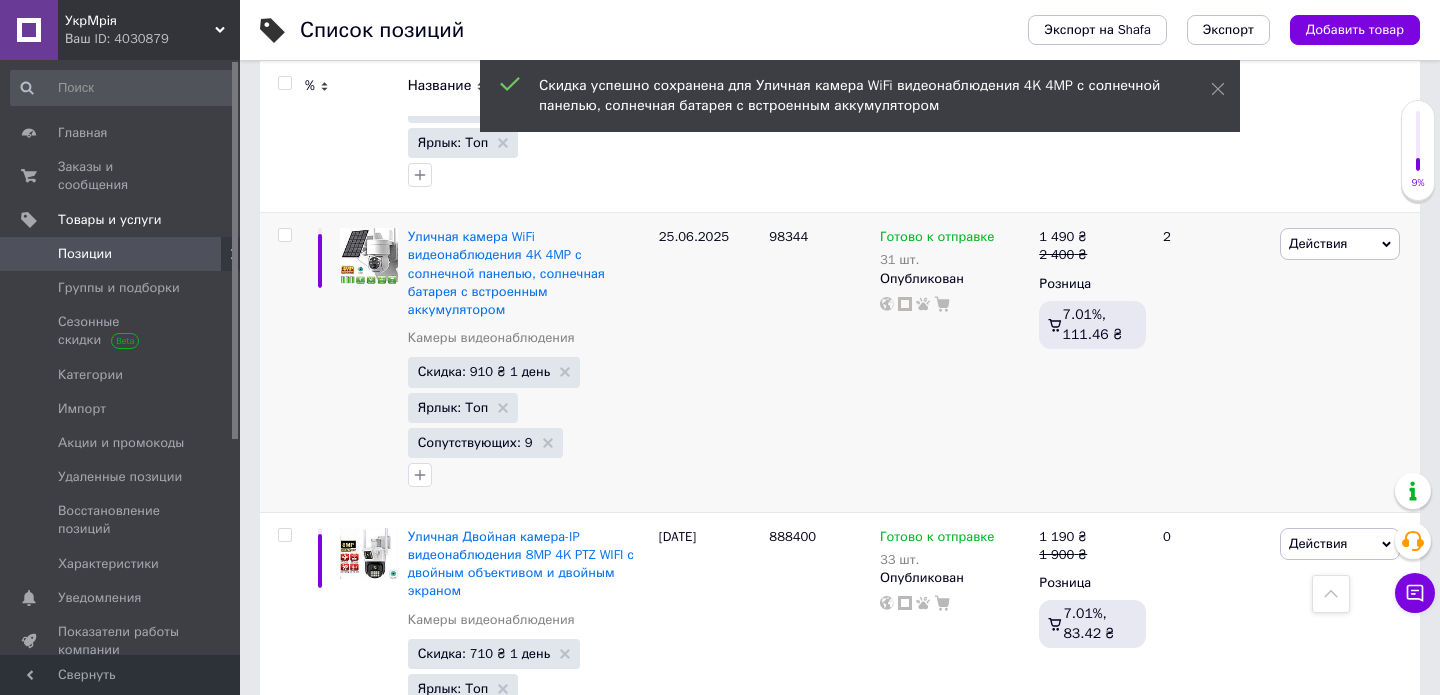 click on "УкрМрія" at bounding box center (140, 21) 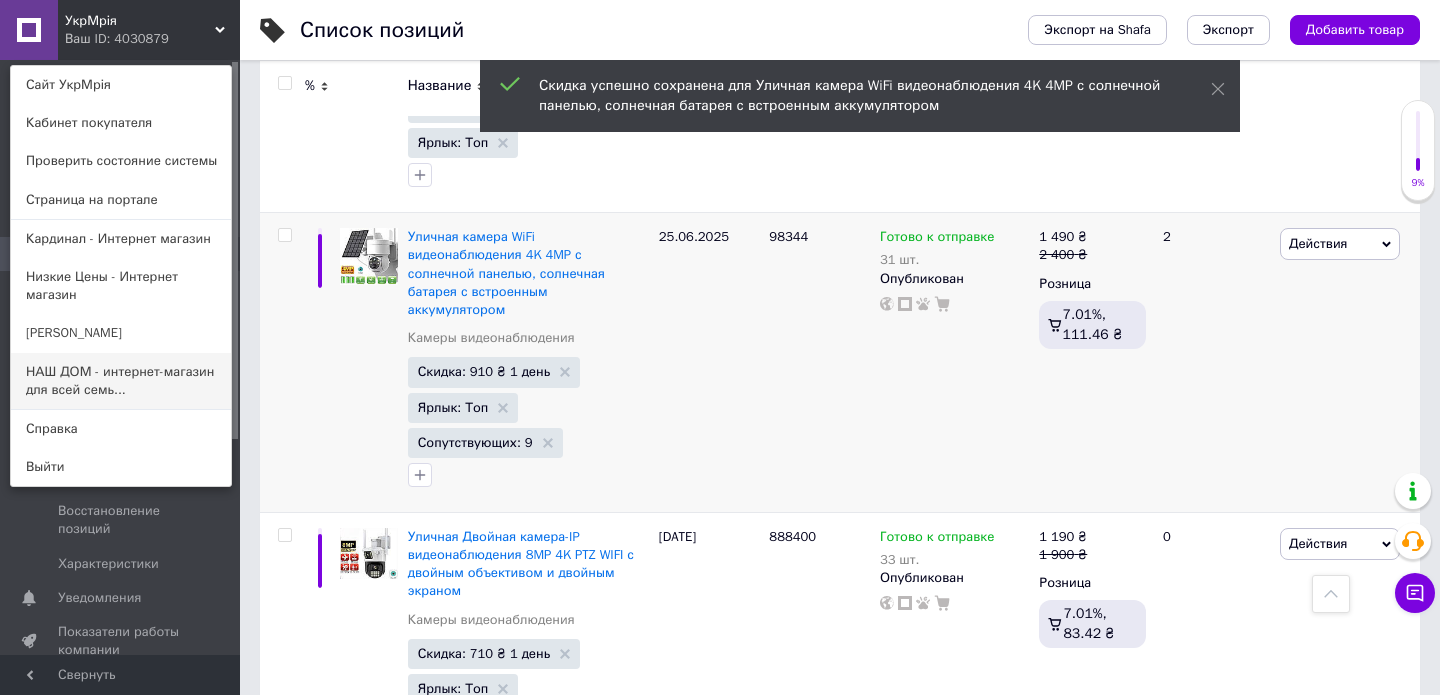 click on "НАШ ДОМ - интернет-магазин для всей семь..." at bounding box center (121, 381) 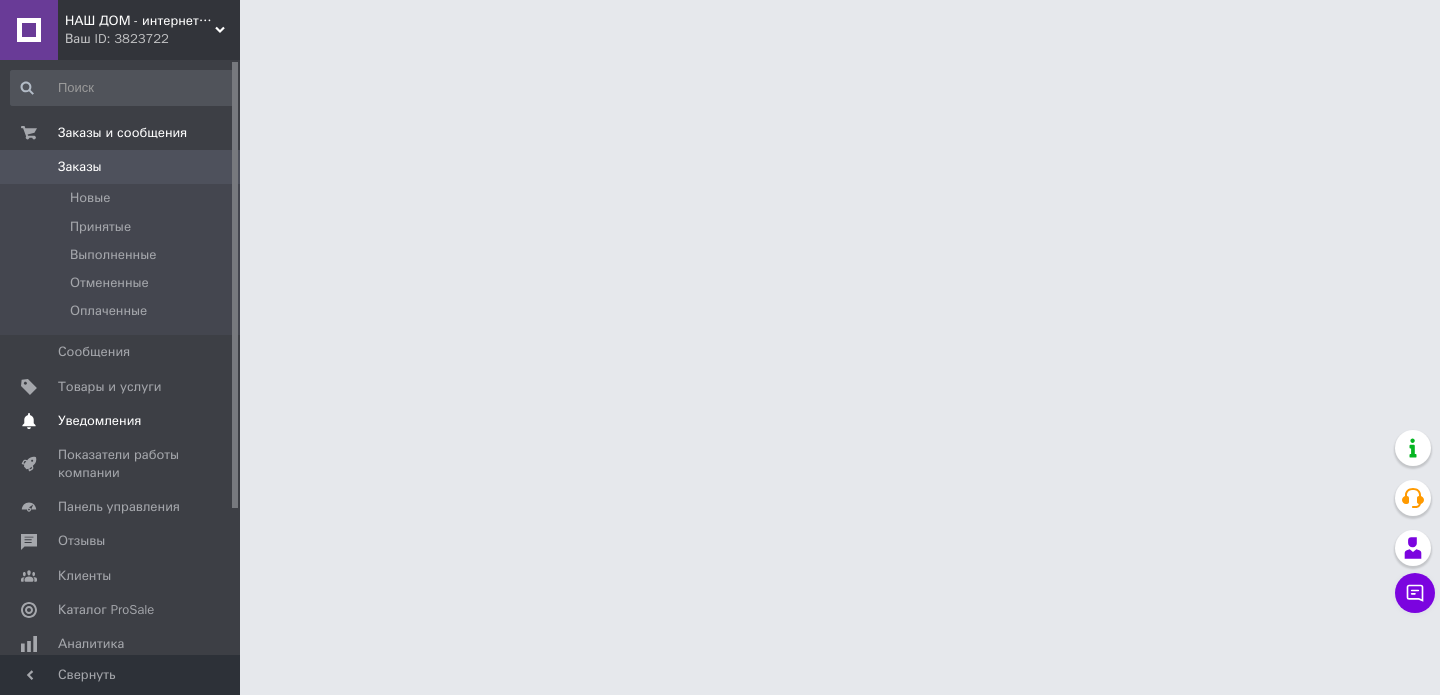 scroll, scrollTop: 0, scrollLeft: 0, axis: both 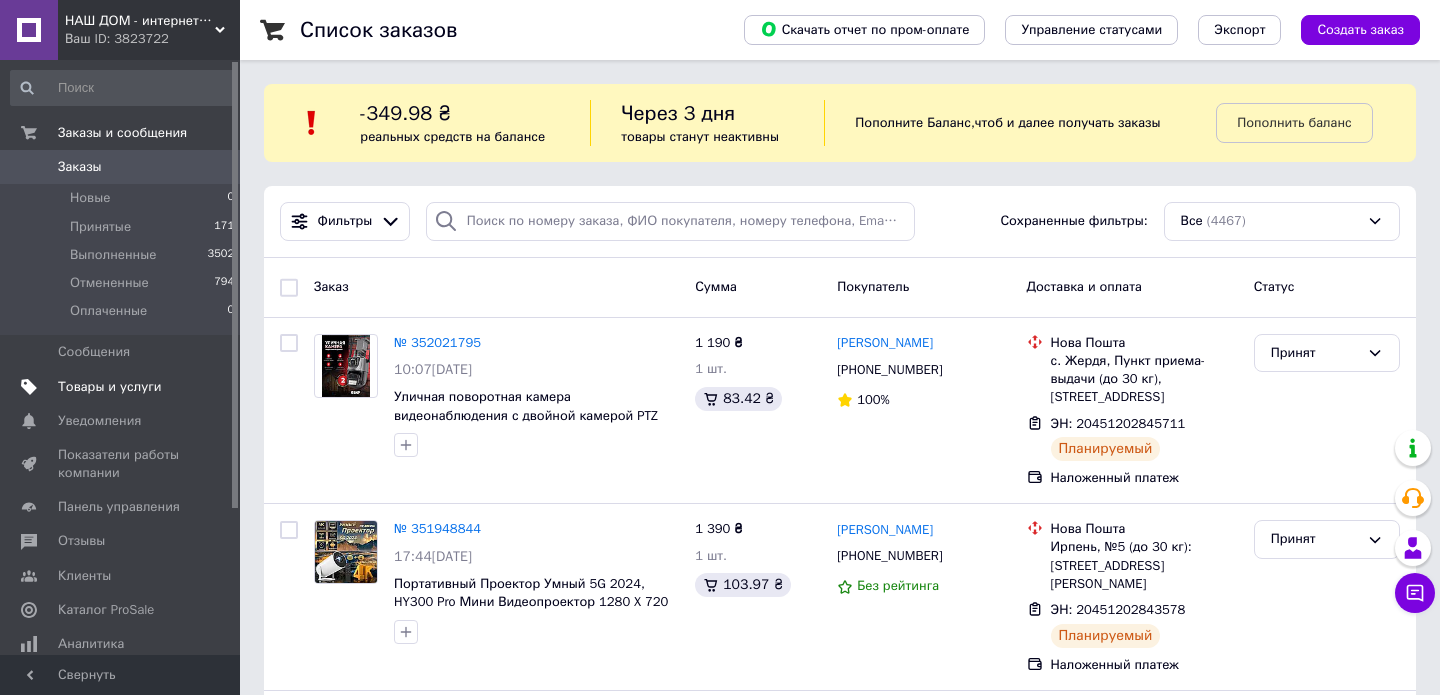 click on "Товары и услуги" at bounding box center [123, 387] 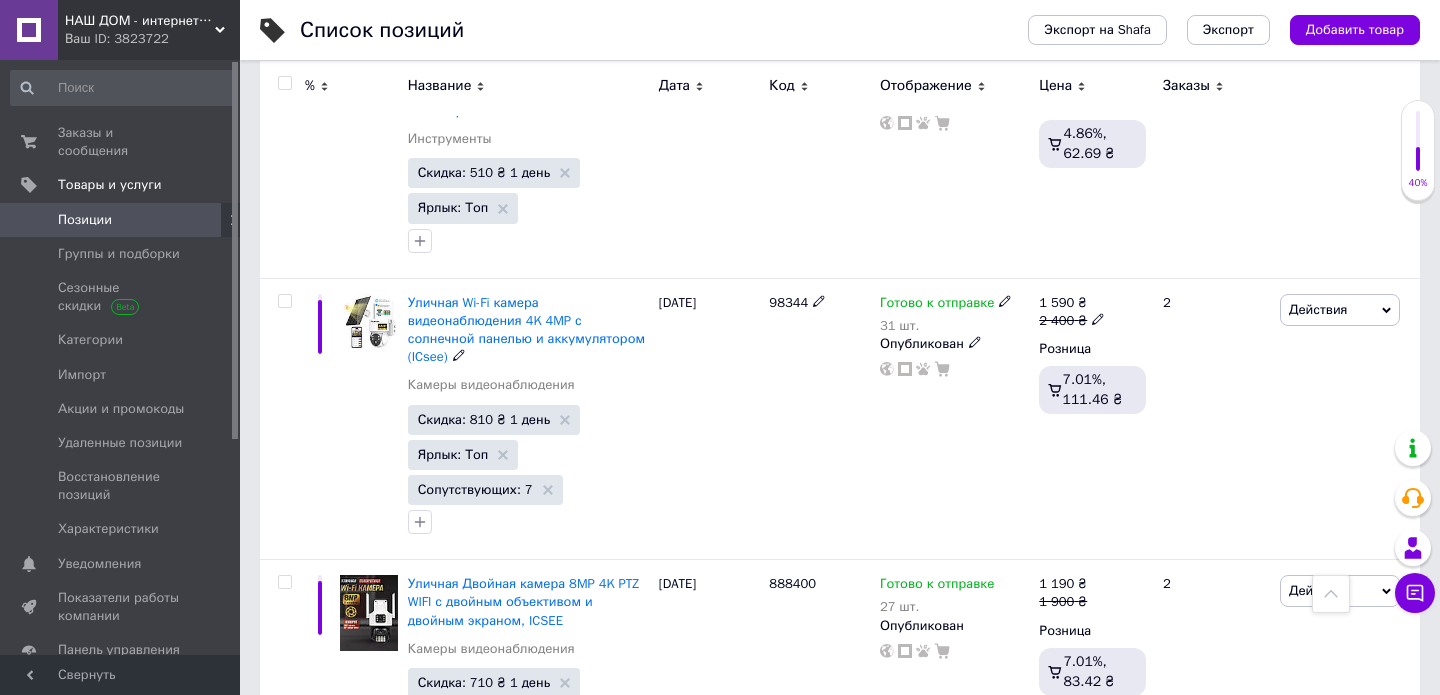 scroll, scrollTop: 3071, scrollLeft: 0, axis: vertical 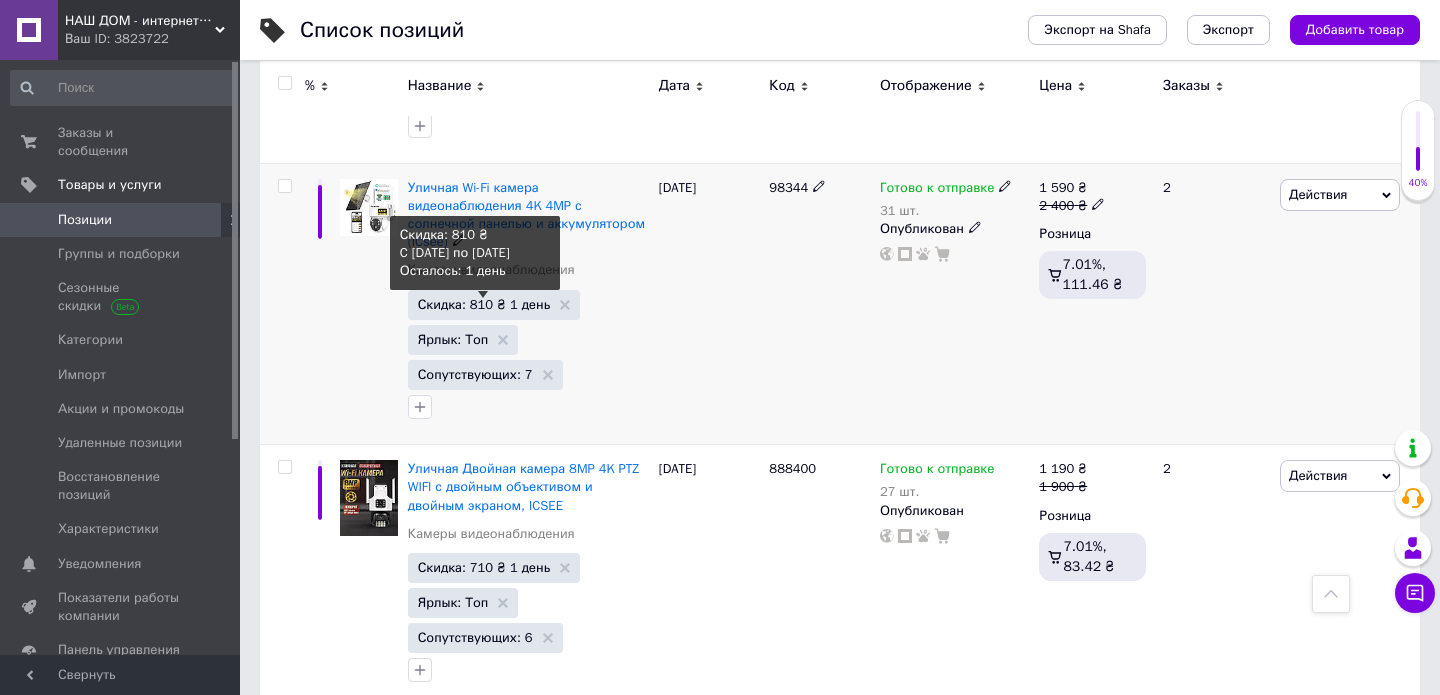 click on "Скидка: 810 ₴ 1 день" at bounding box center (484, 304) 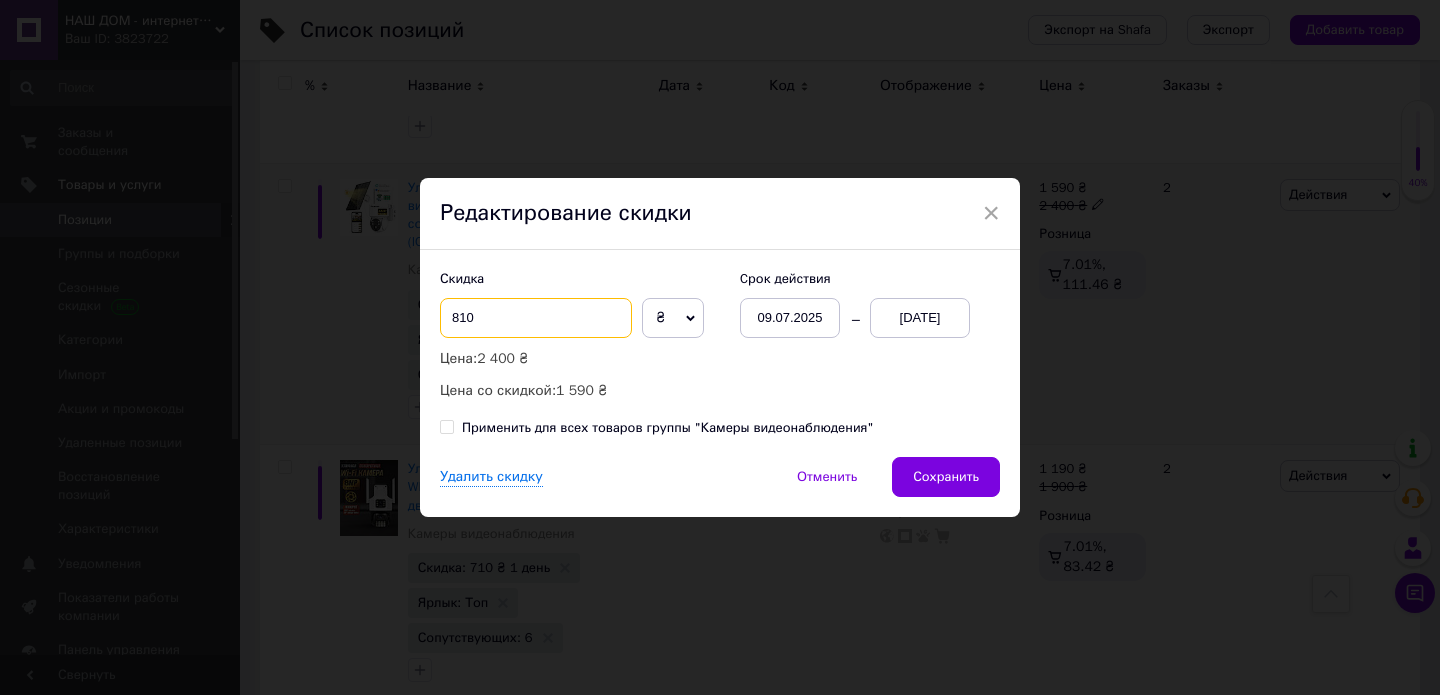 drag, startPoint x: 456, startPoint y: 309, endPoint x: 439, endPoint y: 309, distance: 17 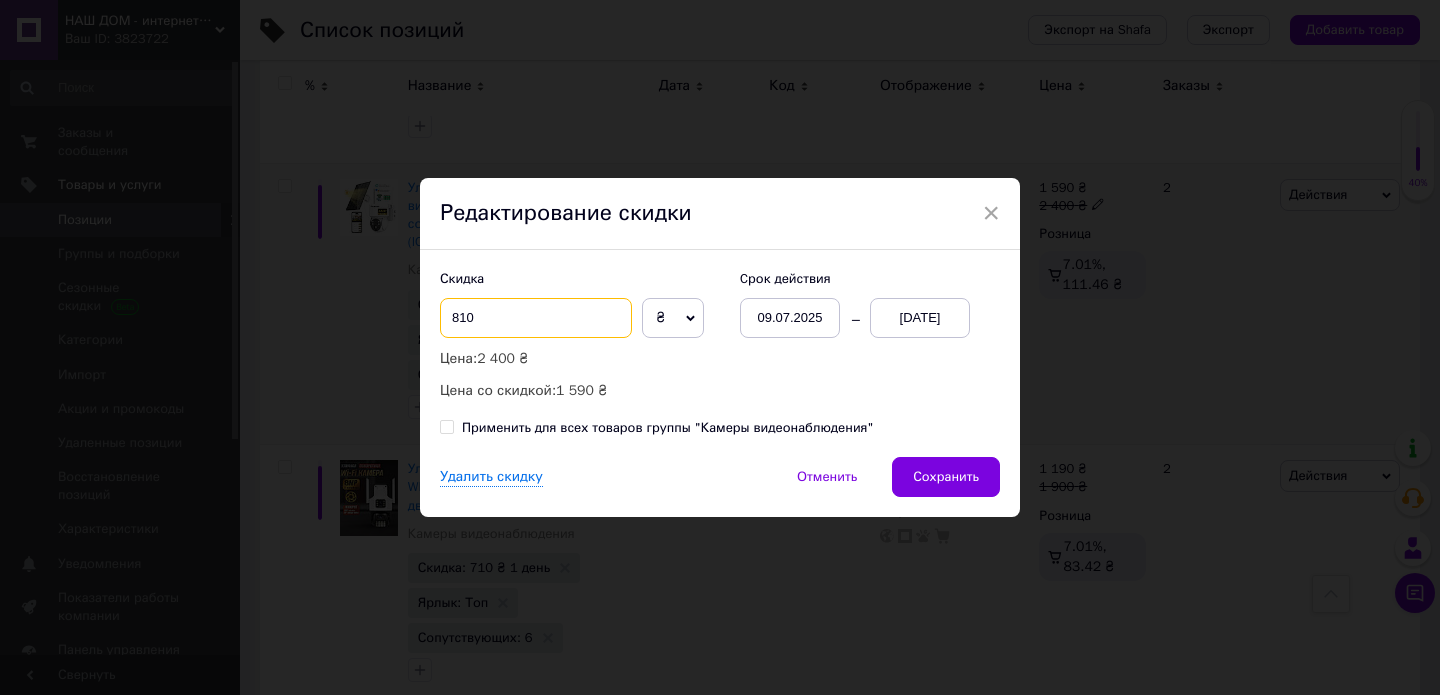 click on "810" at bounding box center [536, 318] 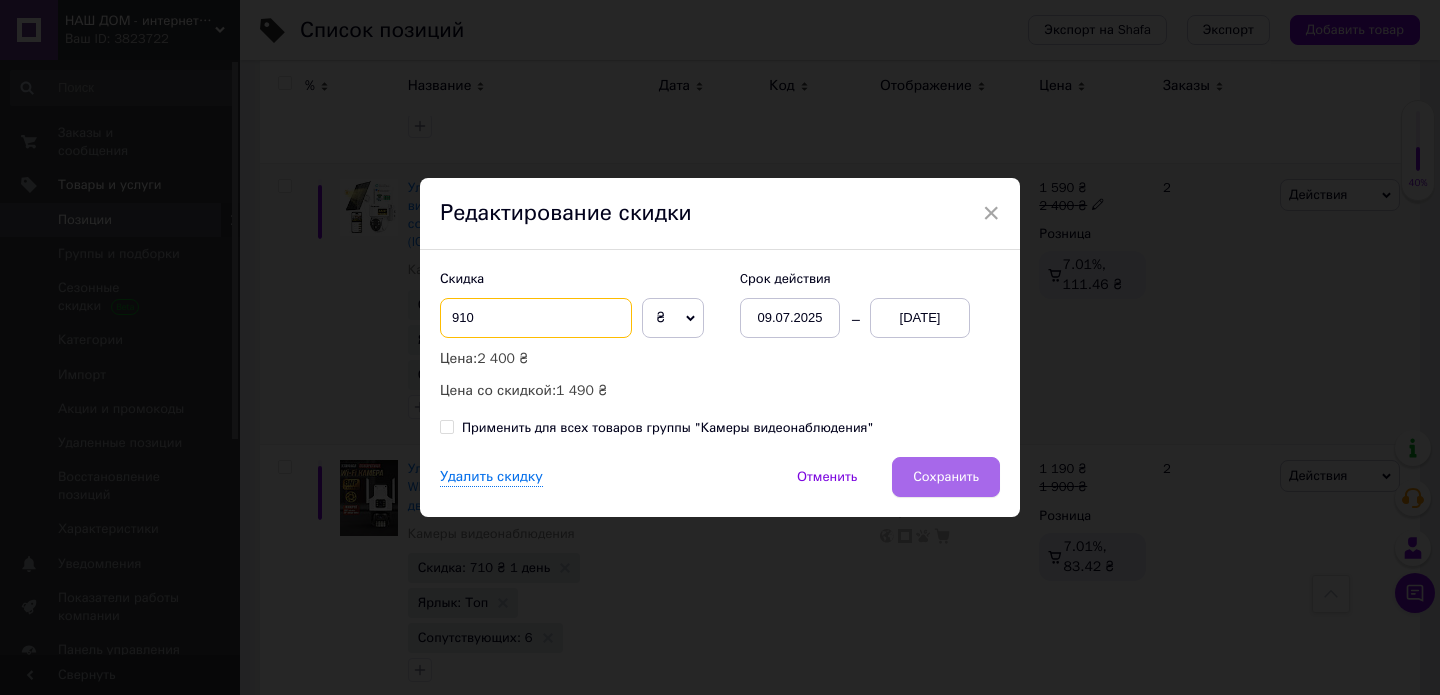 type on "910" 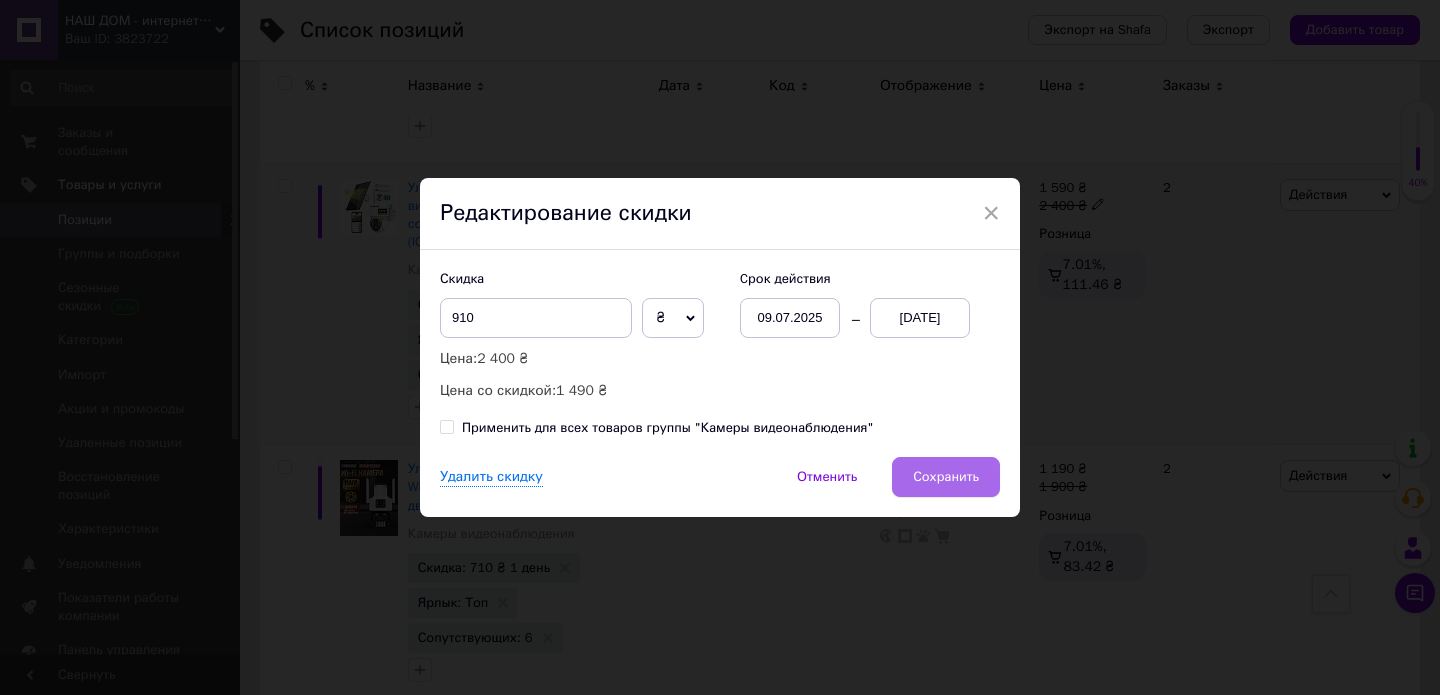 click on "Сохранить" at bounding box center [946, 477] 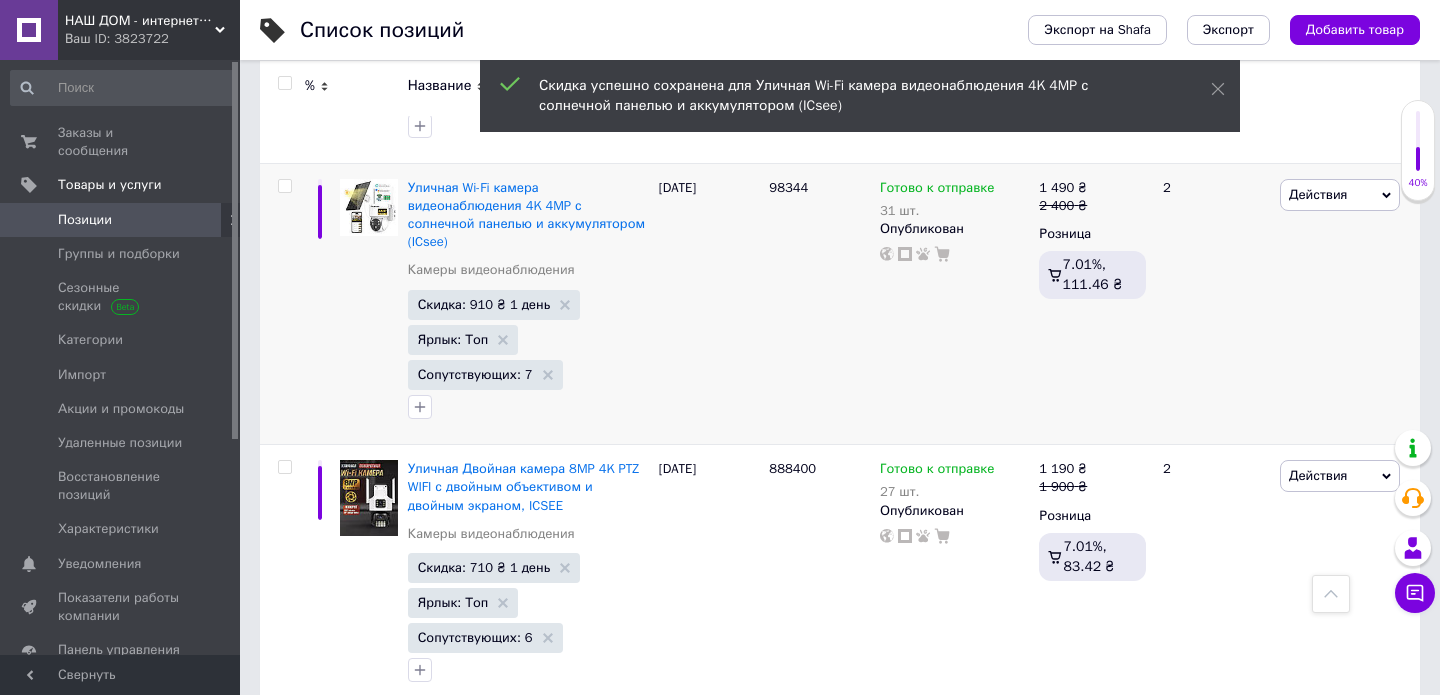 click on "НАШ ДОМ - интернет-магазин для всей семьи" at bounding box center [140, 21] 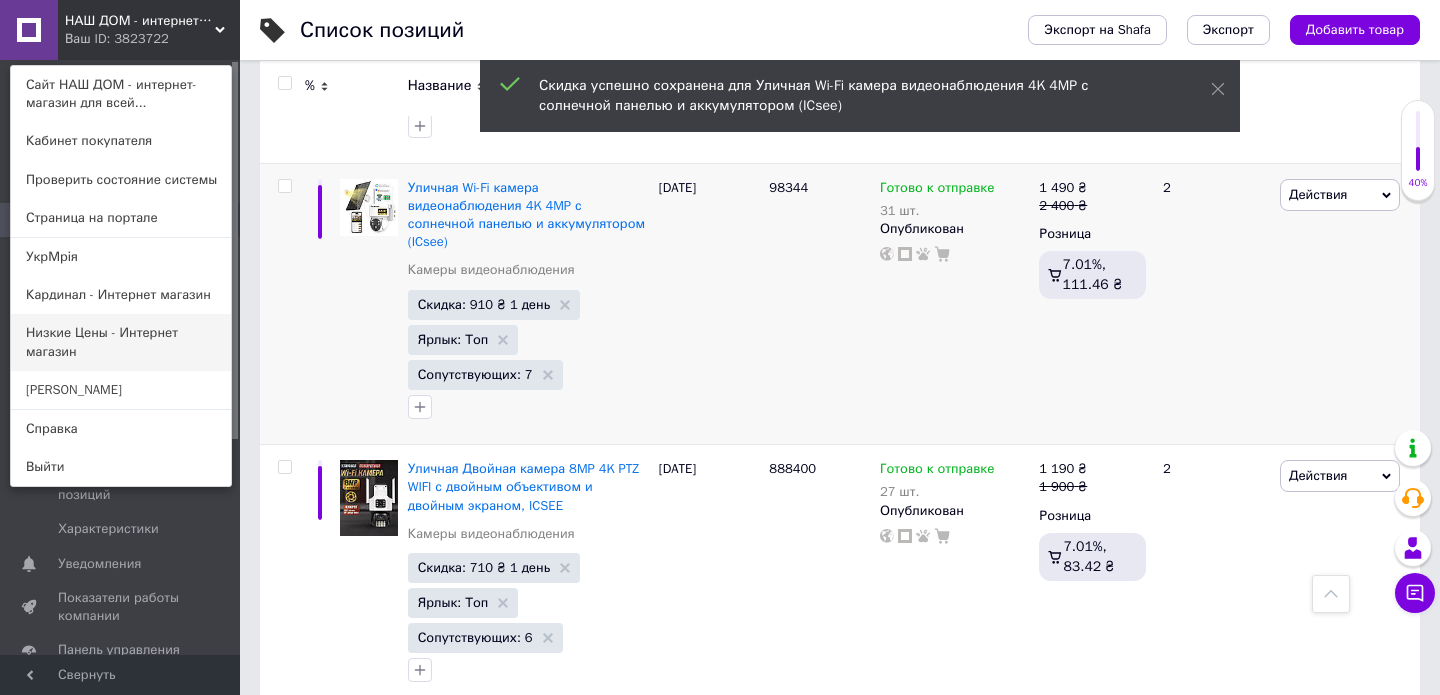 click on "Низкие Цены - Интернет магазин" at bounding box center (121, 342) 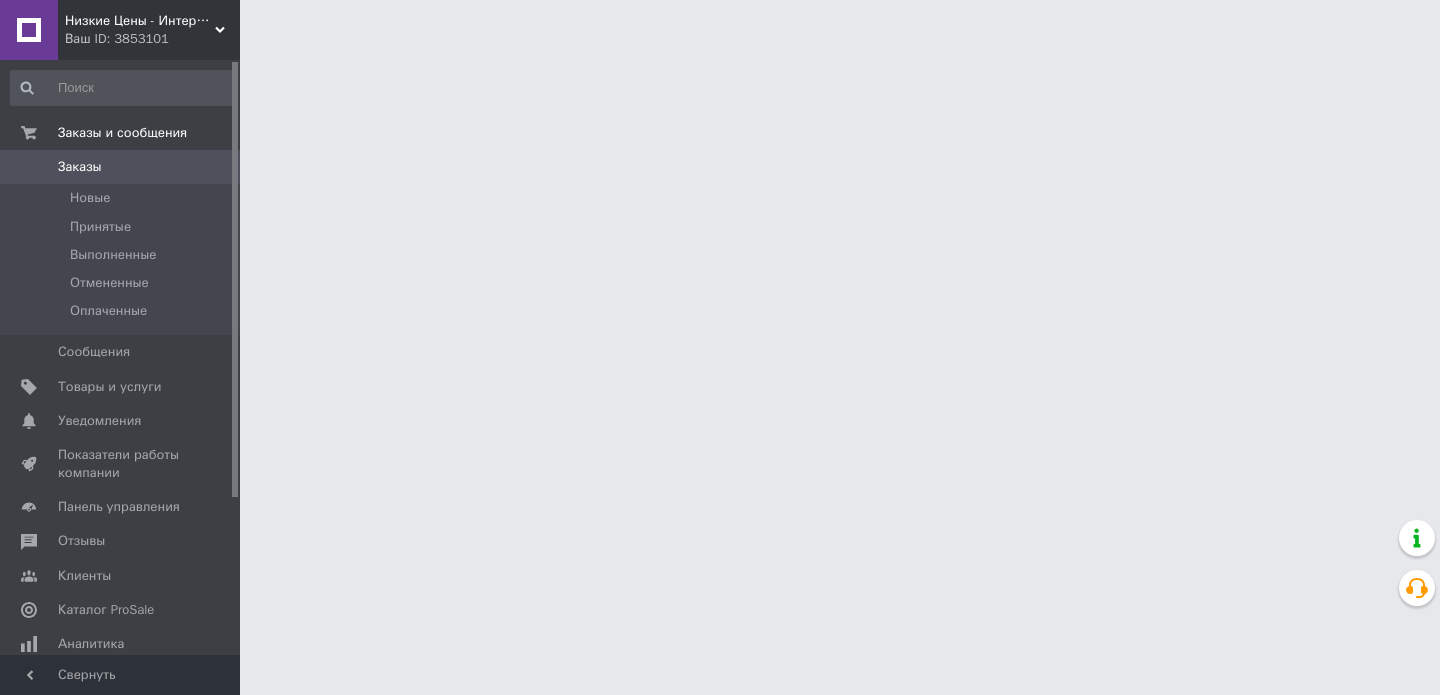 scroll, scrollTop: 0, scrollLeft: 0, axis: both 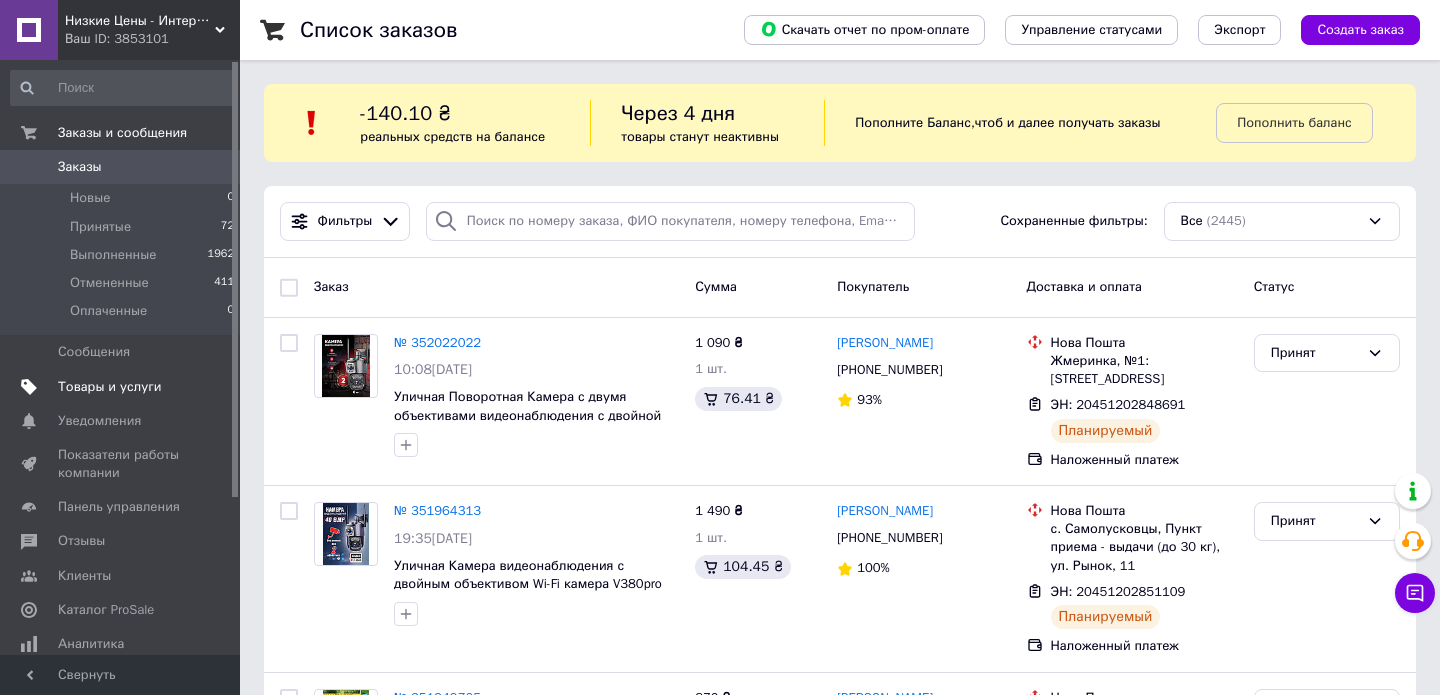 click on "Товары и услуги" at bounding box center [110, 387] 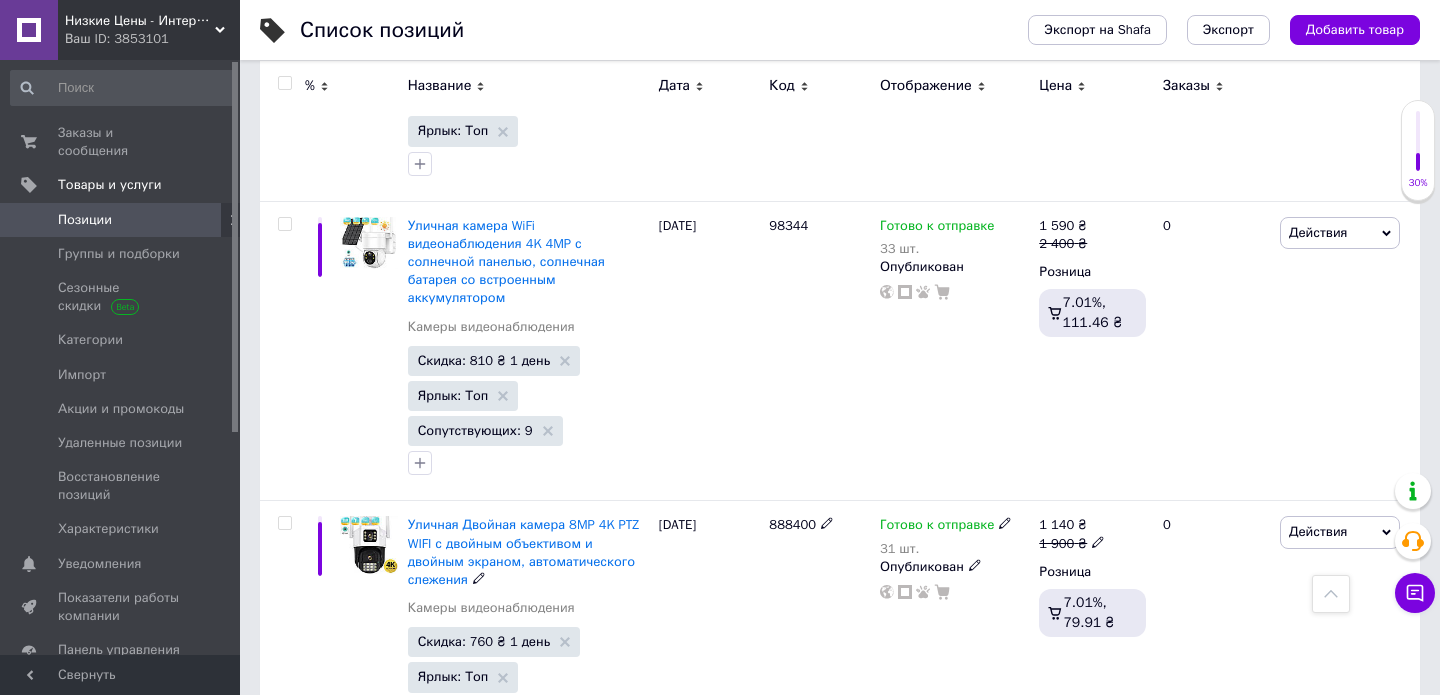scroll, scrollTop: 2429, scrollLeft: 0, axis: vertical 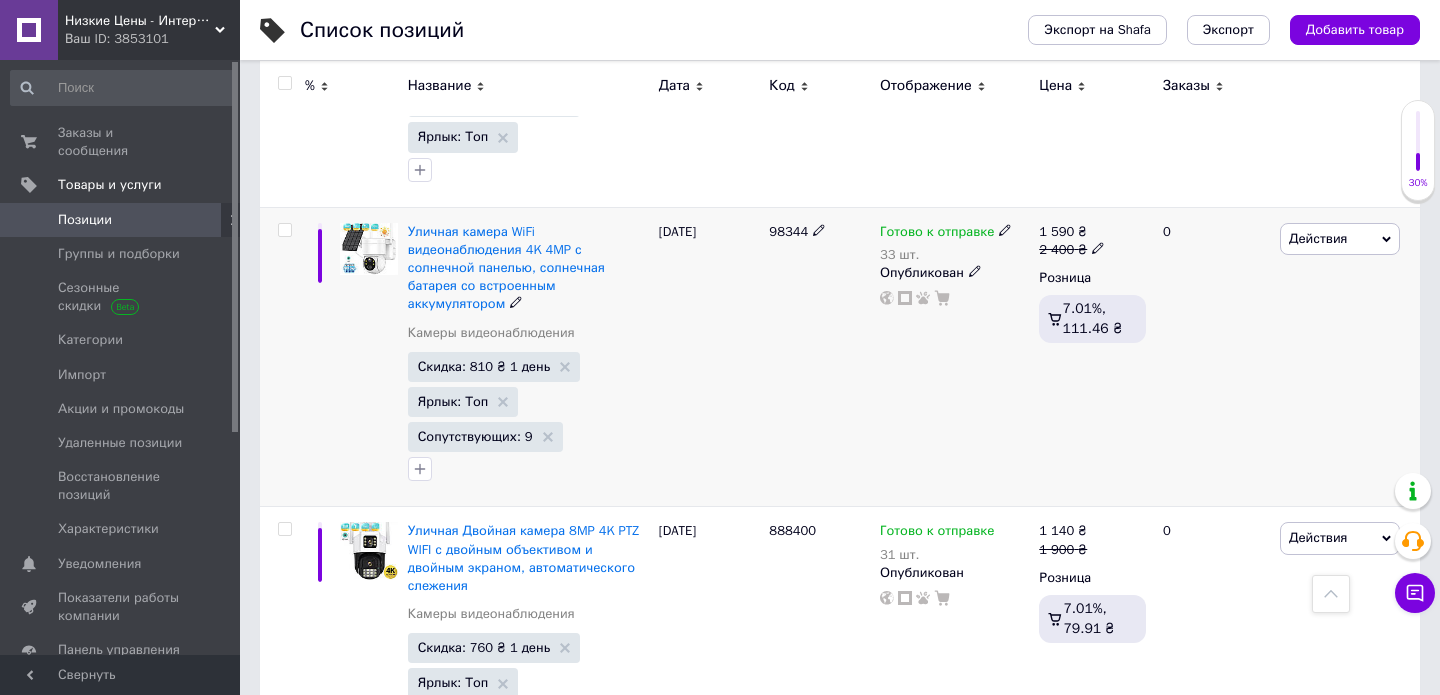 click on "Скидка: 810 ₴ 1 день" at bounding box center [484, 366] 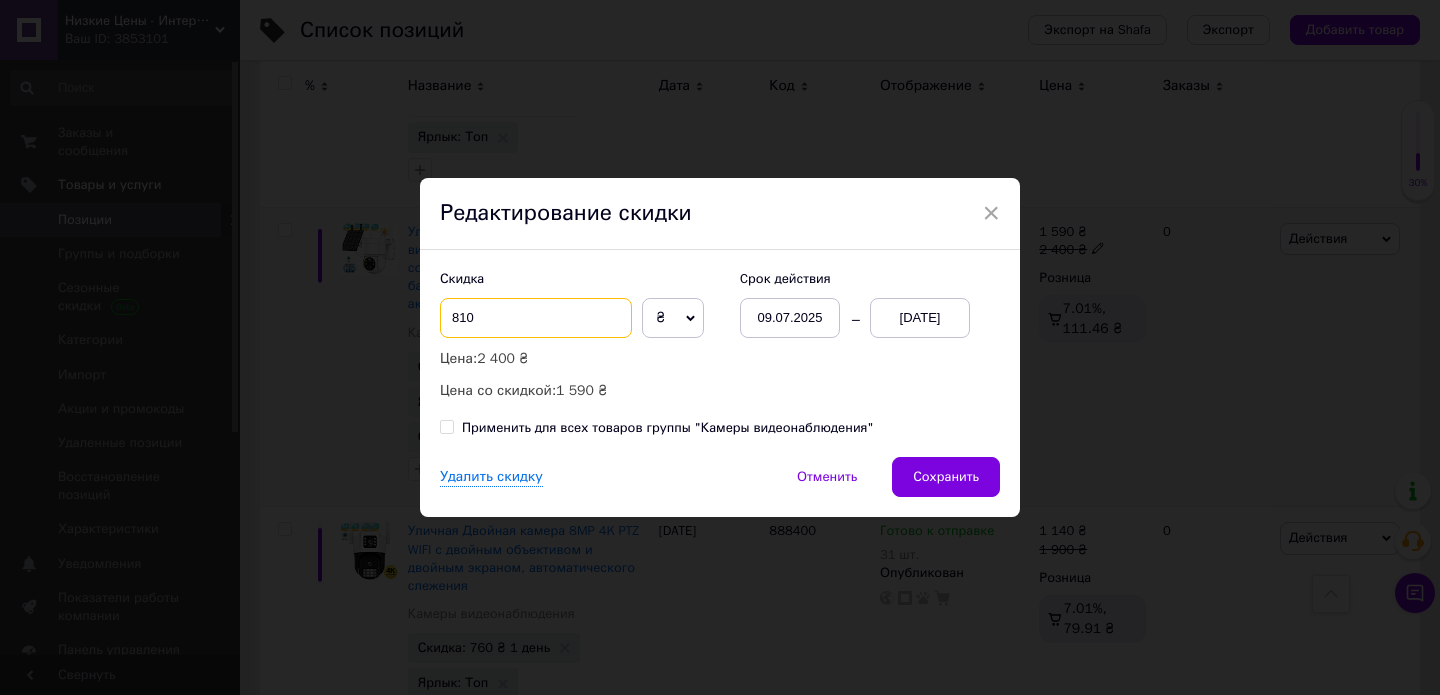 drag, startPoint x: 455, startPoint y: 318, endPoint x: 438, endPoint y: 318, distance: 17 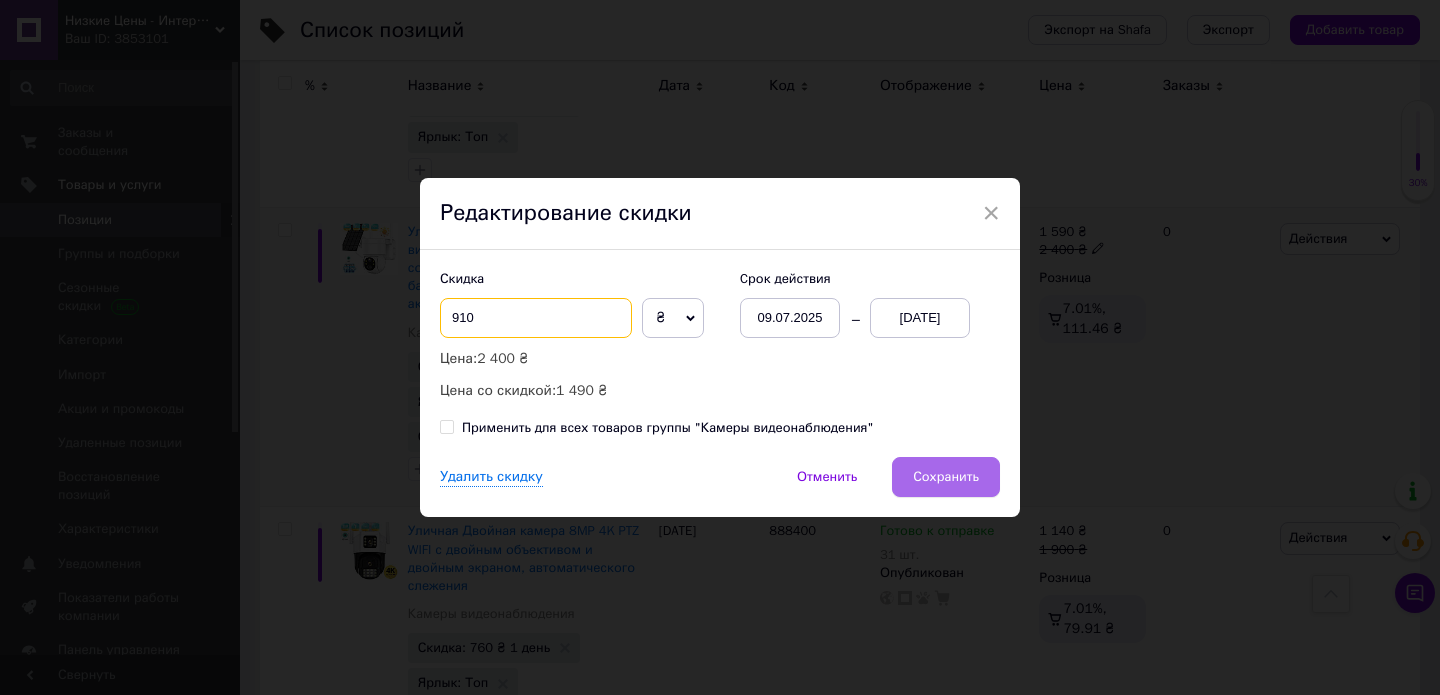 type on "910" 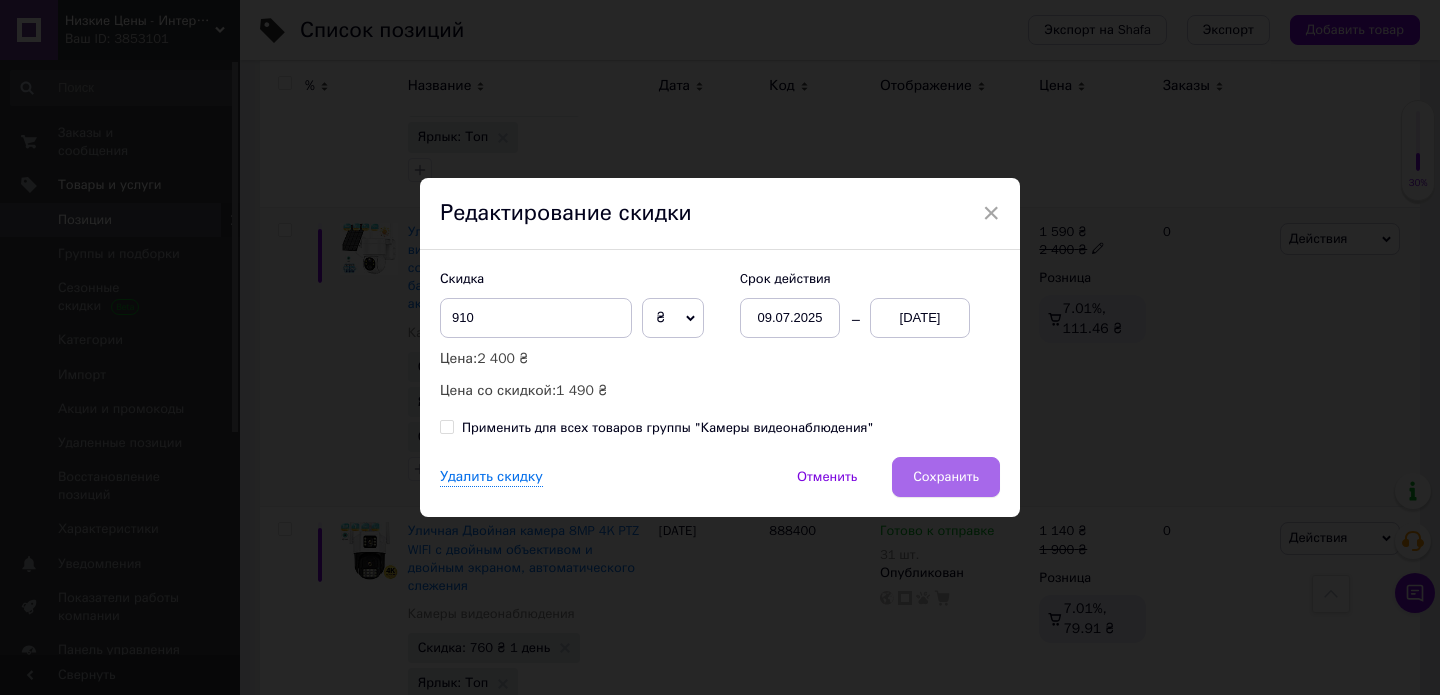click on "Сохранить" at bounding box center [946, 477] 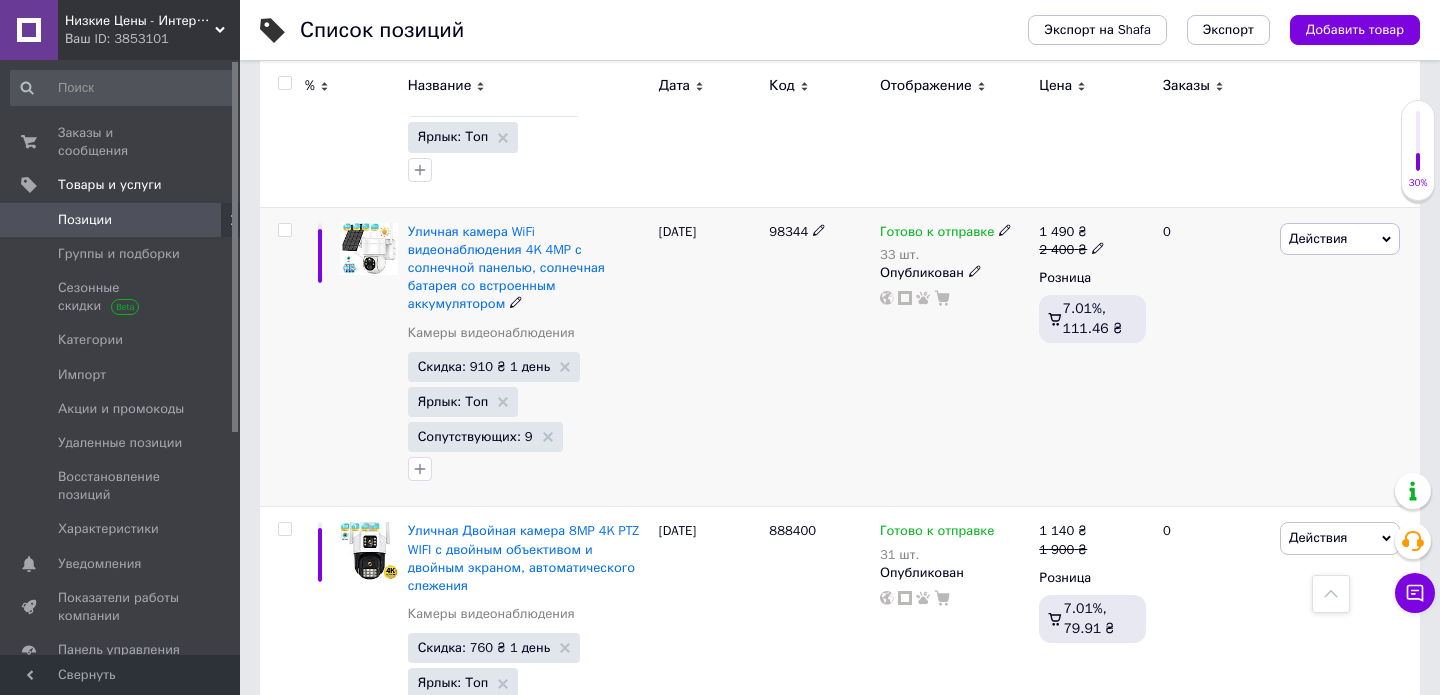 click on "2 400   ₴" at bounding box center (1072, 250) 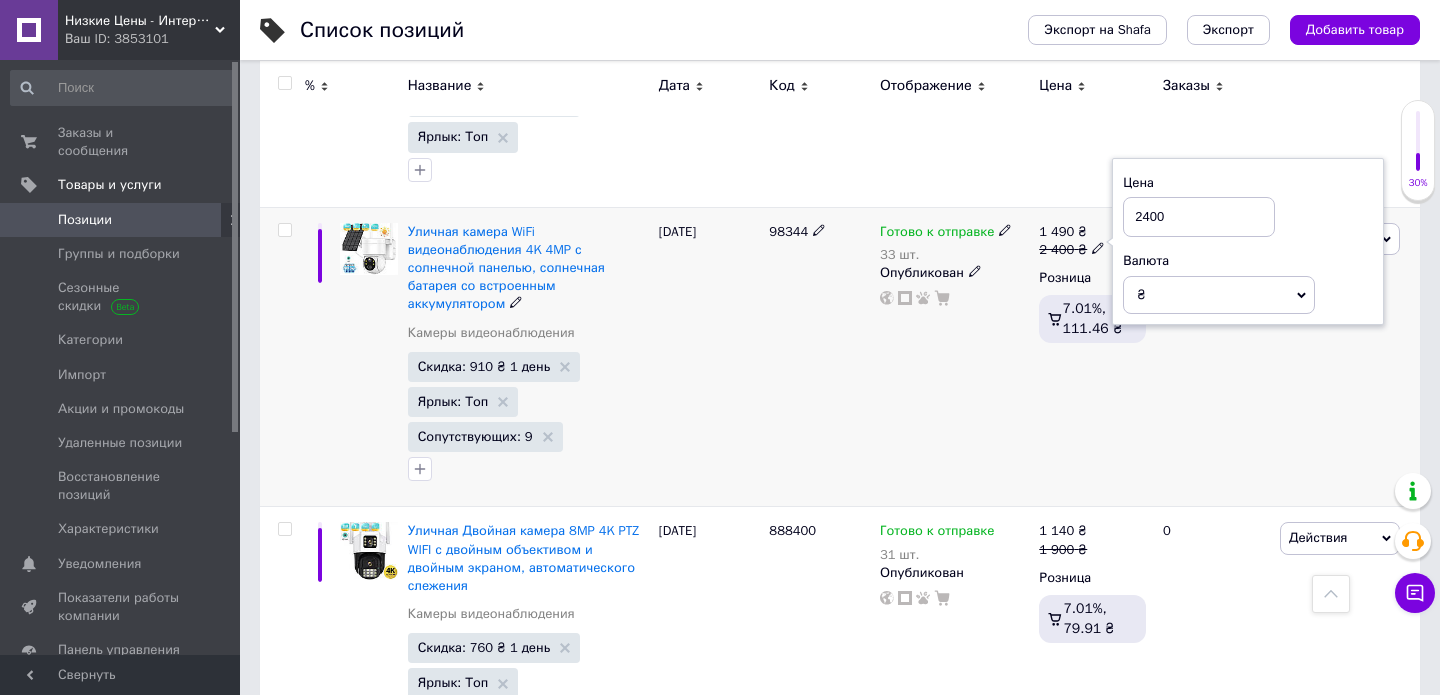 click on "2400" at bounding box center (1199, 217) 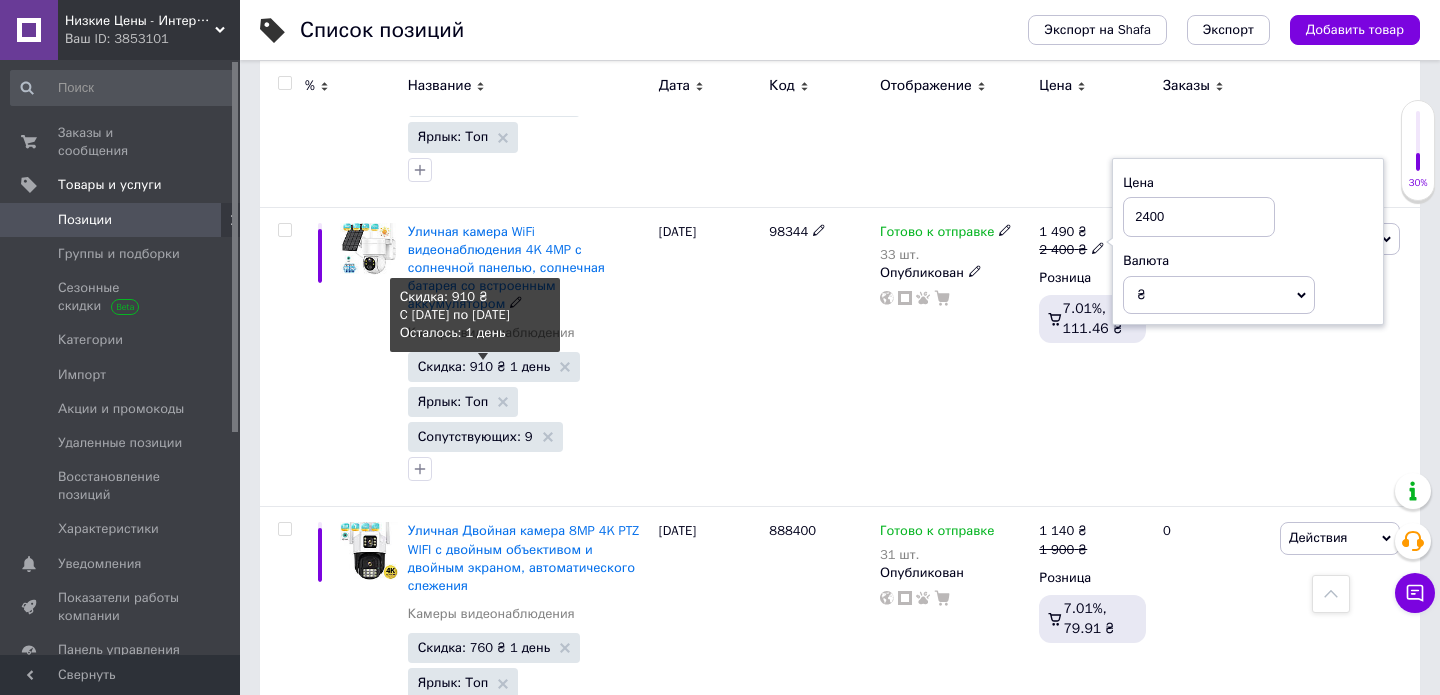click on "Скидка: 910 ₴ 1 день" at bounding box center [484, 366] 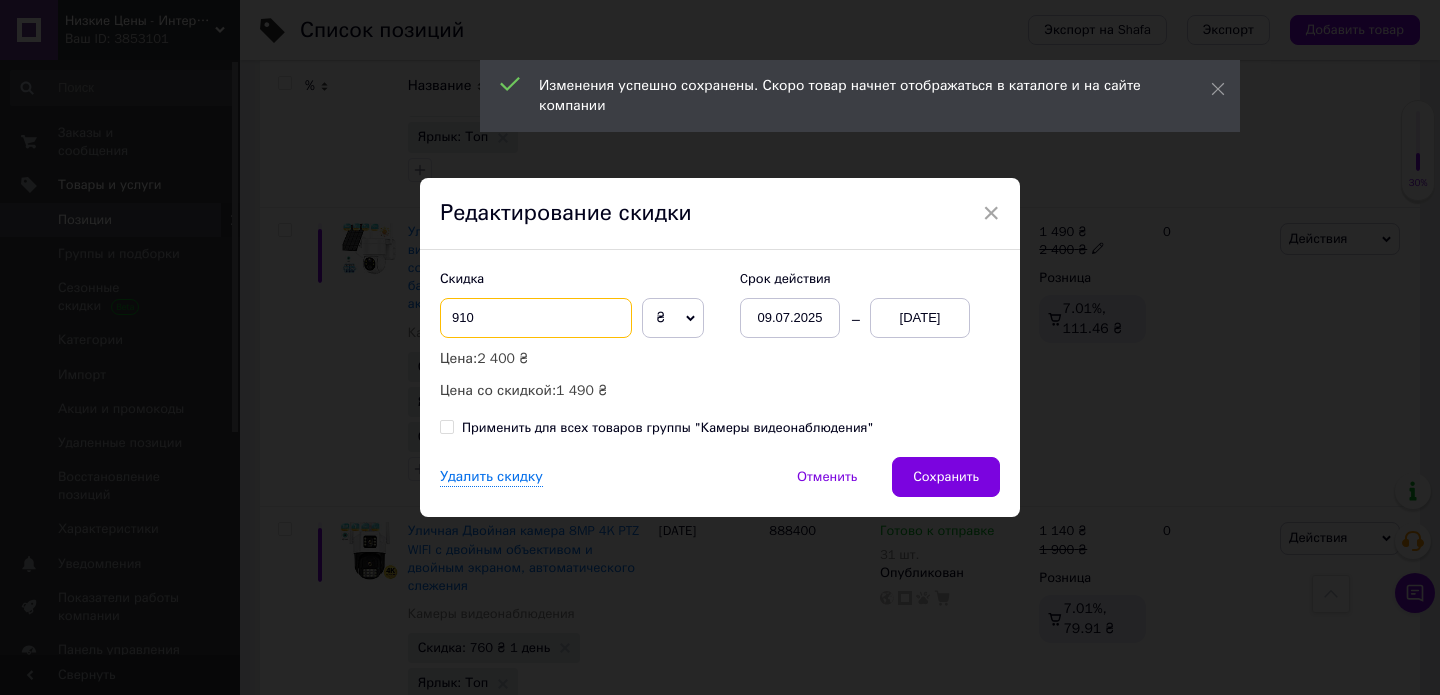 click on "910" at bounding box center (536, 318) 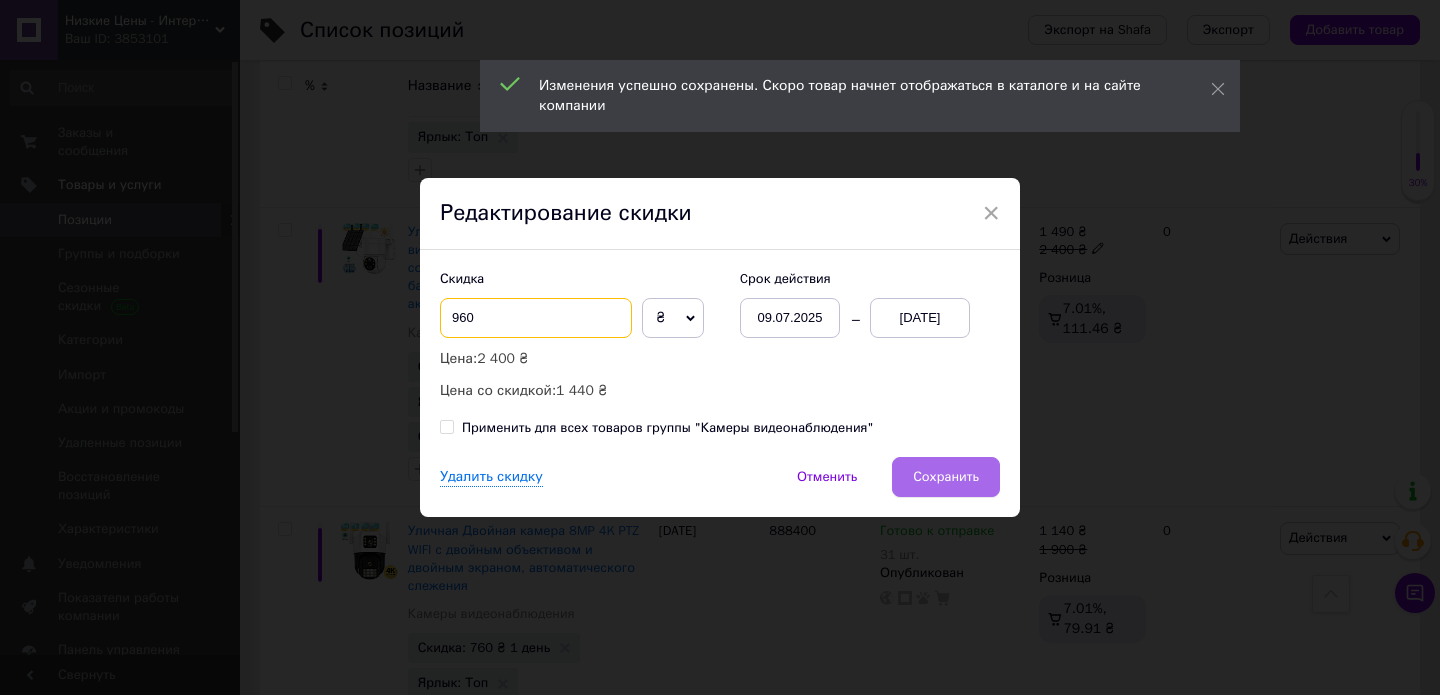 type on "960" 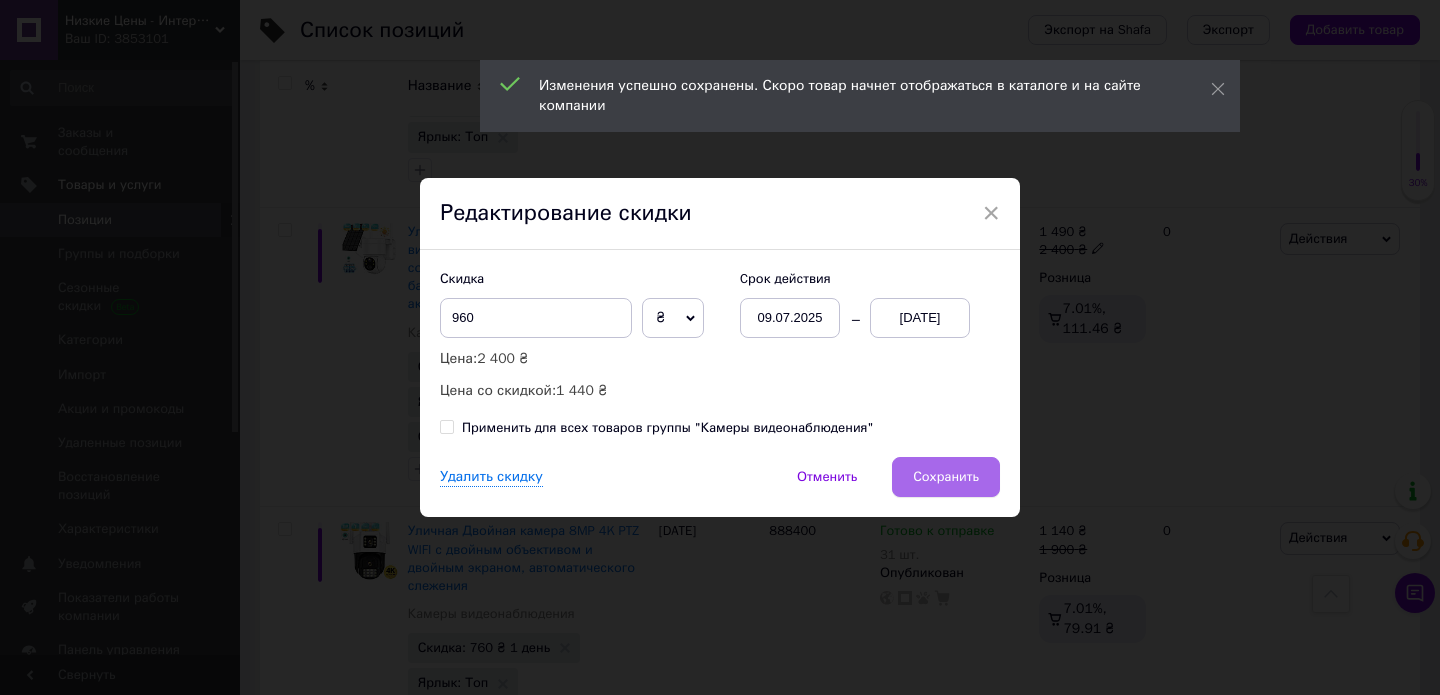 click on "Сохранить" at bounding box center [946, 477] 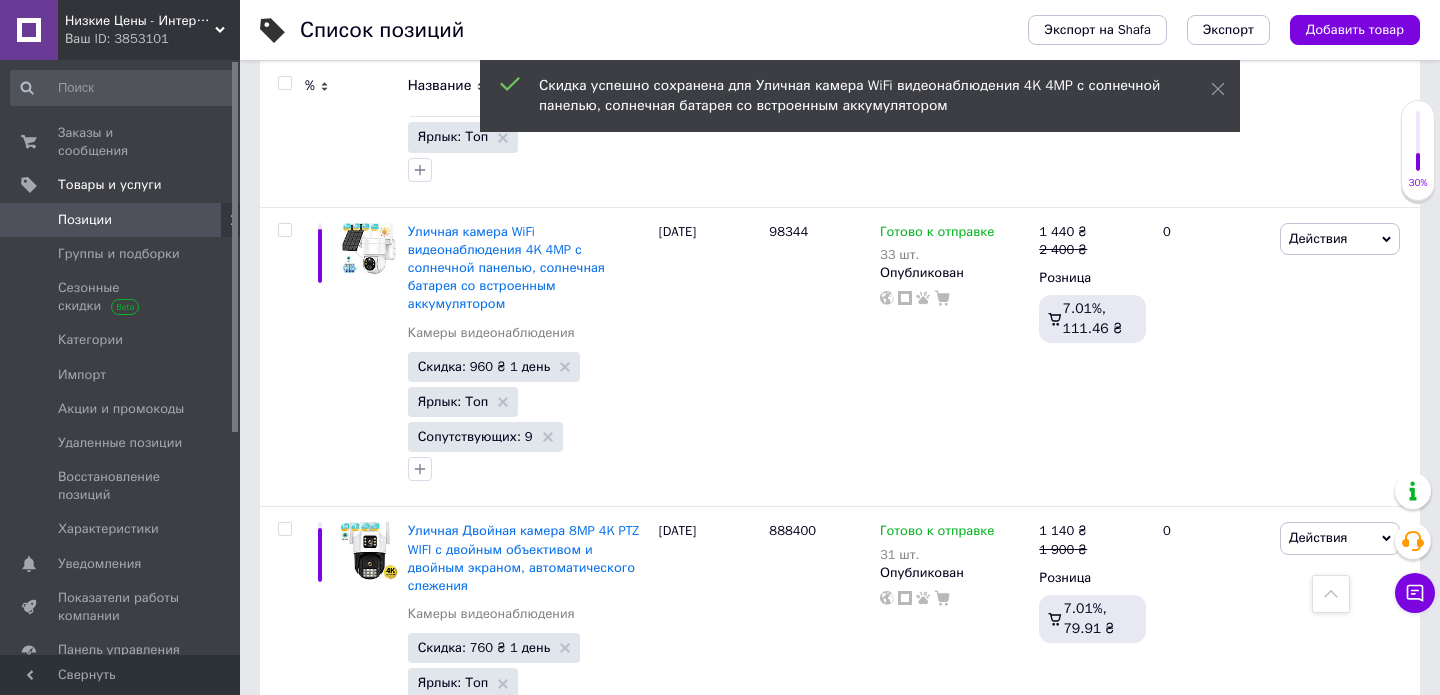 click on "Ваш ID: 3853101" at bounding box center (152, 39) 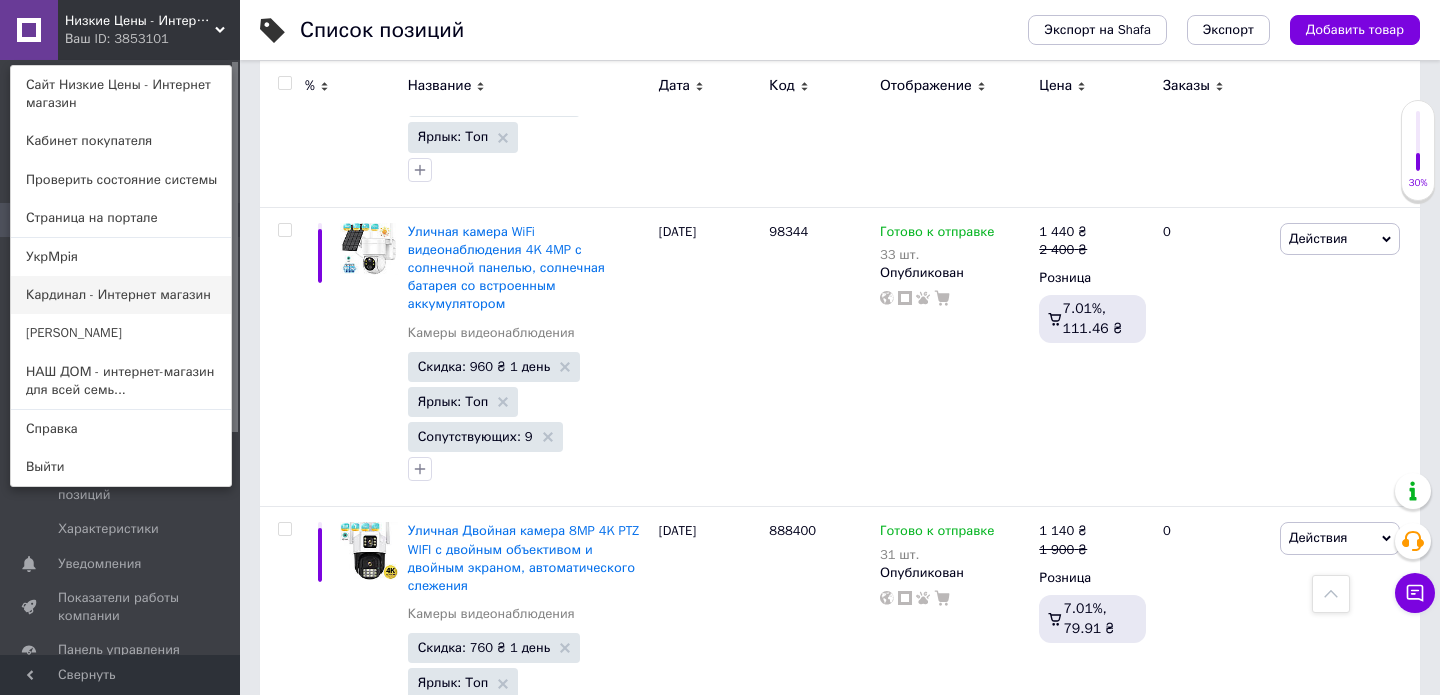 click on "Кардинал - Интернет магазин" at bounding box center [121, 295] 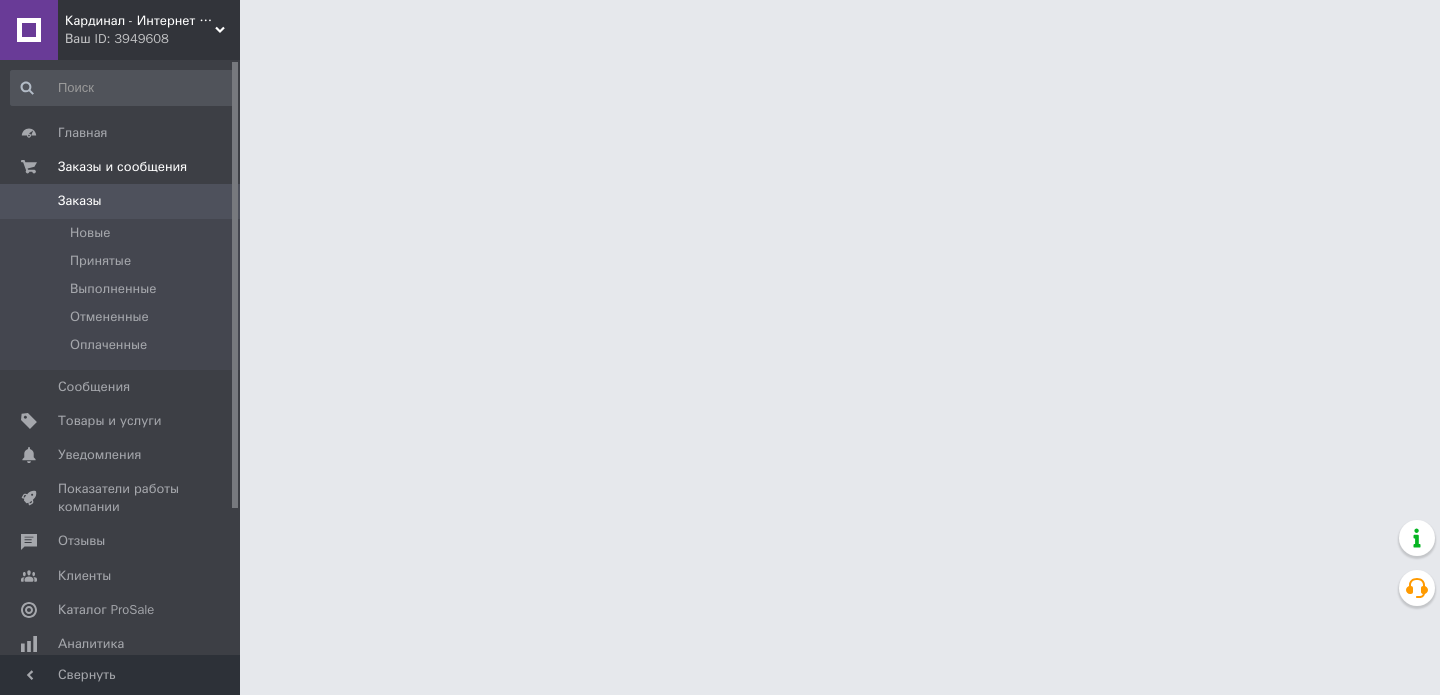 scroll, scrollTop: 0, scrollLeft: 0, axis: both 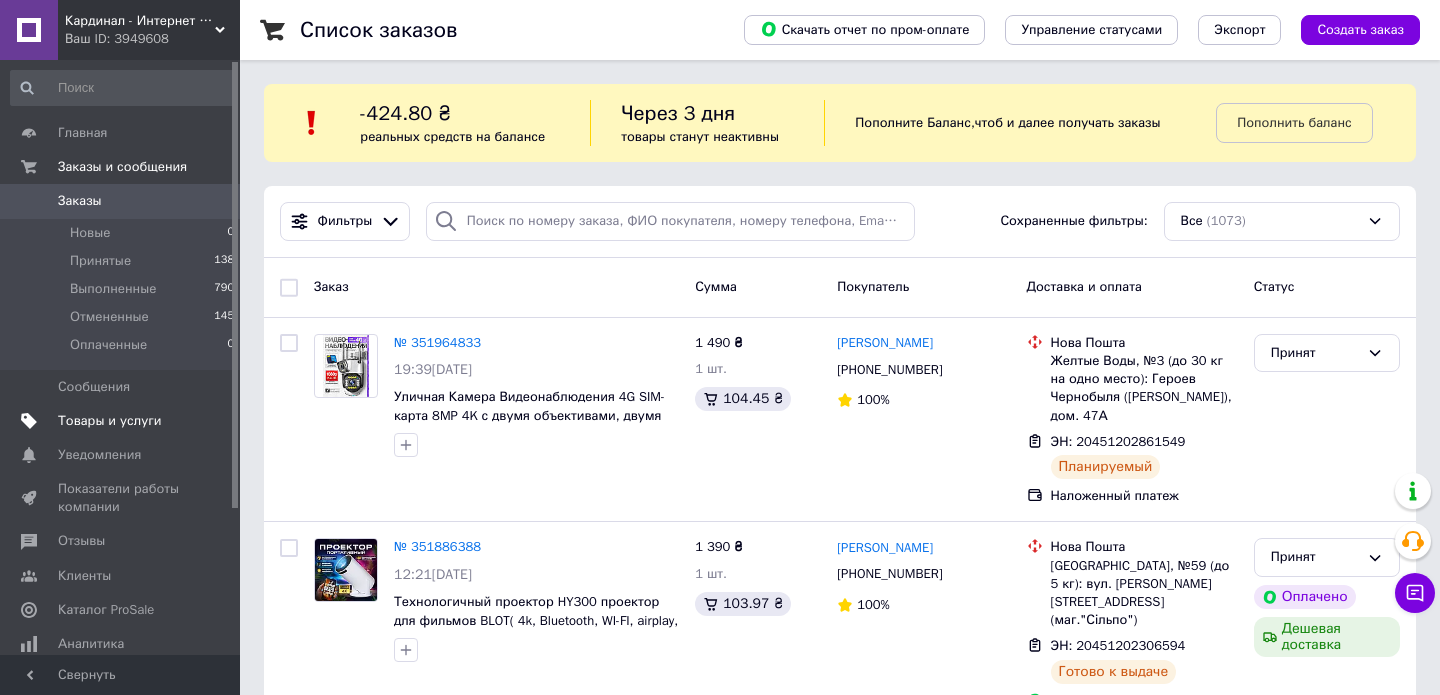 click on "Товары и услуги" at bounding box center [110, 421] 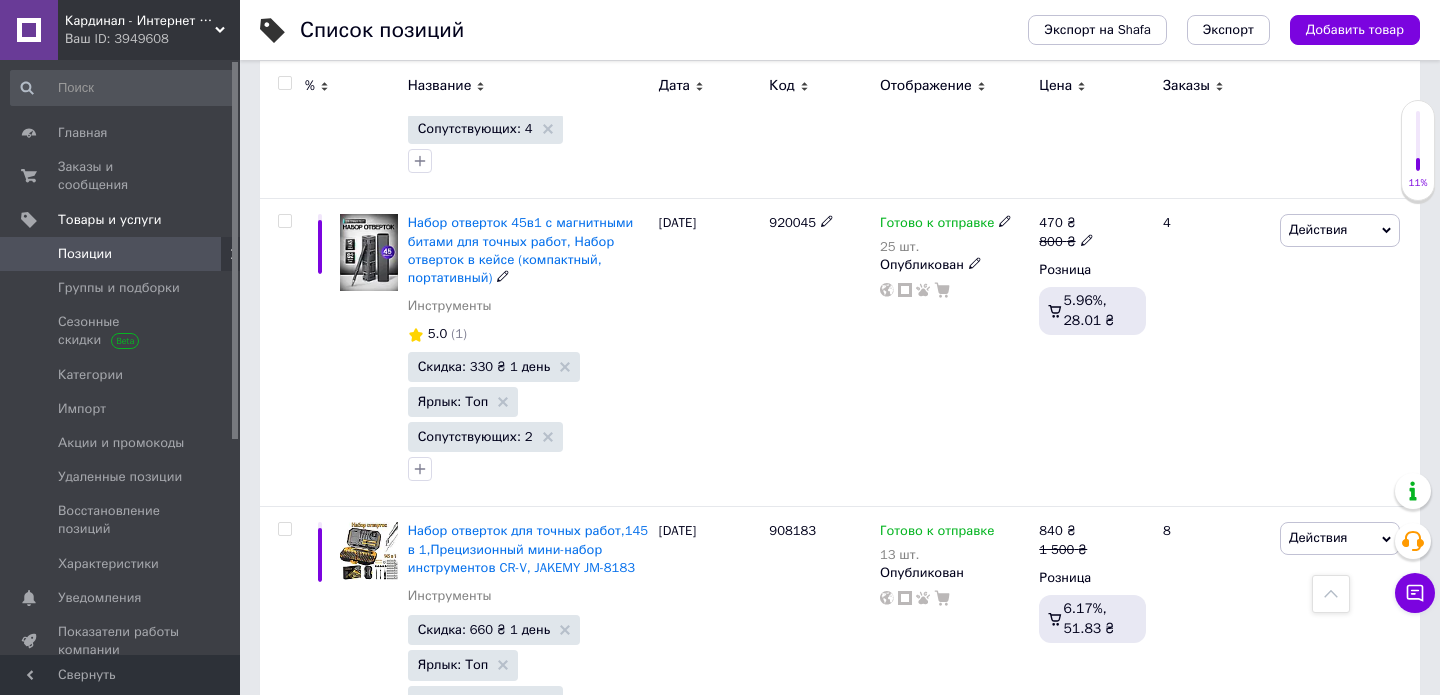 scroll, scrollTop: 1697, scrollLeft: 0, axis: vertical 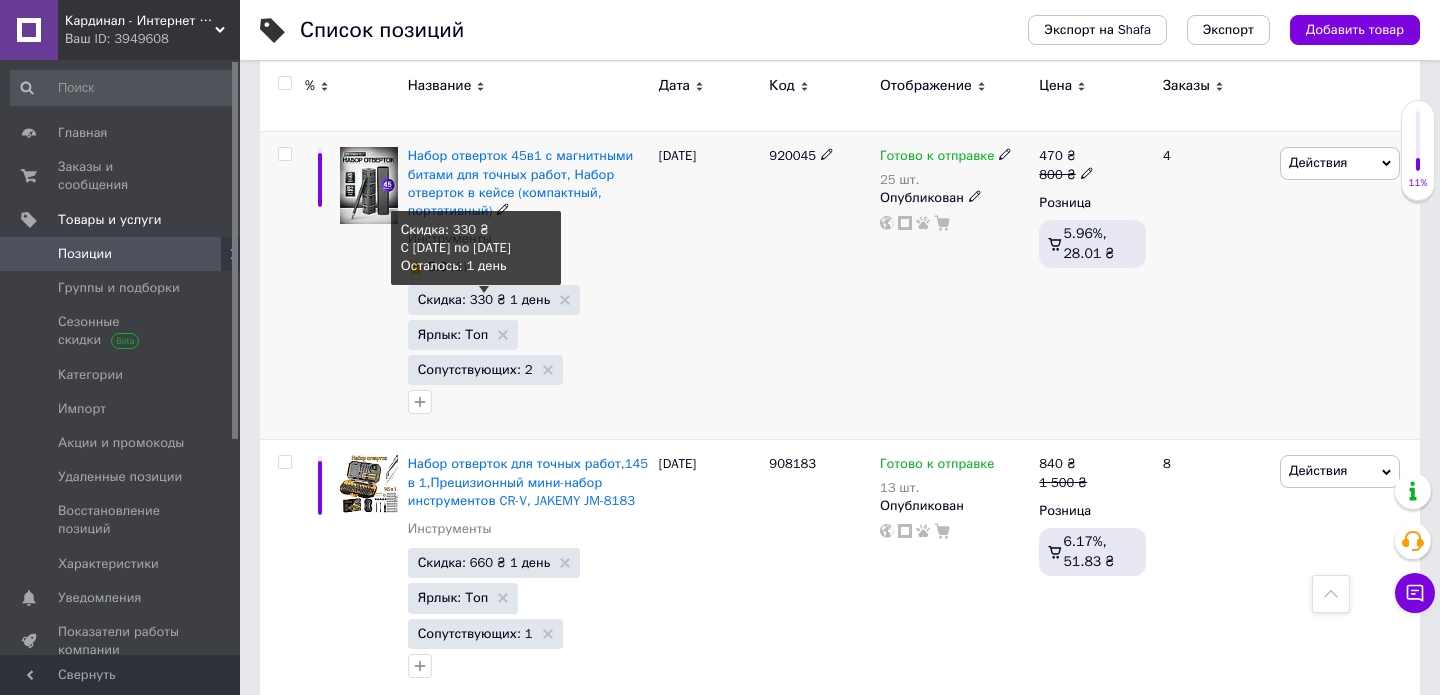 click on "Скидка: 330 ₴ 1 день" at bounding box center [484, 299] 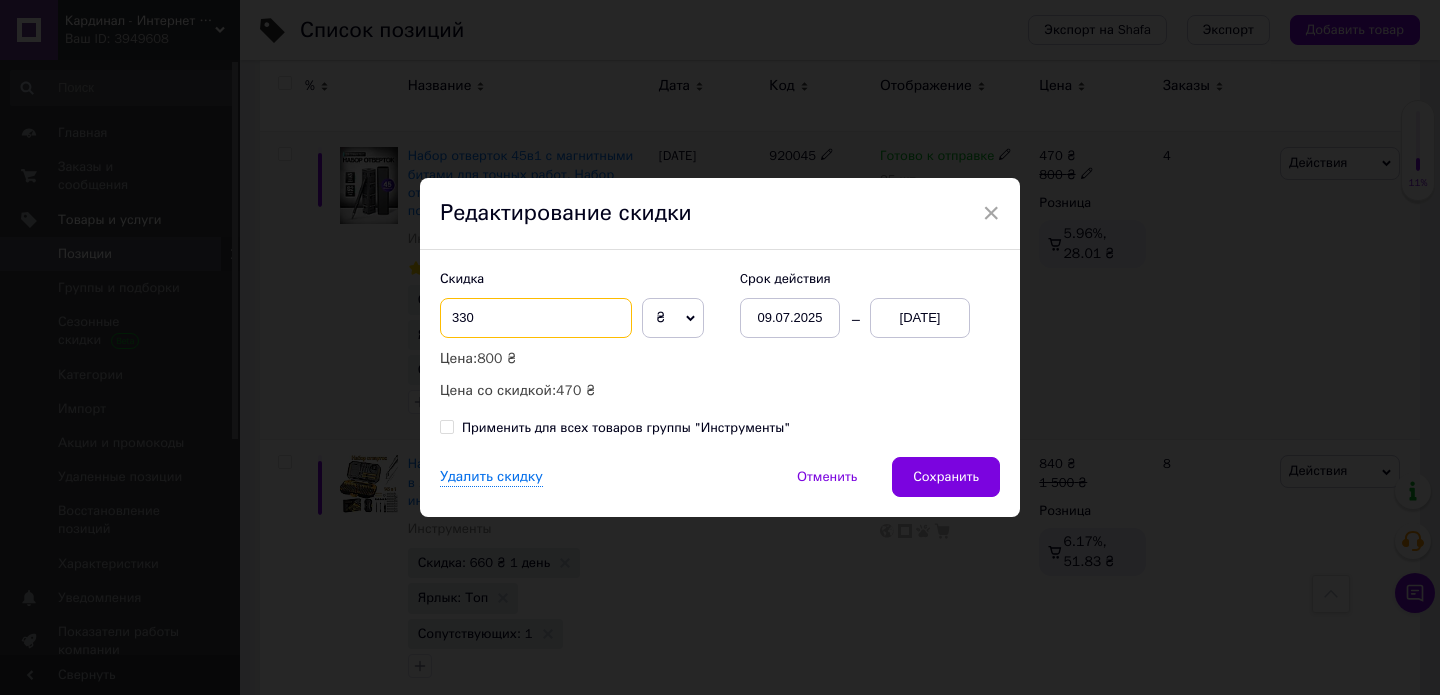 click on "330" at bounding box center [536, 318] 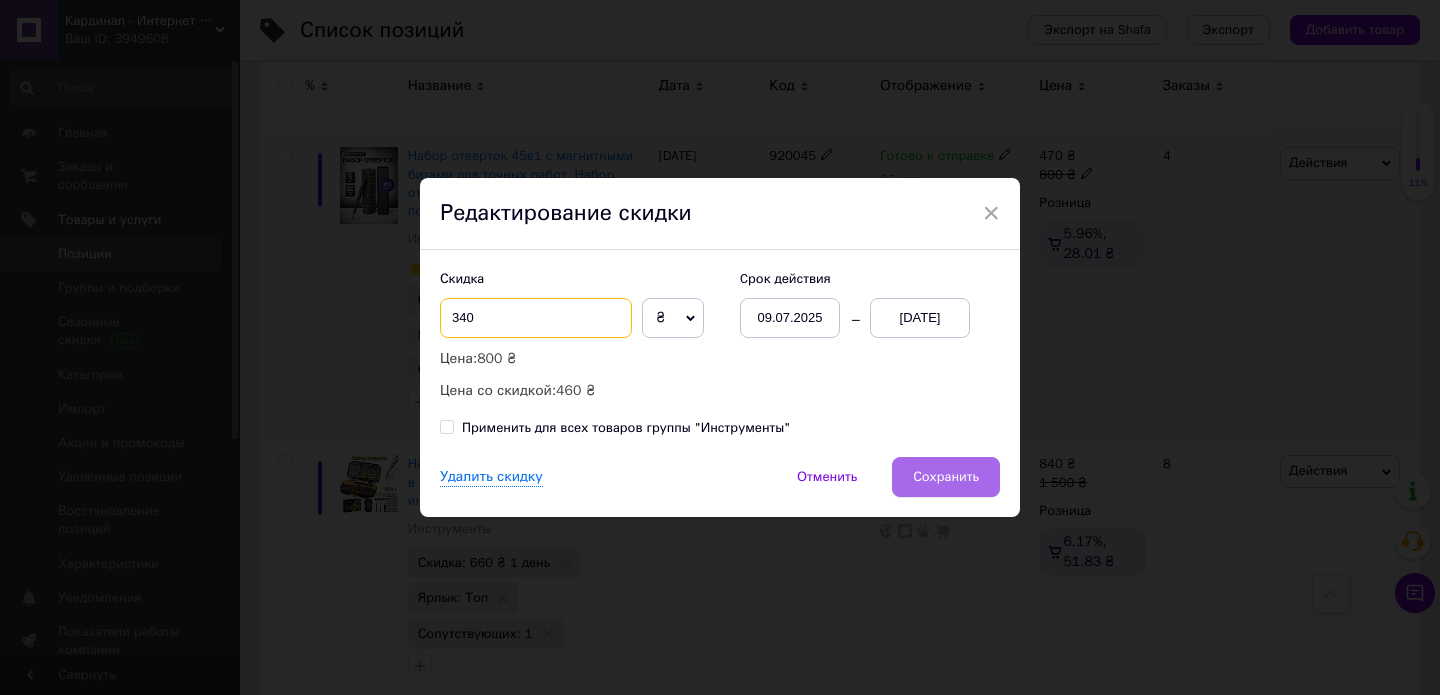 type on "340" 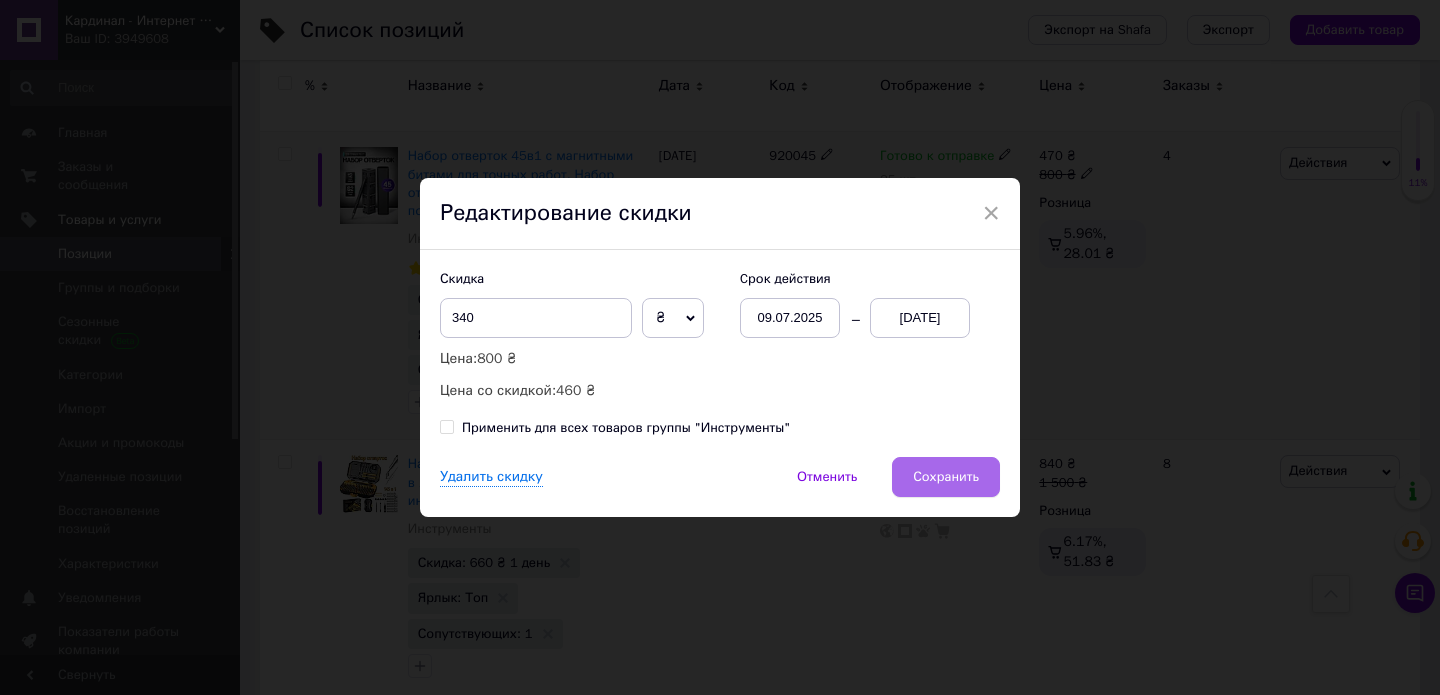 click on "Сохранить" at bounding box center [946, 477] 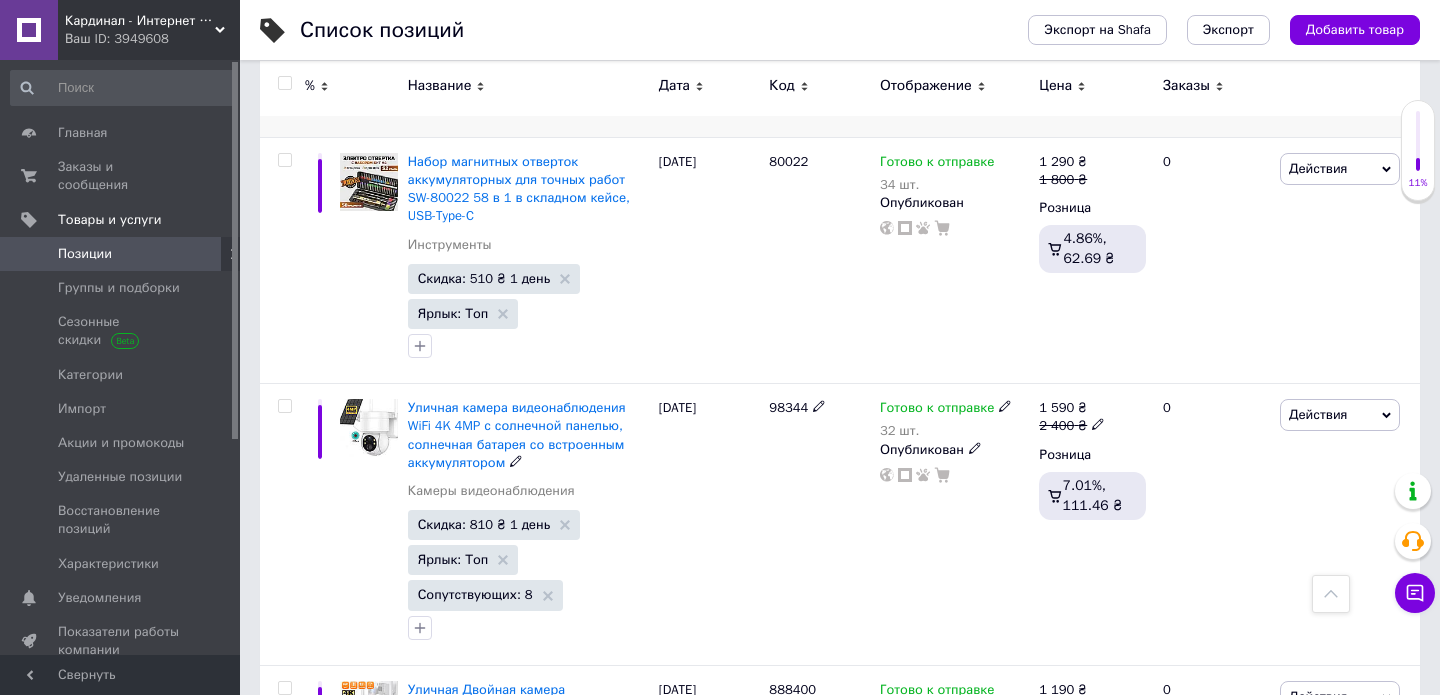 scroll, scrollTop: 2770, scrollLeft: 0, axis: vertical 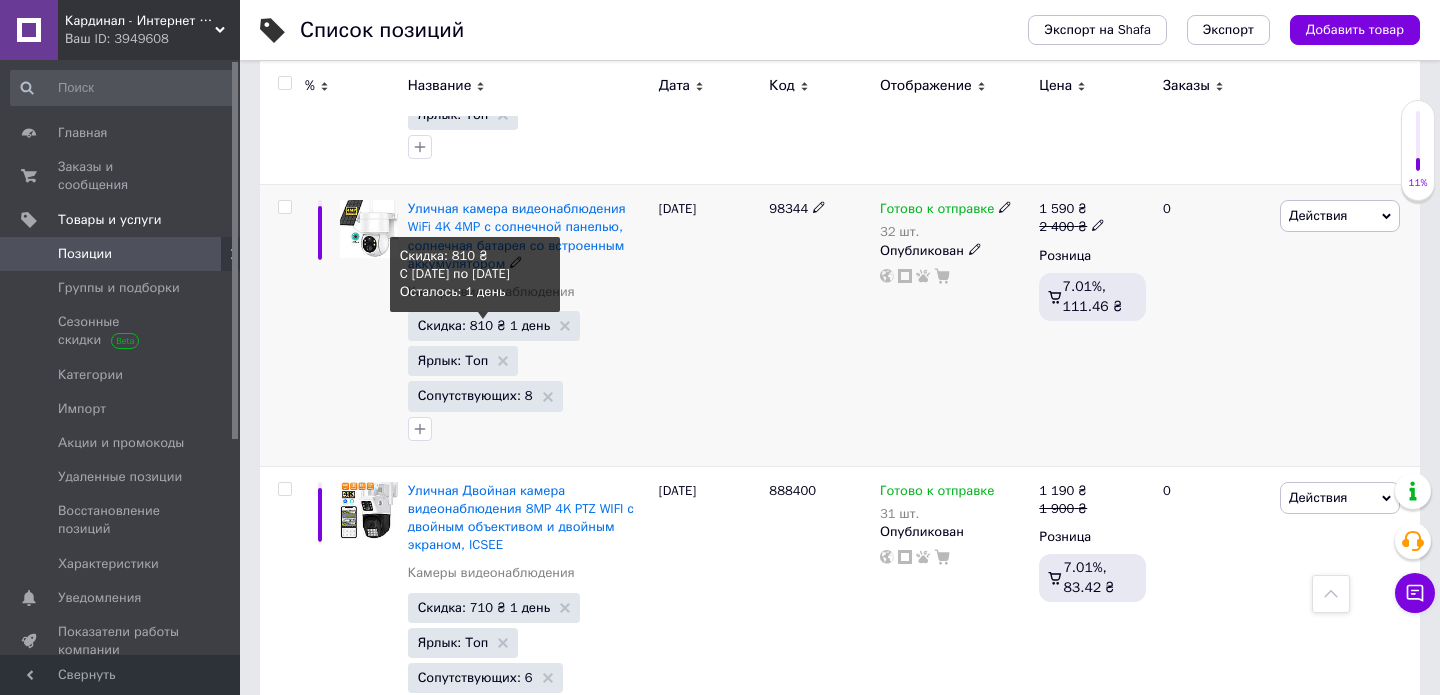 click on "Скидка: 810 ₴ 1 день" at bounding box center [484, 325] 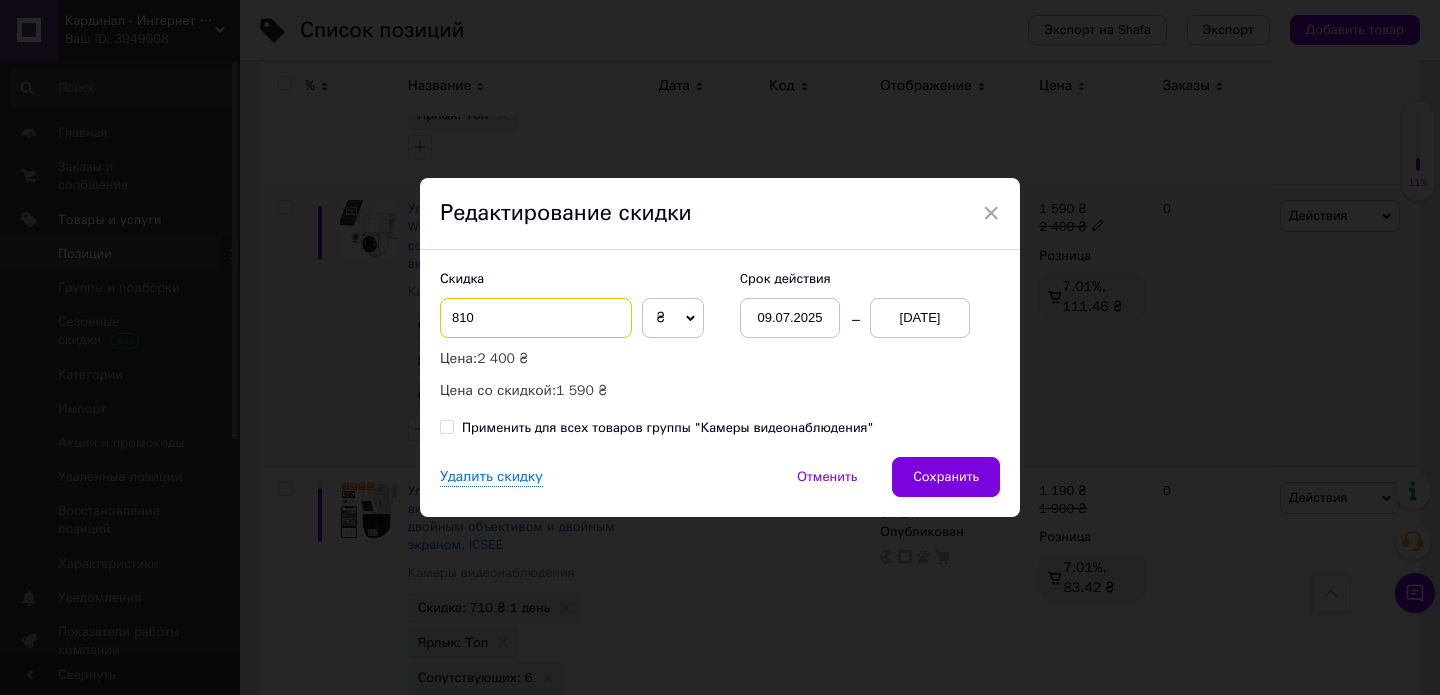 drag, startPoint x: 456, startPoint y: 316, endPoint x: 441, endPoint y: 316, distance: 15 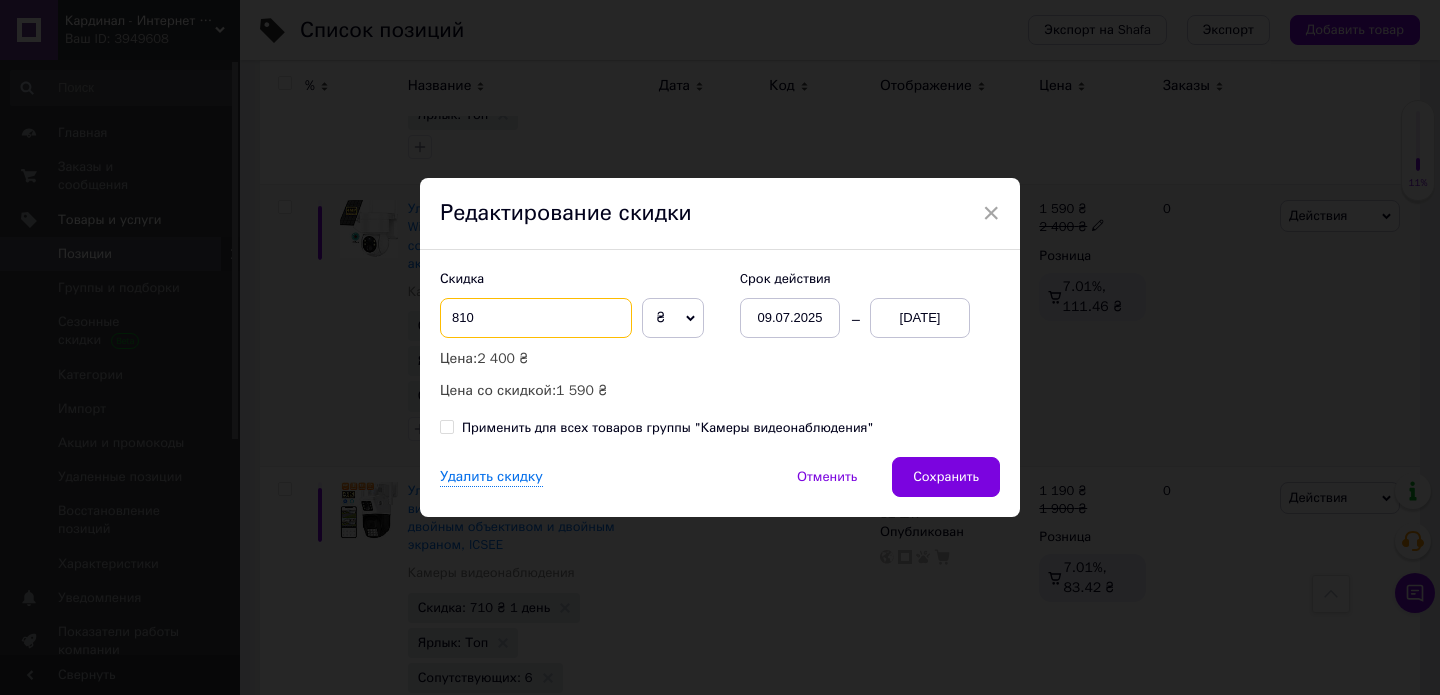 click on "810" at bounding box center (536, 318) 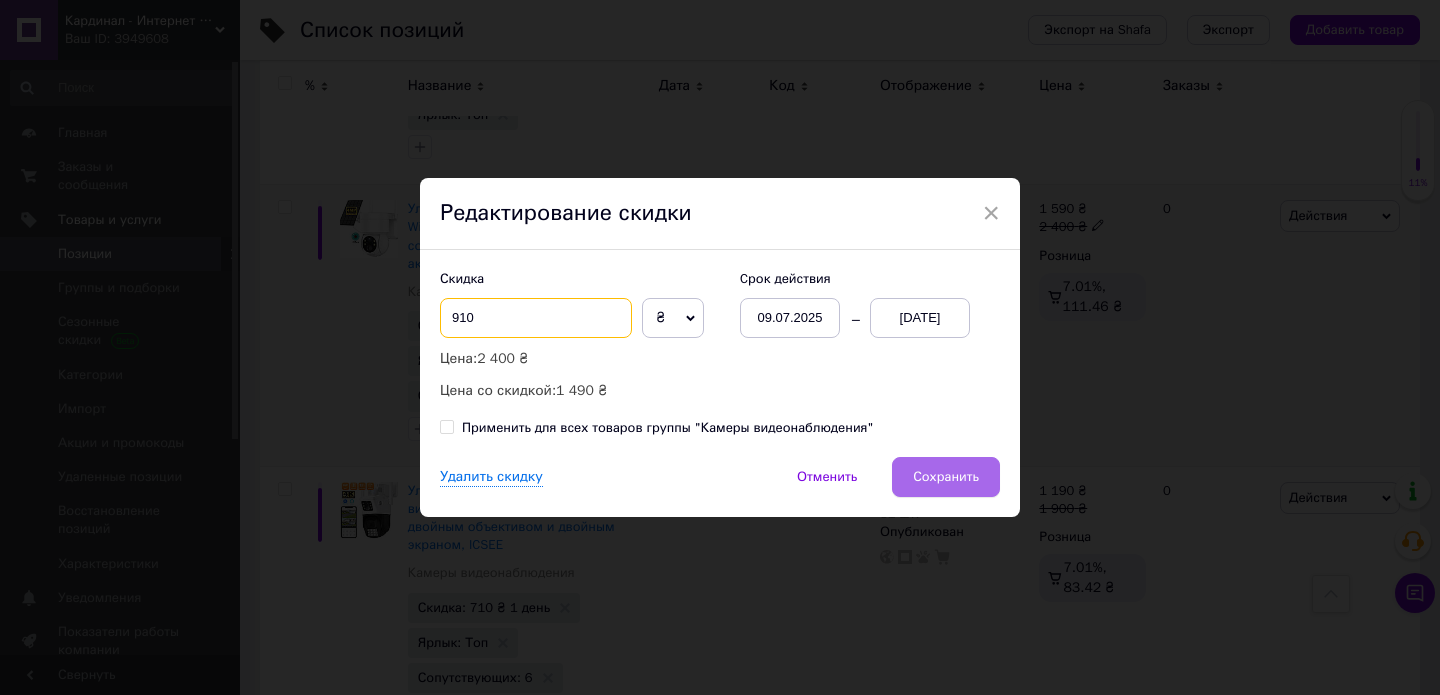 type on "910" 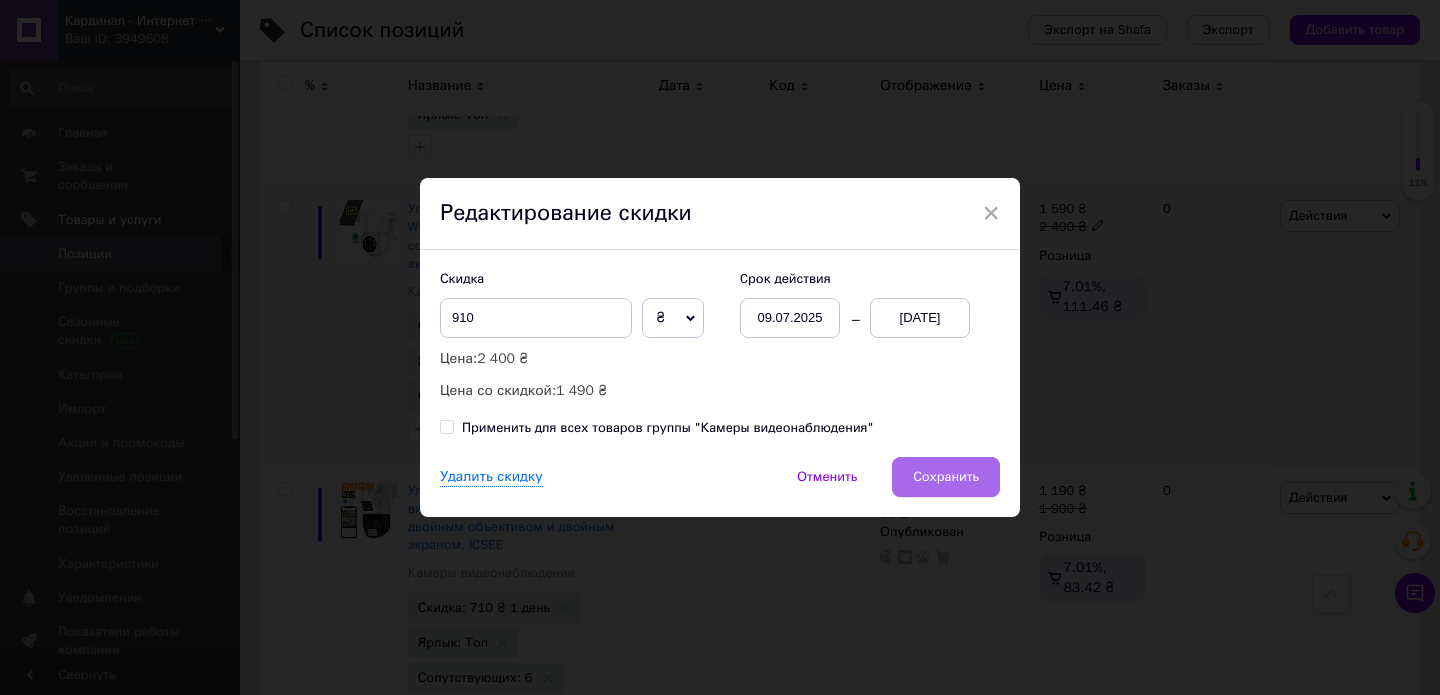 click on "Сохранить" at bounding box center (946, 477) 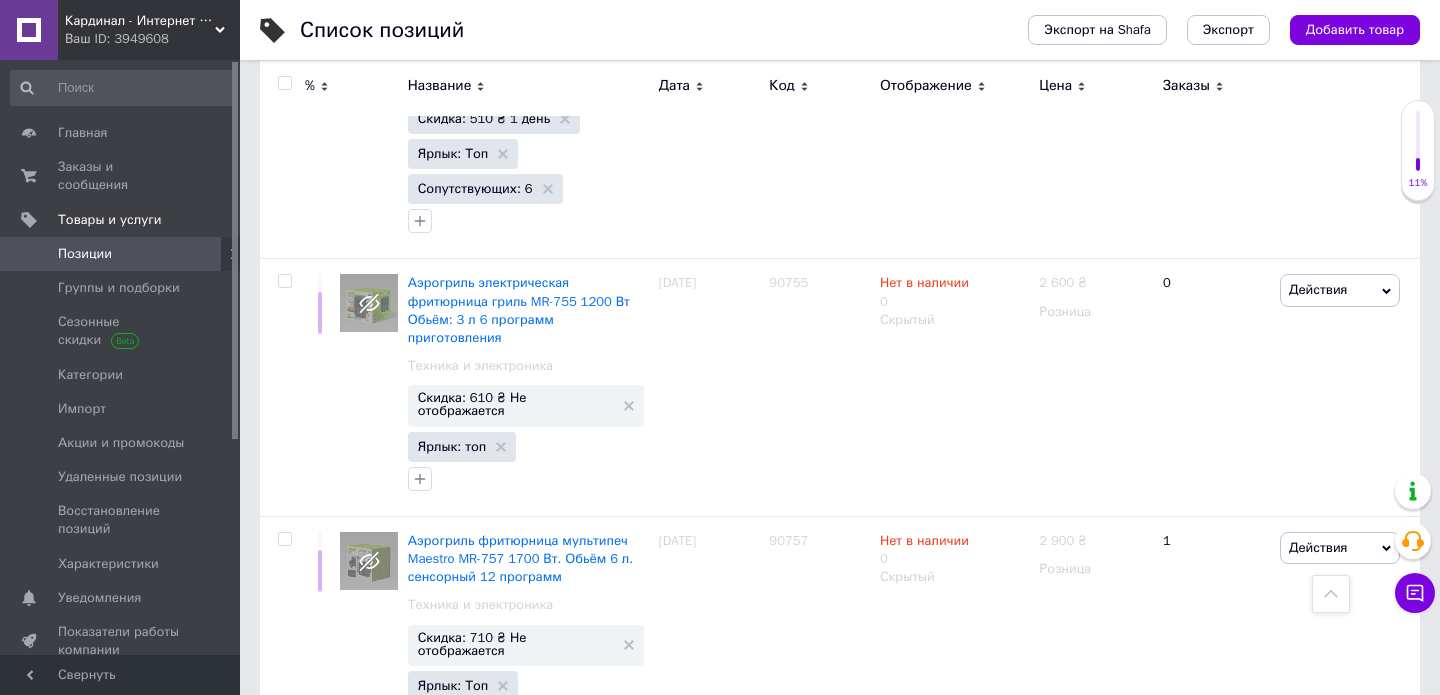 scroll, scrollTop: 6228, scrollLeft: 0, axis: vertical 